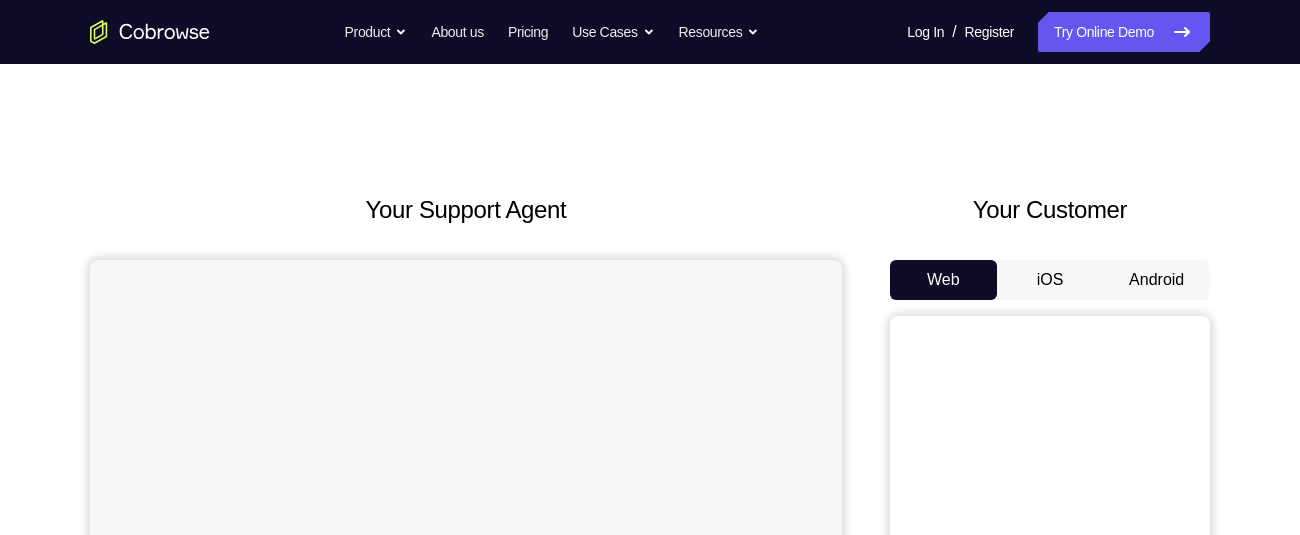 scroll, scrollTop: 0, scrollLeft: 0, axis: both 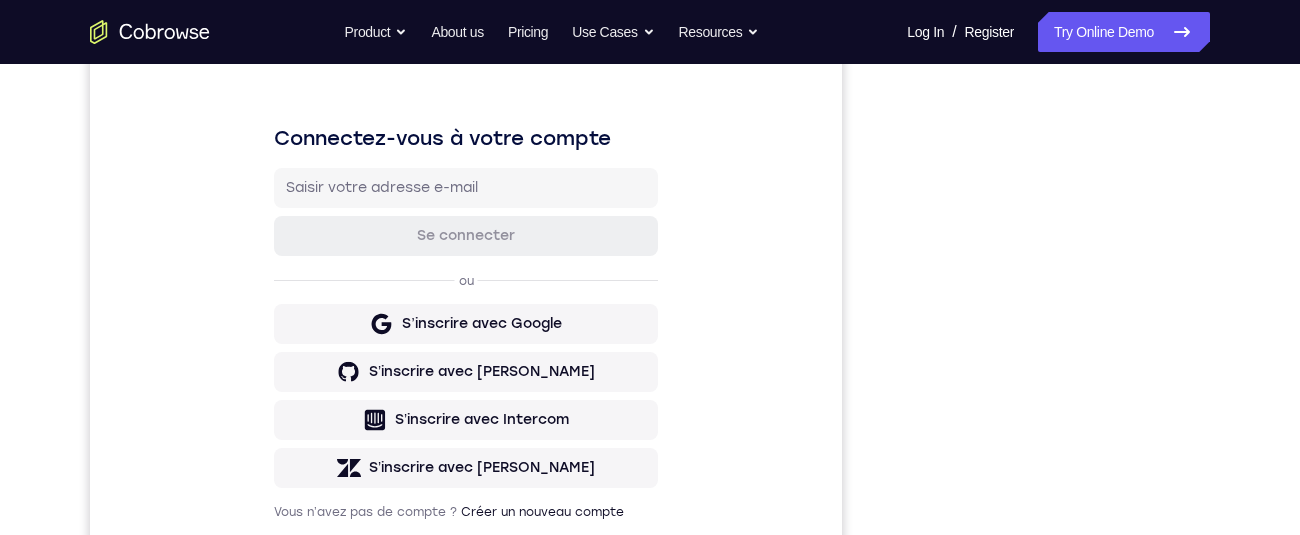 click on "Your Support Agent             Your Customer       Web   iOS   Android                         Next Steps   We’d be happy to give a product demo, answer any technical questions, or share best practices.          Create An Account             Contact Sales" at bounding box center (650, 450) 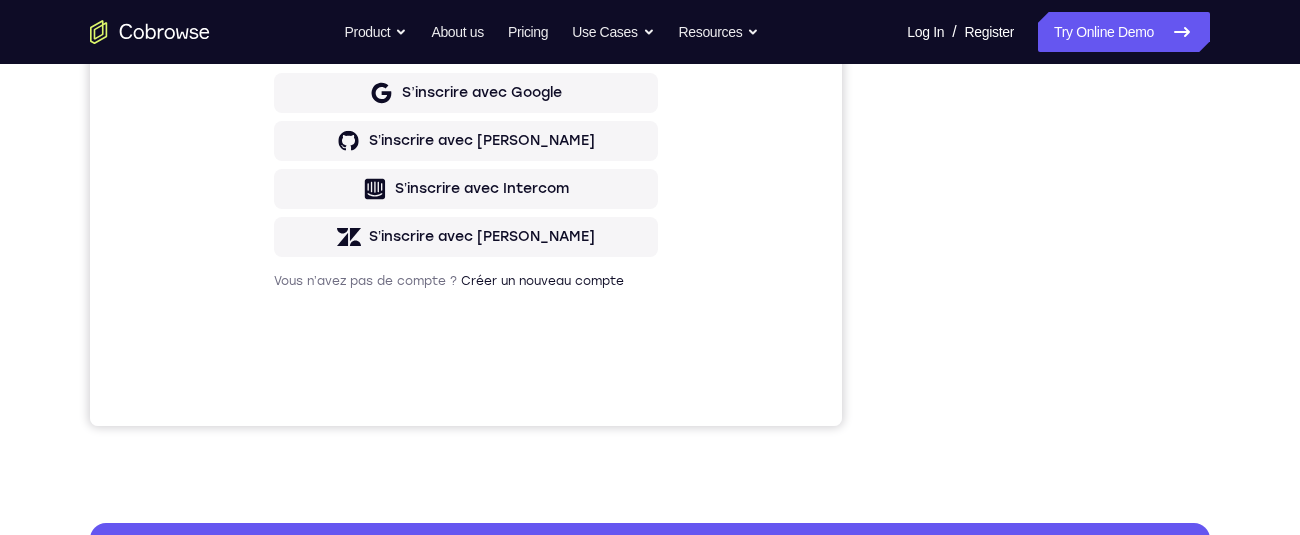 scroll, scrollTop: 367, scrollLeft: 0, axis: vertical 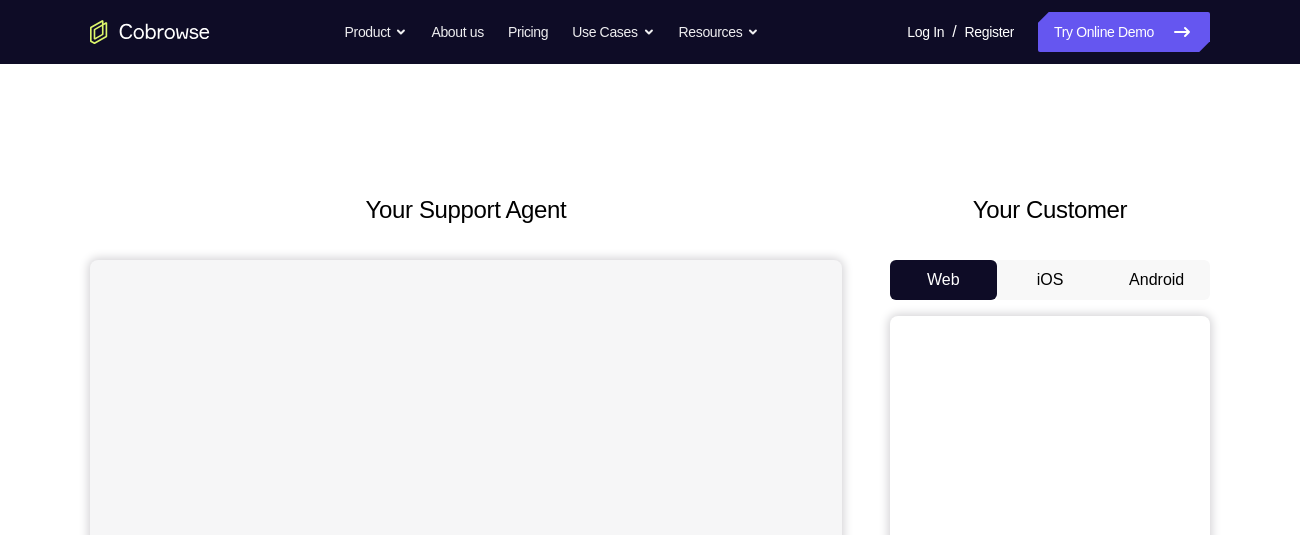 click on "Android" at bounding box center [1156, 280] 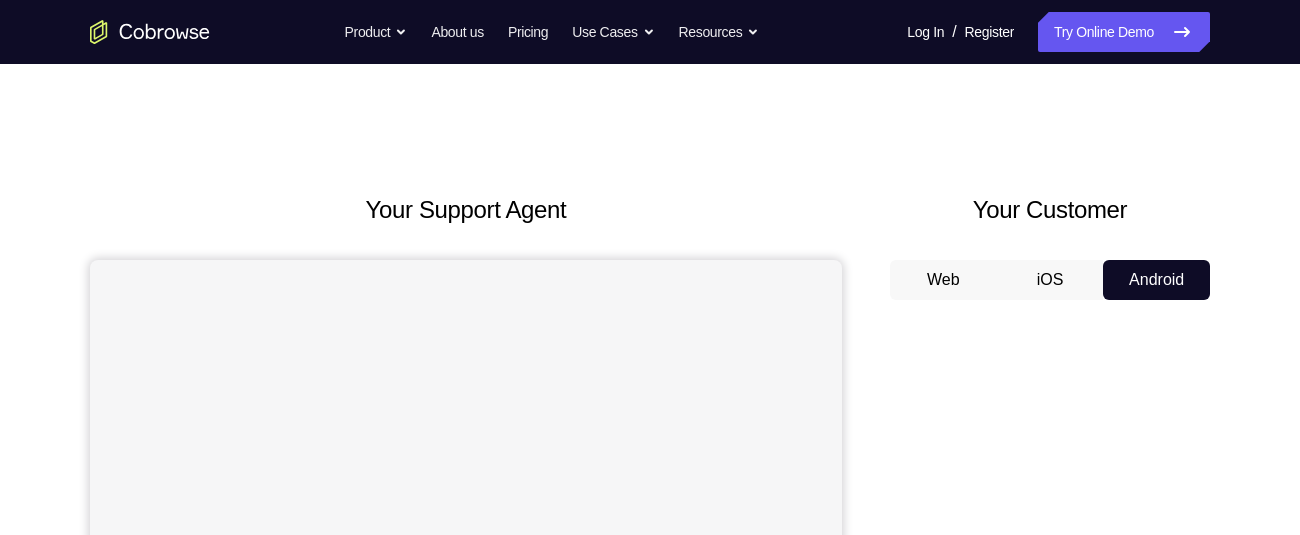 scroll, scrollTop: 0, scrollLeft: 0, axis: both 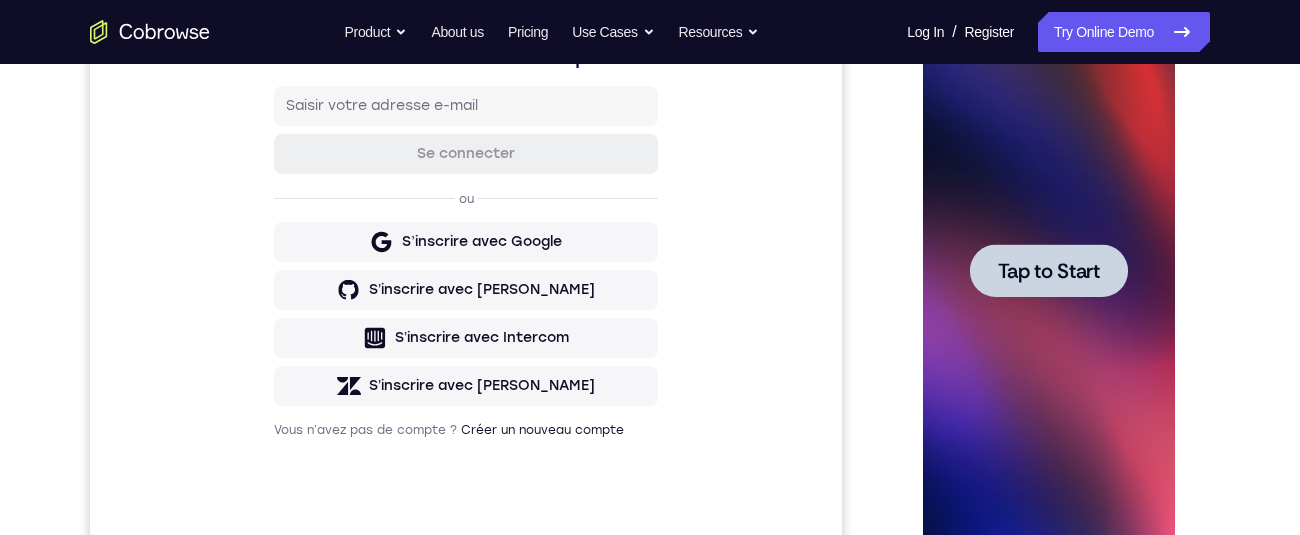 click at bounding box center (1048, 270) 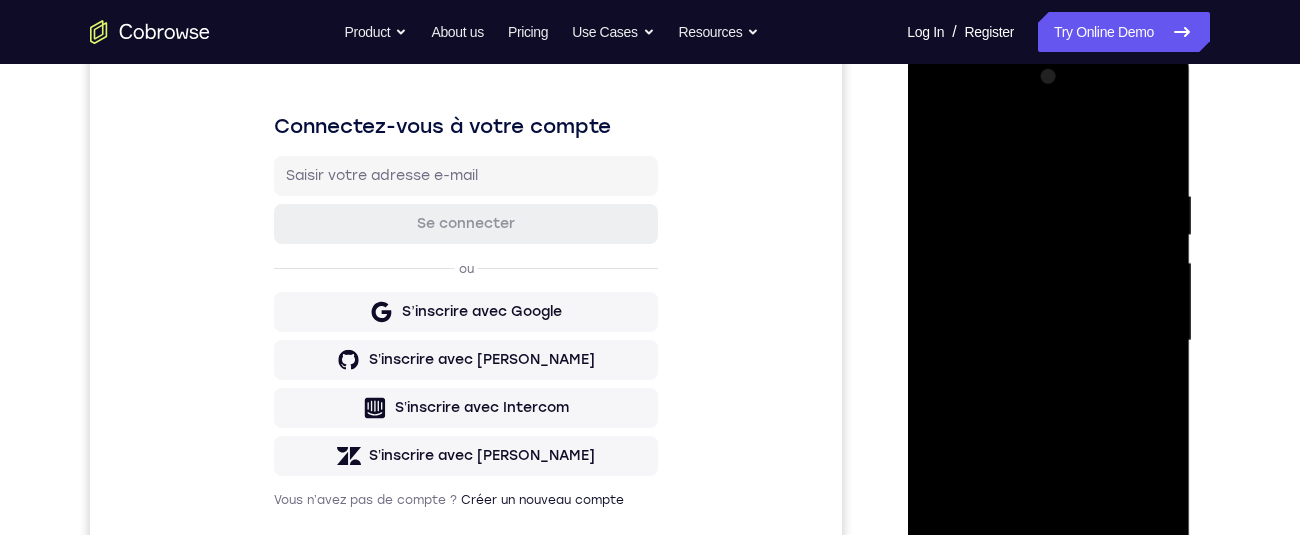 scroll, scrollTop: 482, scrollLeft: 0, axis: vertical 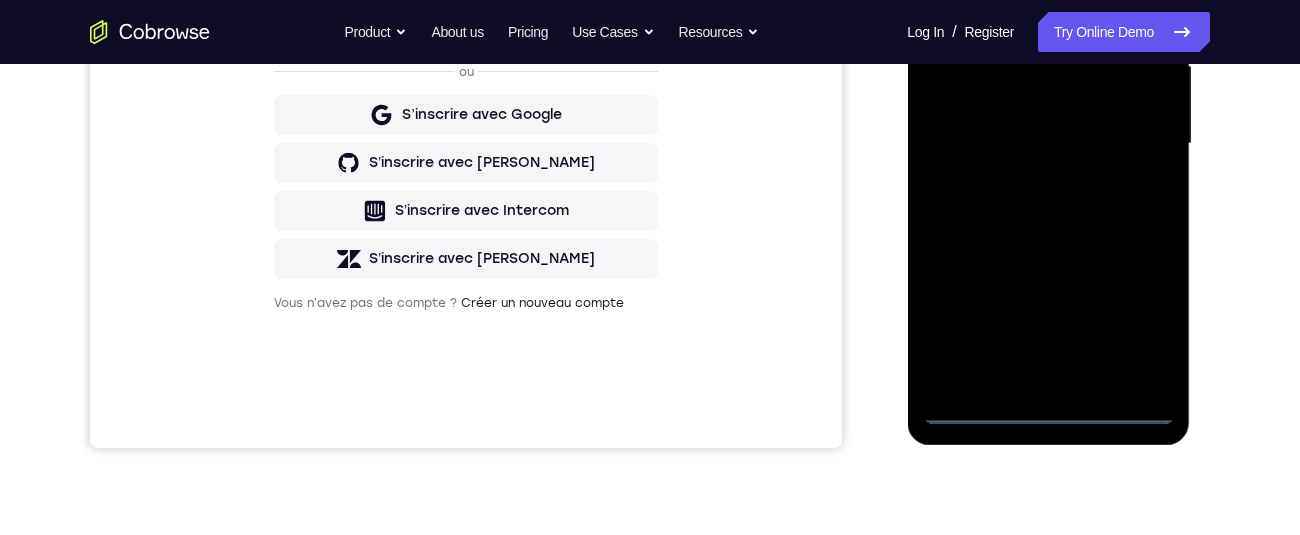 click at bounding box center [1048, 144] 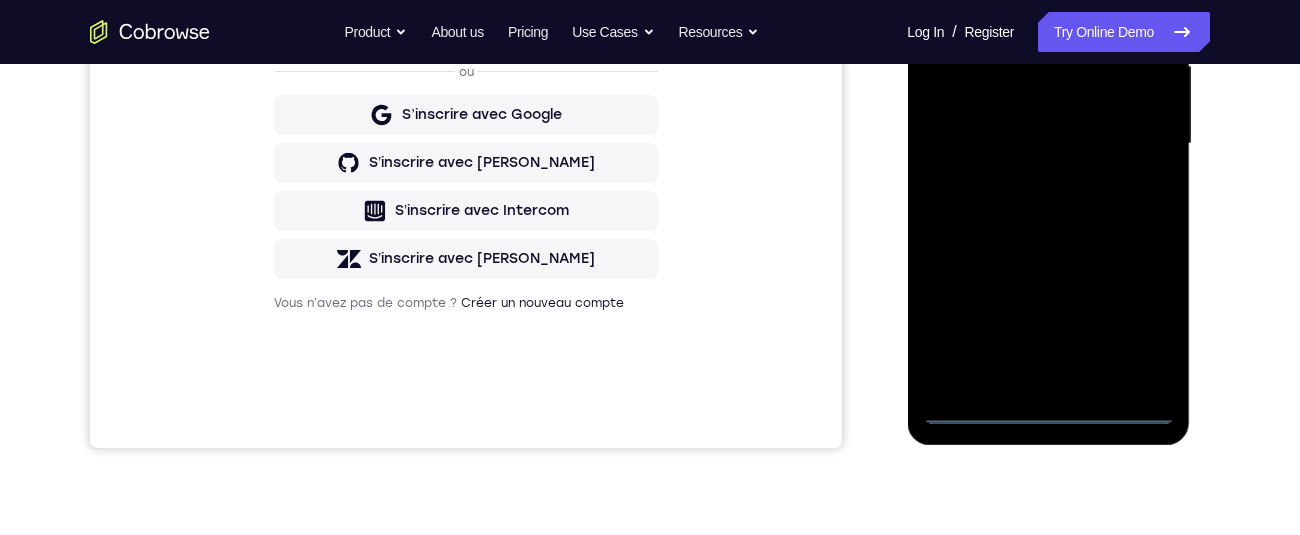 scroll, scrollTop: 497, scrollLeft: 0, axis: vertical 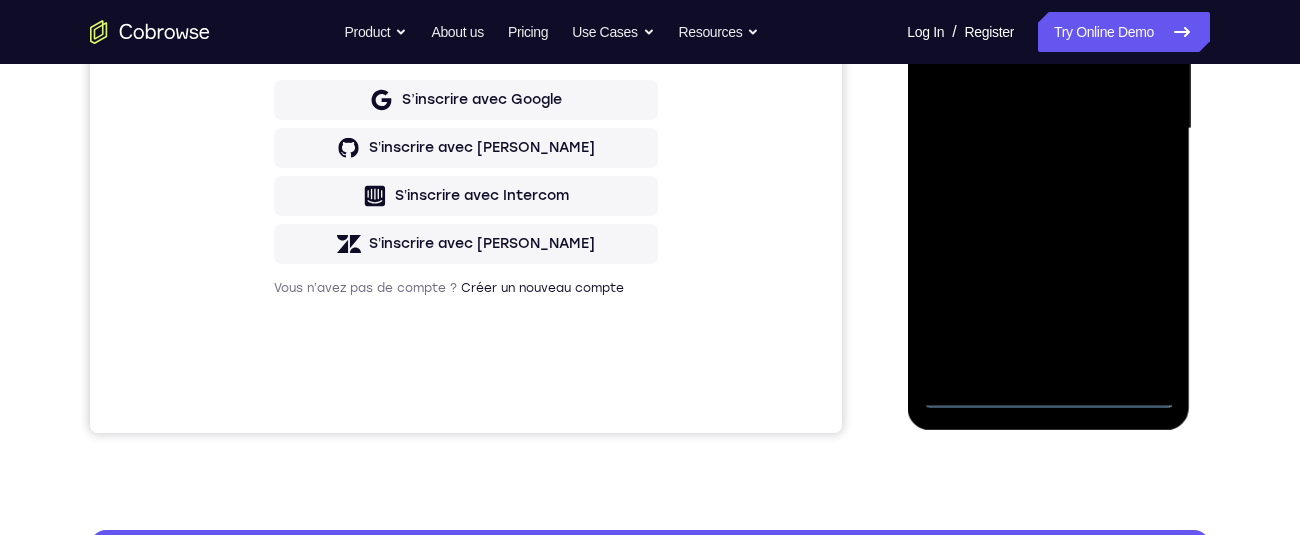 click at bounding box center [1048, 129] 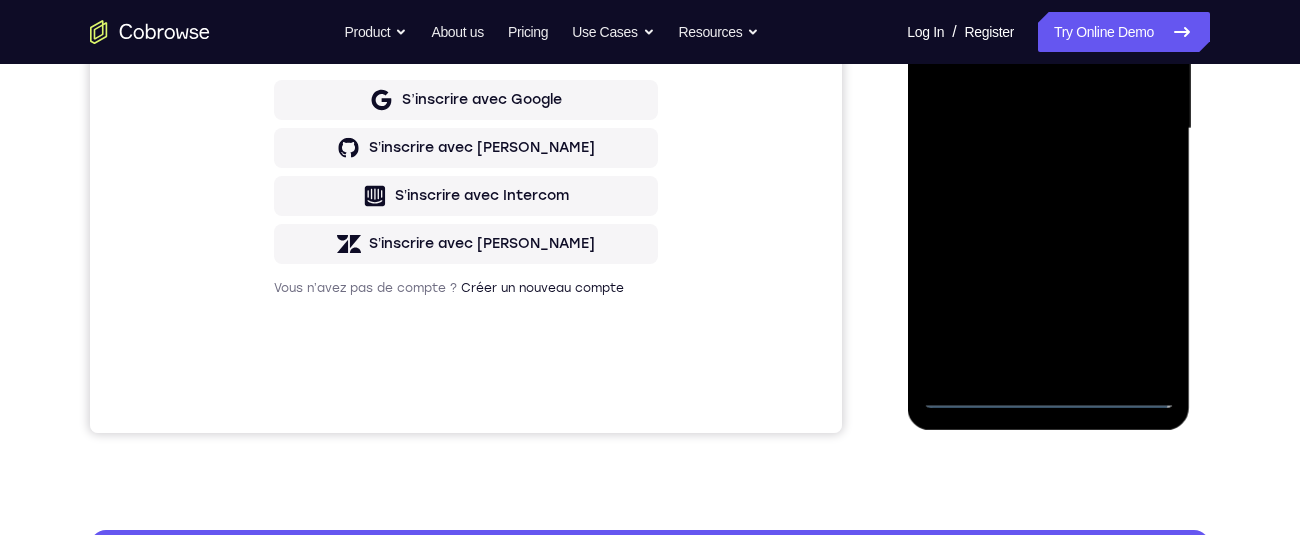 click at bounding box center (1048, 129) 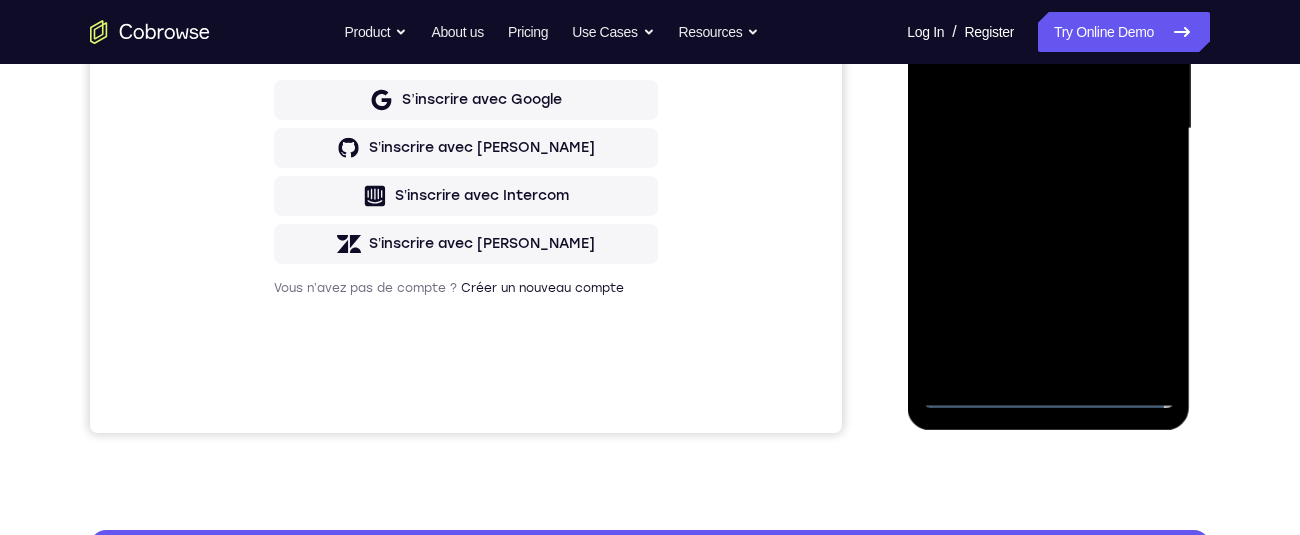 click at bounding box center (1048, 129) 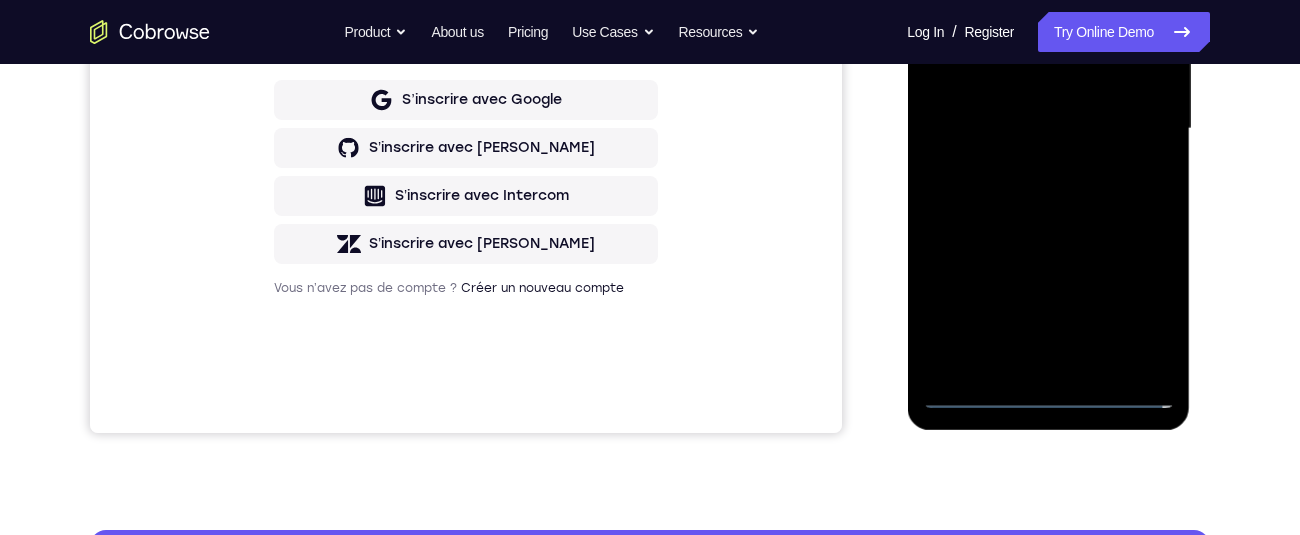 scroll, scrollTop: 409, scrollLeft: 0, axis: vertical 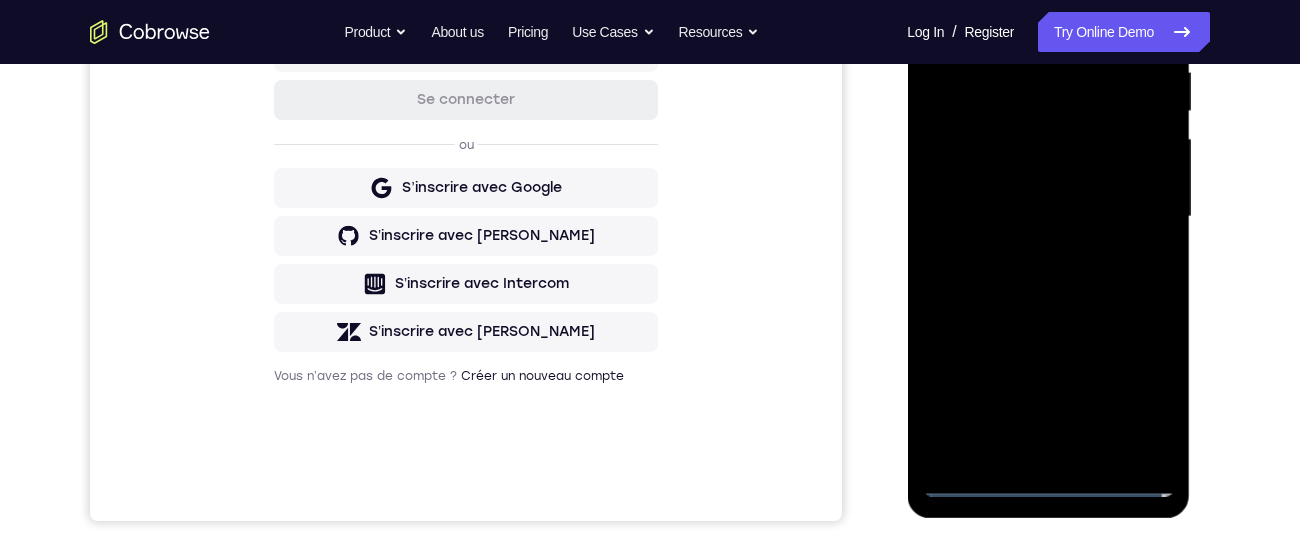 click at bounding box center (1048, 217) 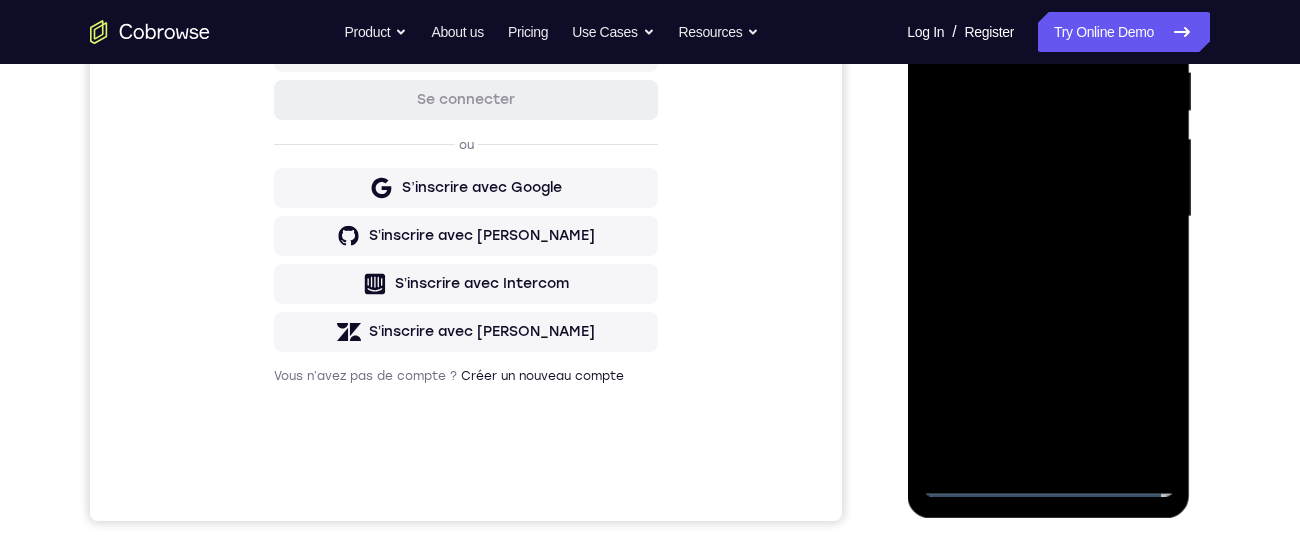 scroll, scrollTop: 299, scrollLeft: 0, axis: vertical 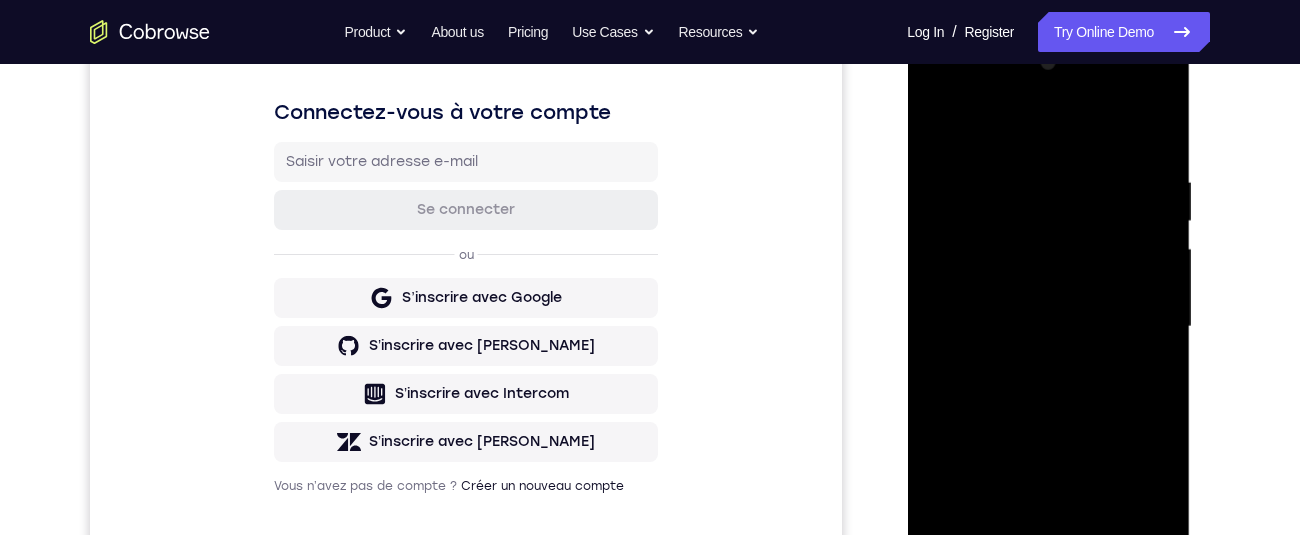 click at bounding box center [1048, 327] 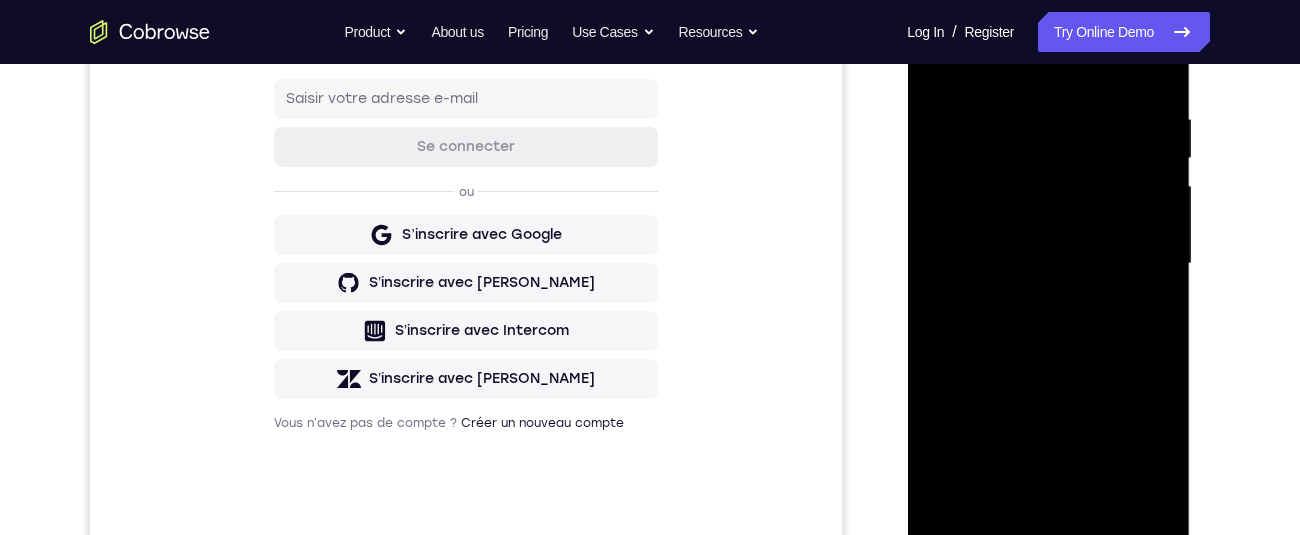 click at bounding box center (1048, 264) 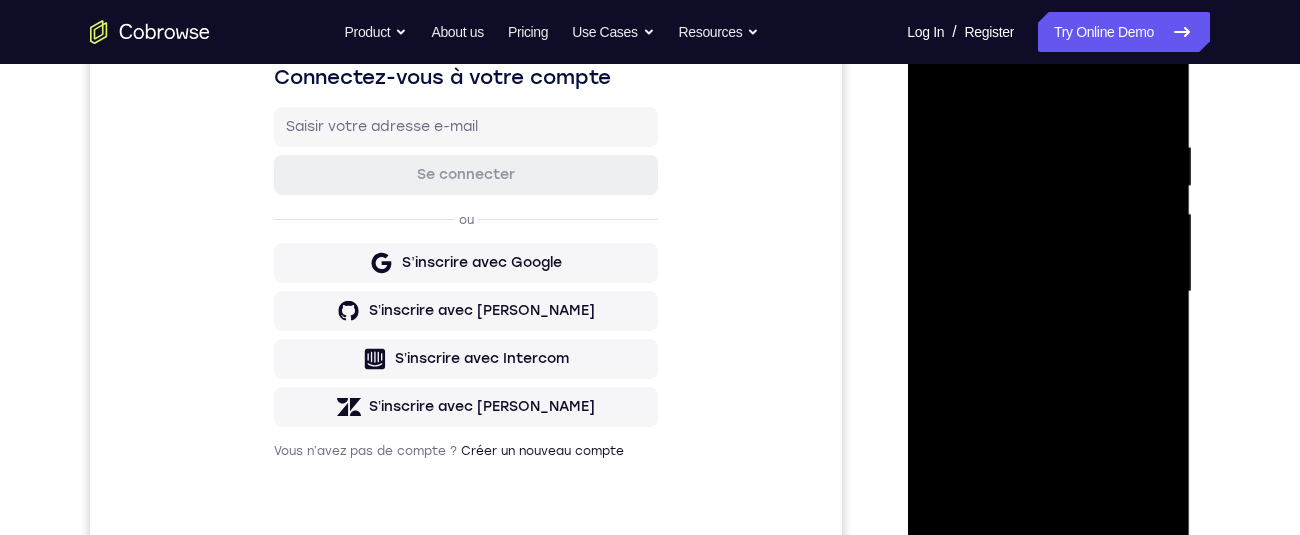 click at bounding box center [1048, 292] 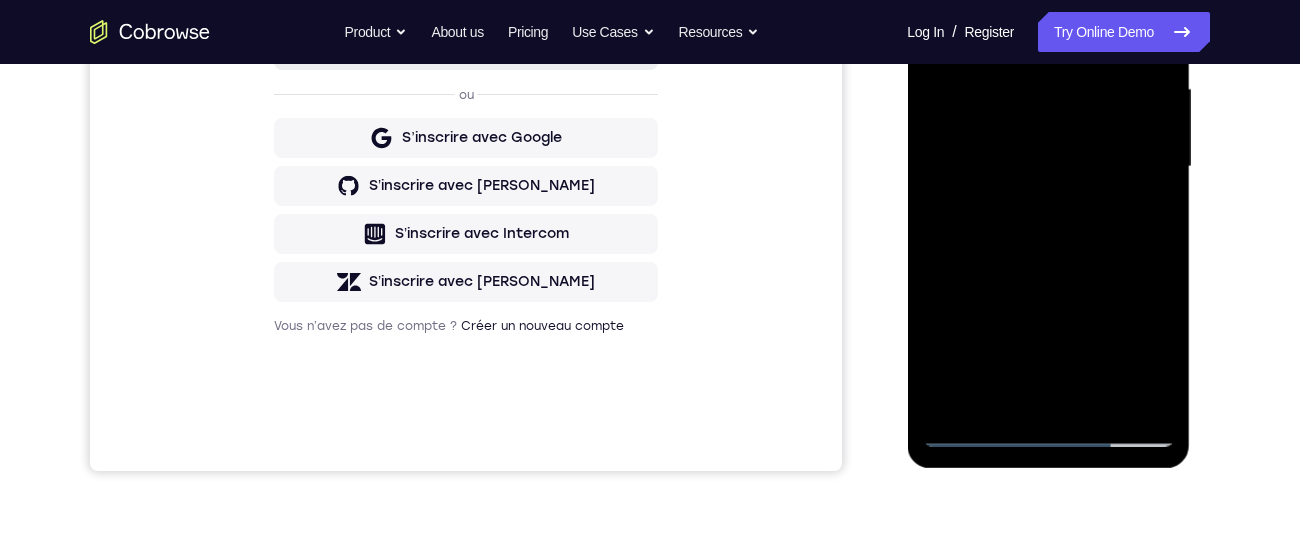 click at bounding box center (1048, 167) 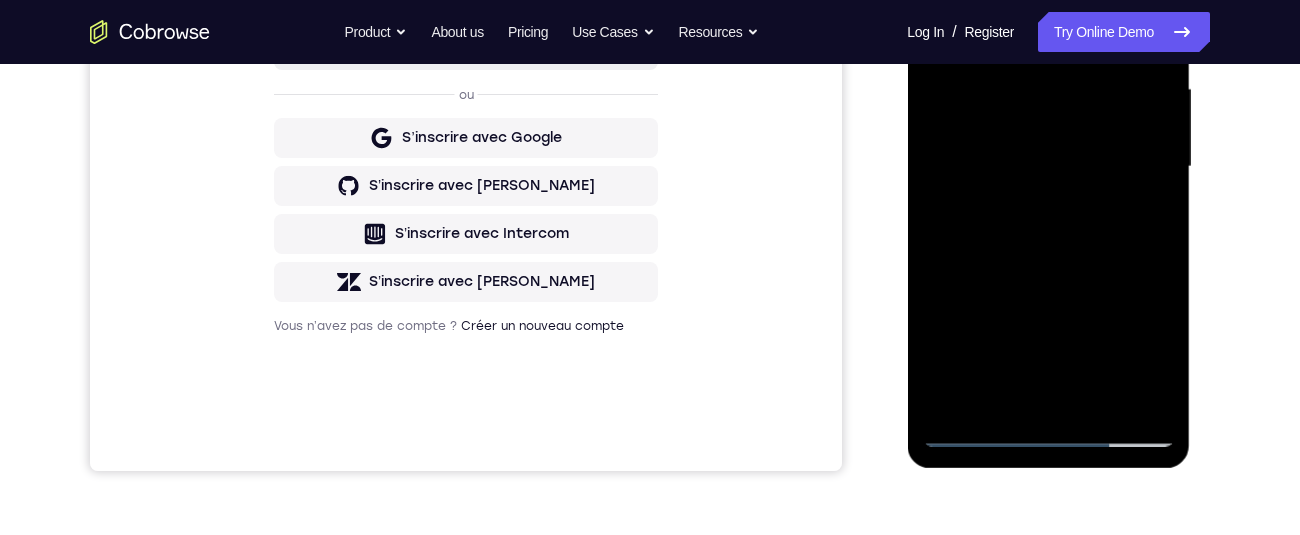 scroll, scrollTop: 404, scrollLeft: 0, axis: vertical 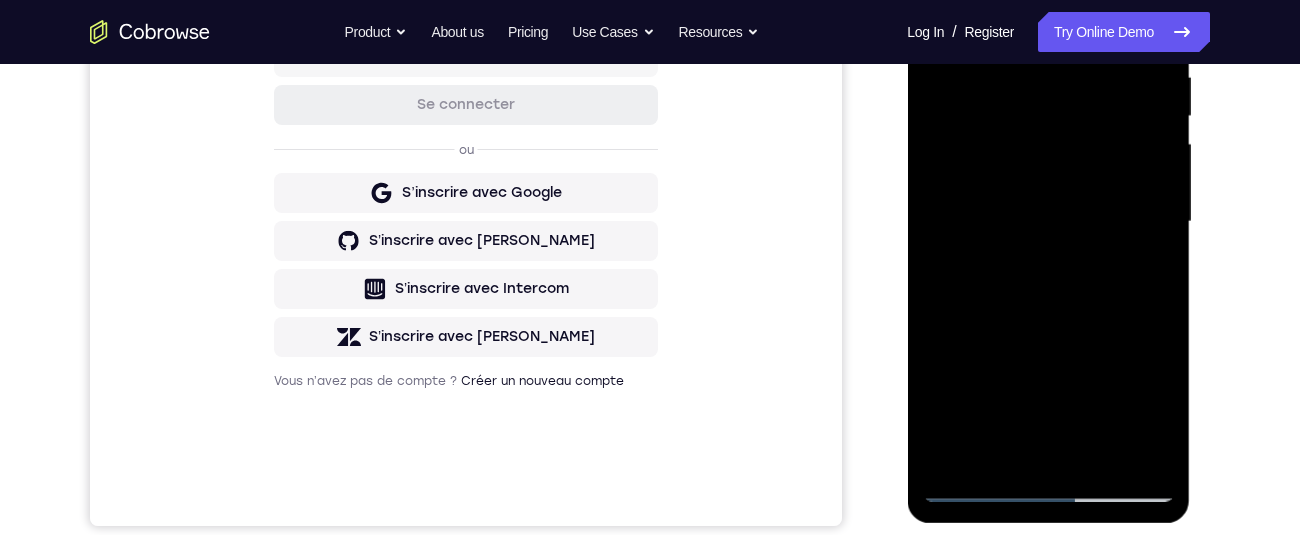click at bounding box center (1048, 222) 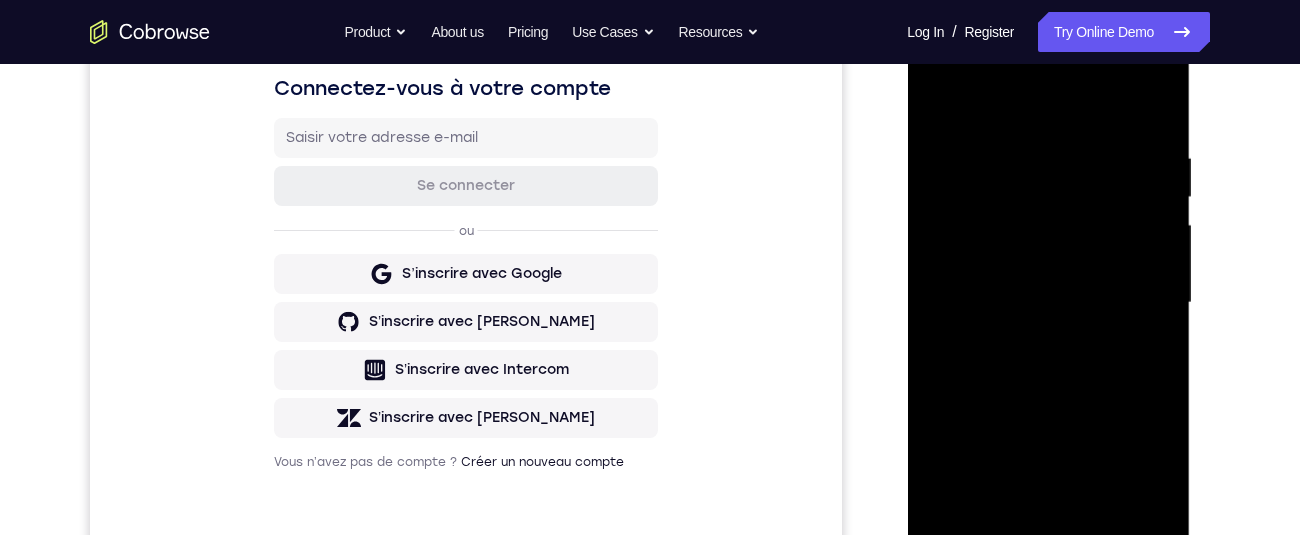 scroll, scrollTop: 209, scrollLeft: 0, axis: vertical 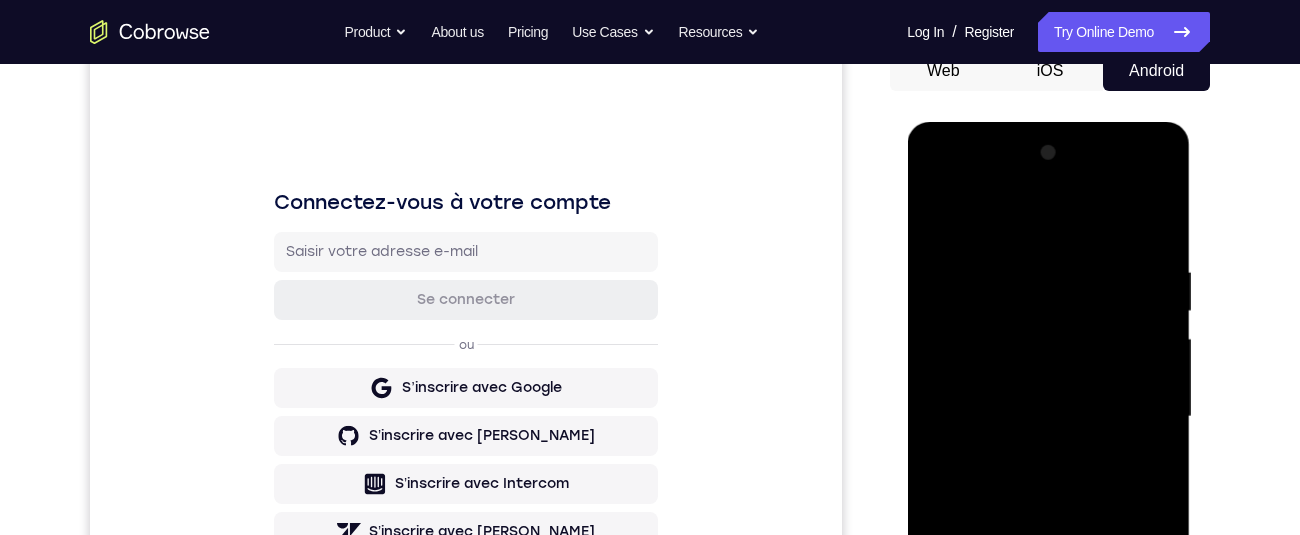 click at bounding box center (1048, 417) 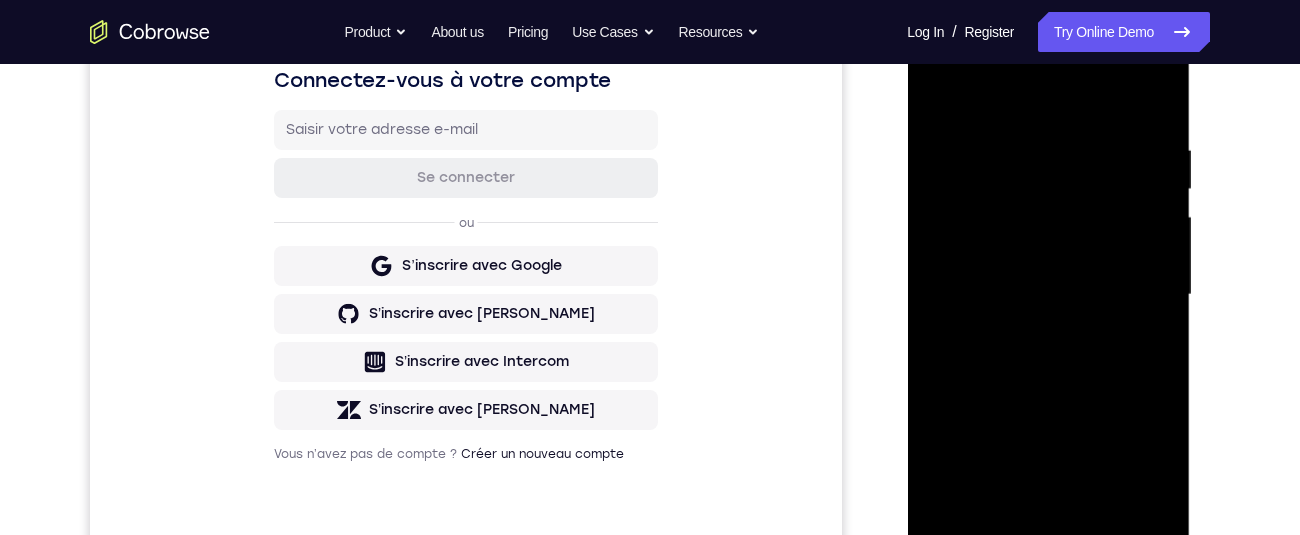scroll, scrollTop: 330, scrollLeft: 0, axis: vertical 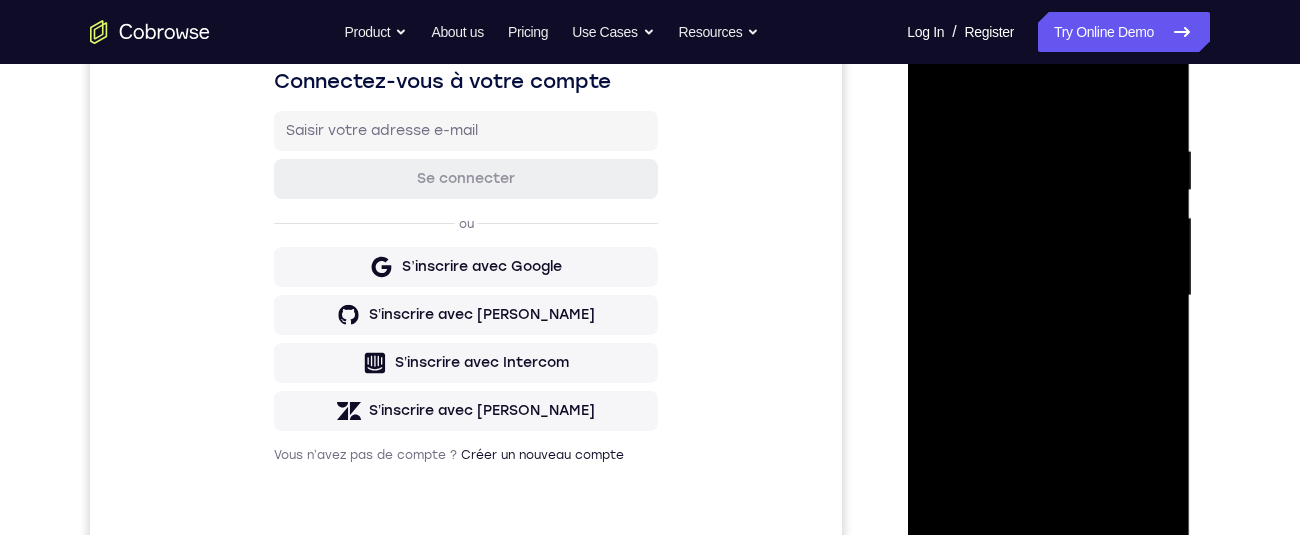 click at bounding box center (1048, 296) 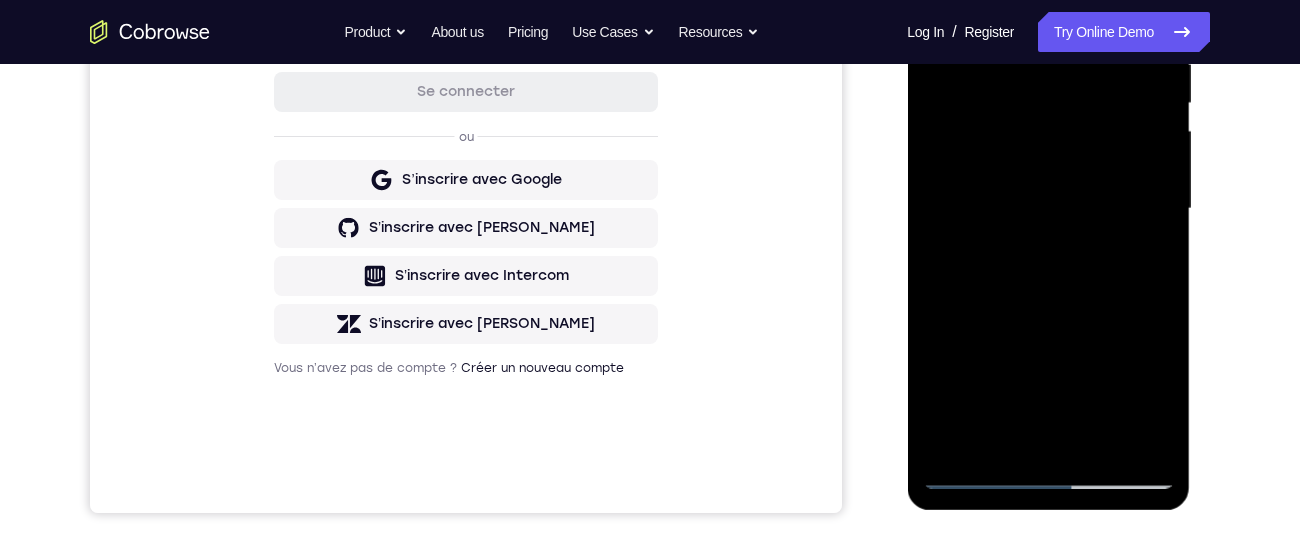 scroll, scrollTop: 412, scrollLeft: 0, axis: vertical 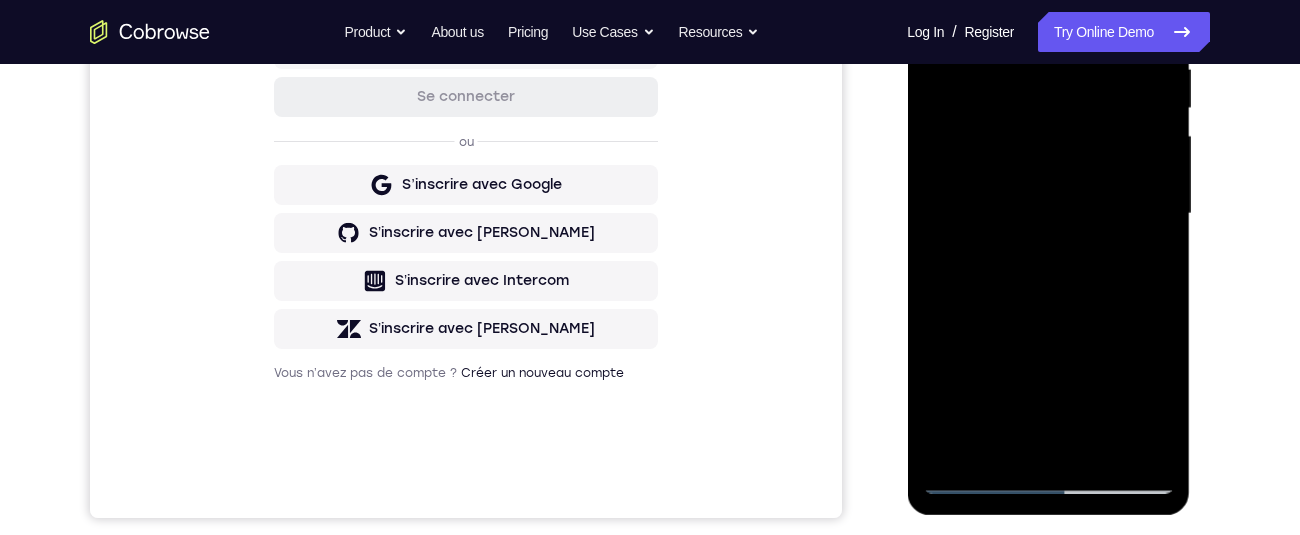 click at bounding box center (1048, 214) 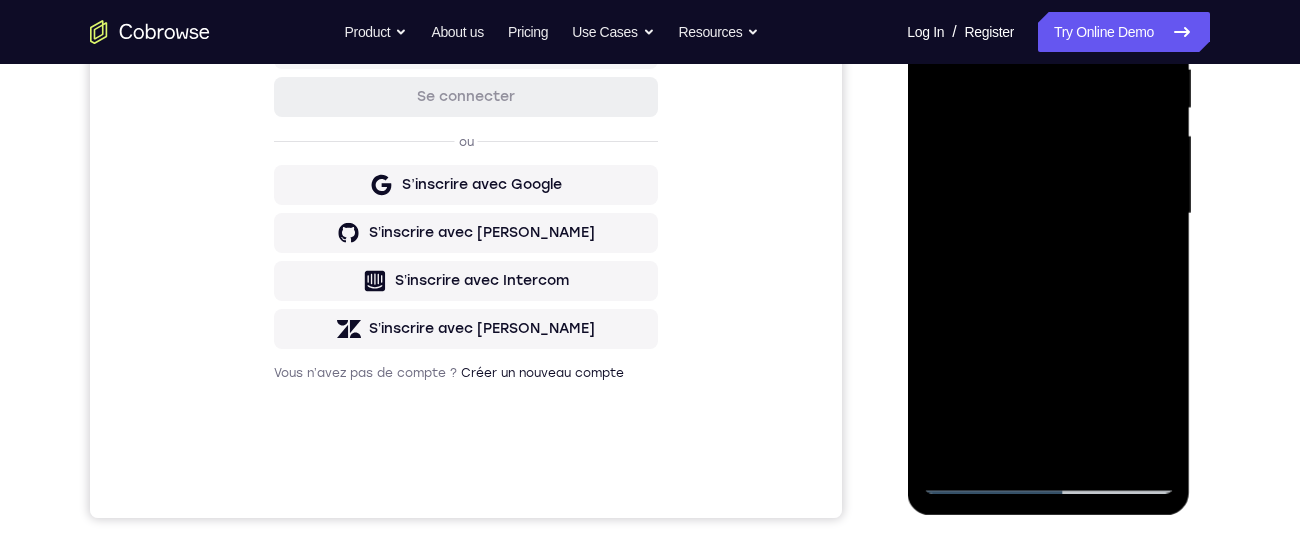 click at bounding box center [1048, 214] 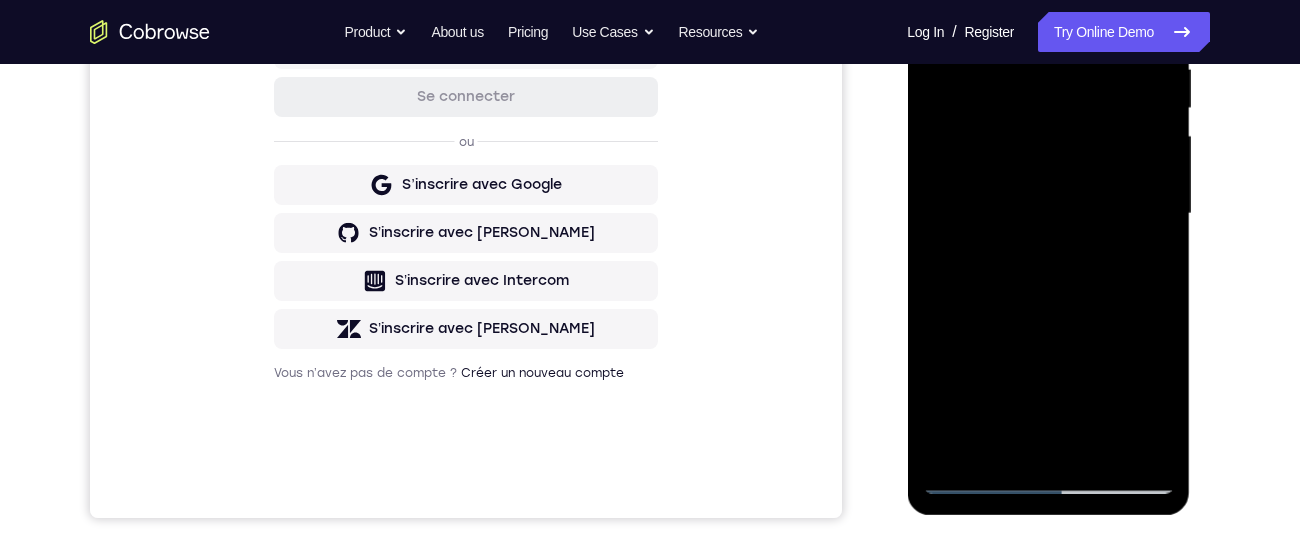 click at bounding box center (1048, 214) 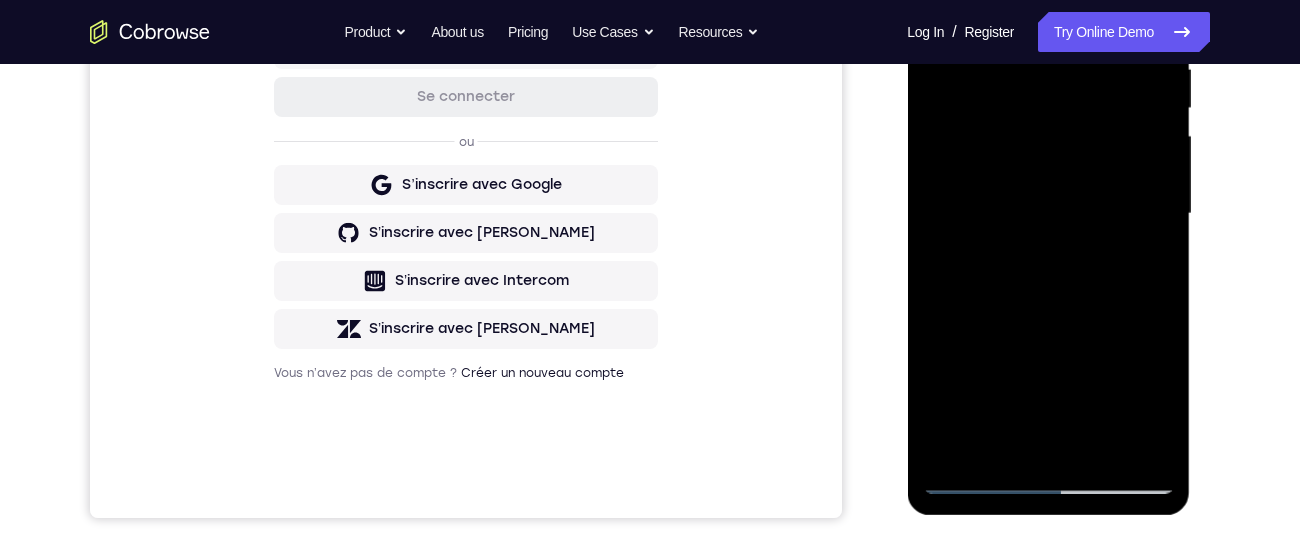 click at bounding box center [1048, 214] 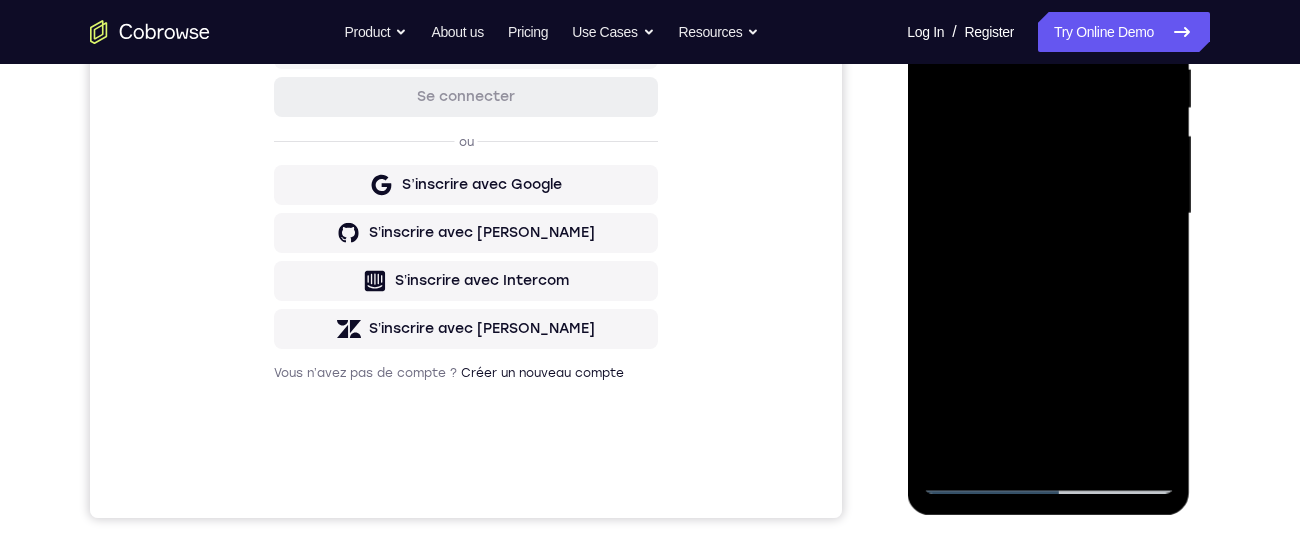 click at bounding box center [1048, 214] 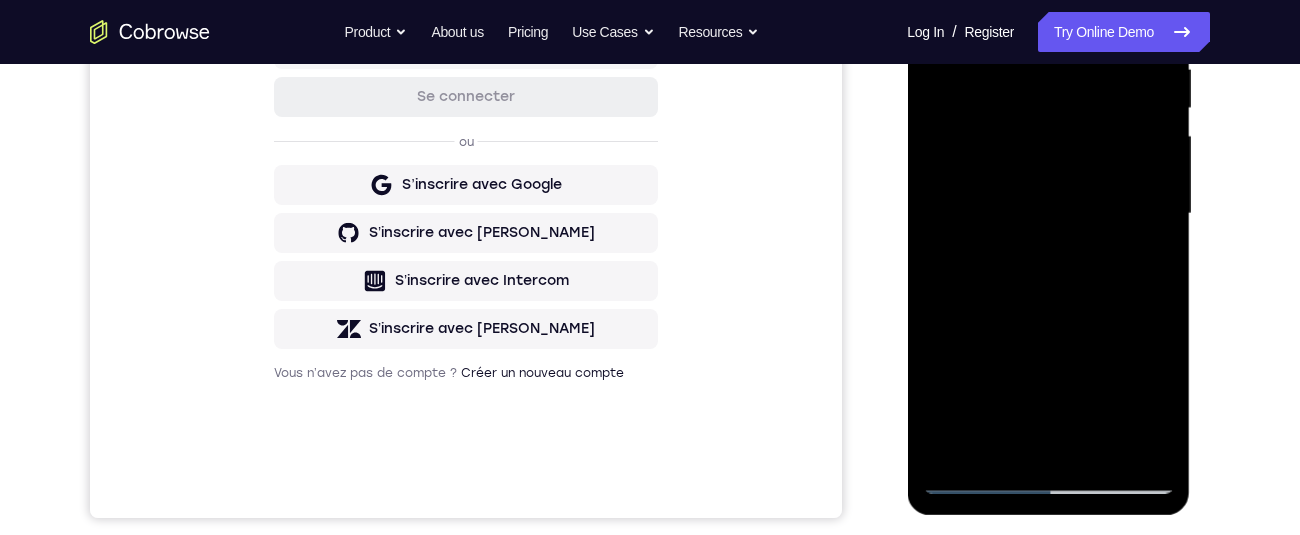 scroll, scrollTop: 204, scrollLeft: 0, axis: vertical 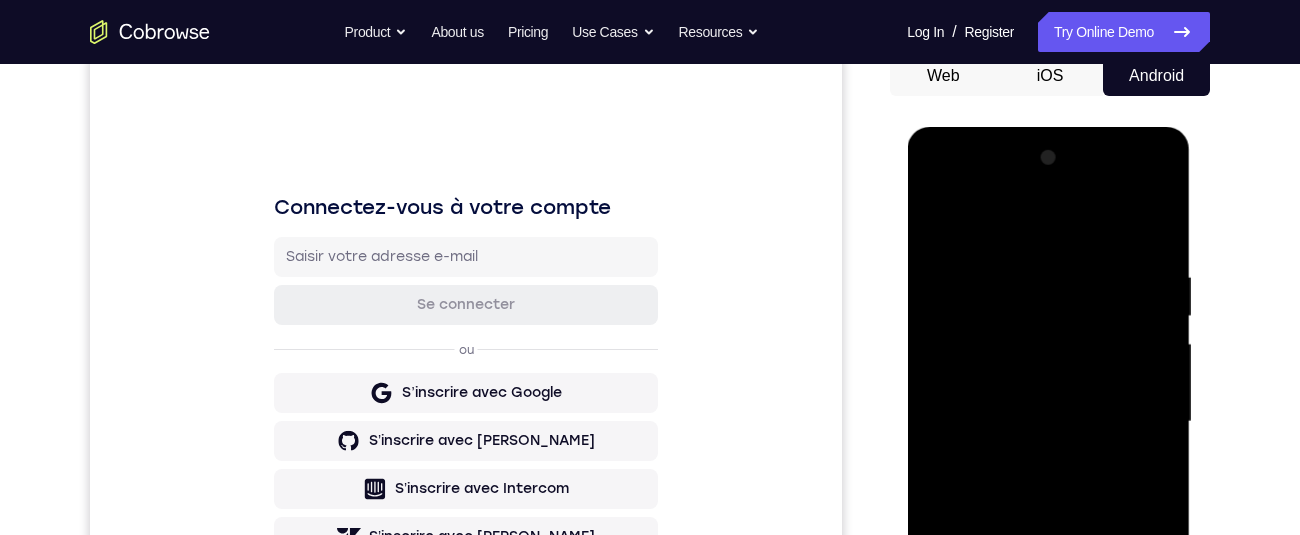 click at bounding box center (1048, 422) 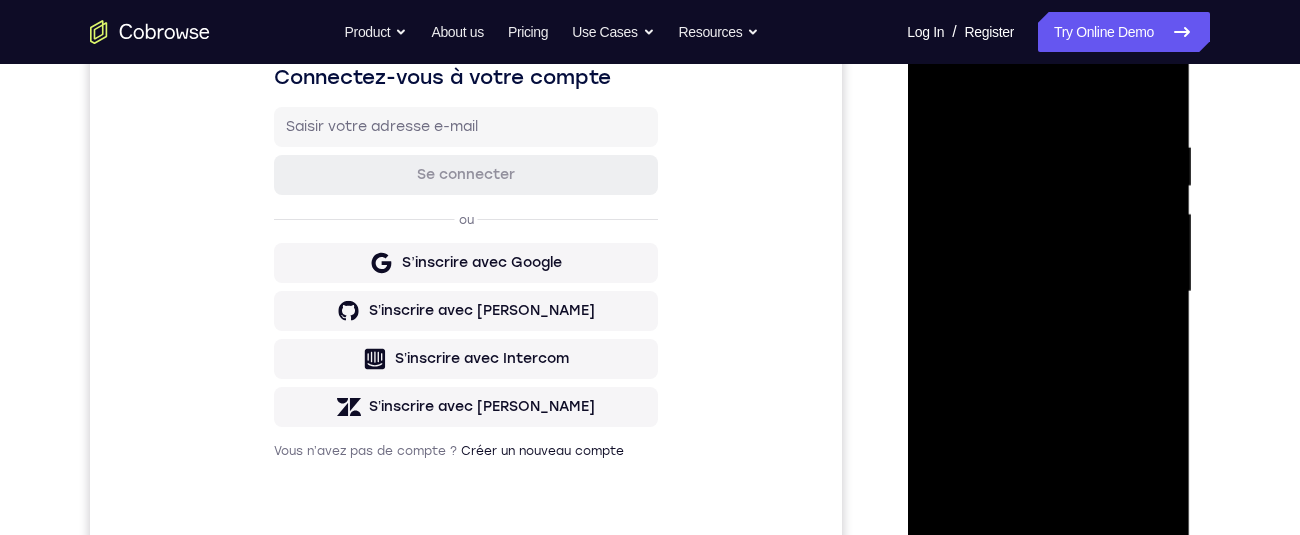 scroll, scrollTop: 352, scrollLeft: 0, axis: vertical 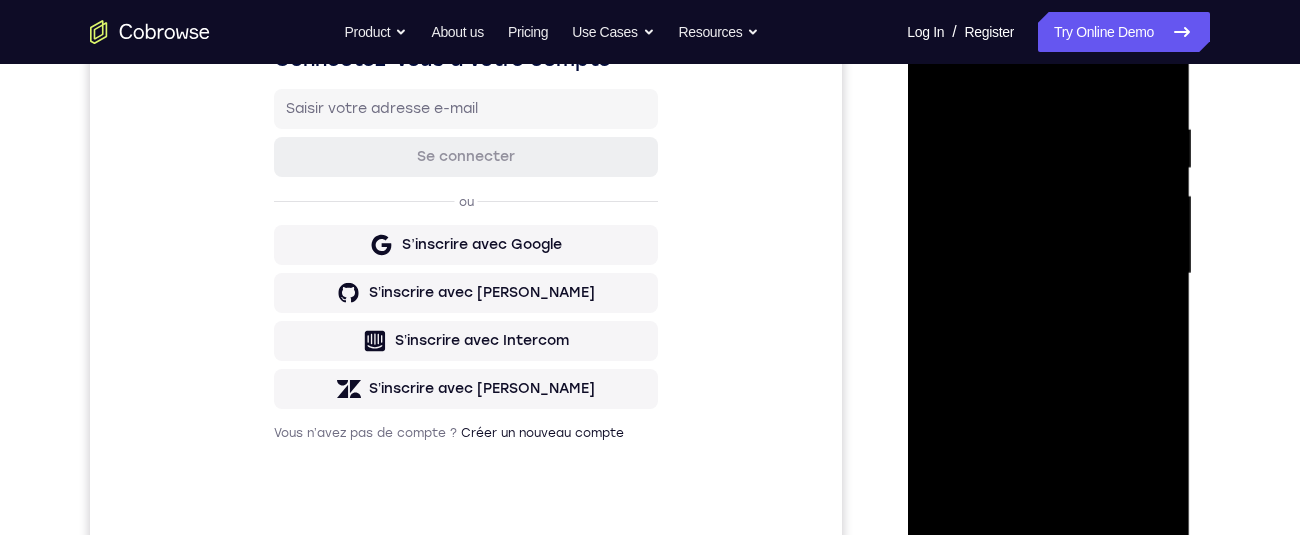 click at bounding box center (1048, 274) 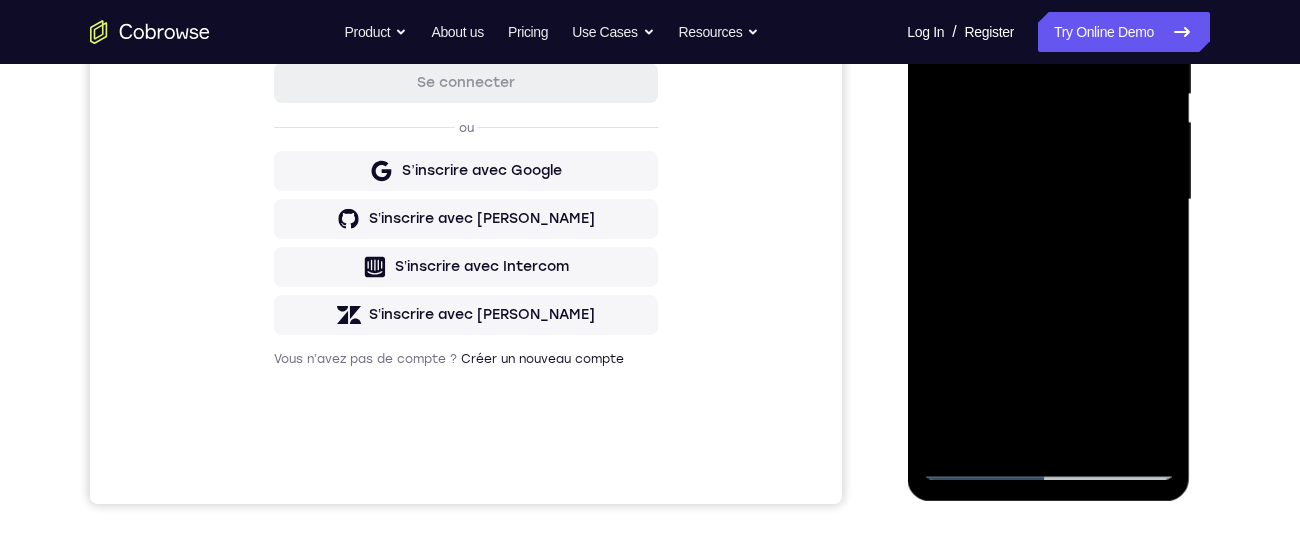scroll, scrollTop: 409, scrollLeft: 0, axis: vertical 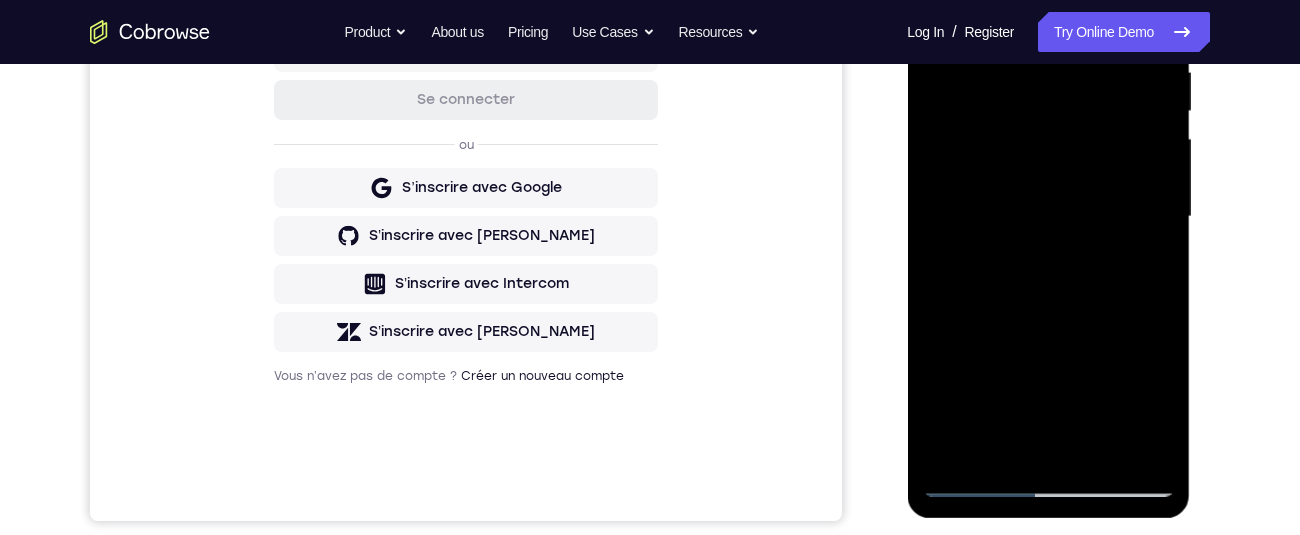click at bounding box center (1048, 217) 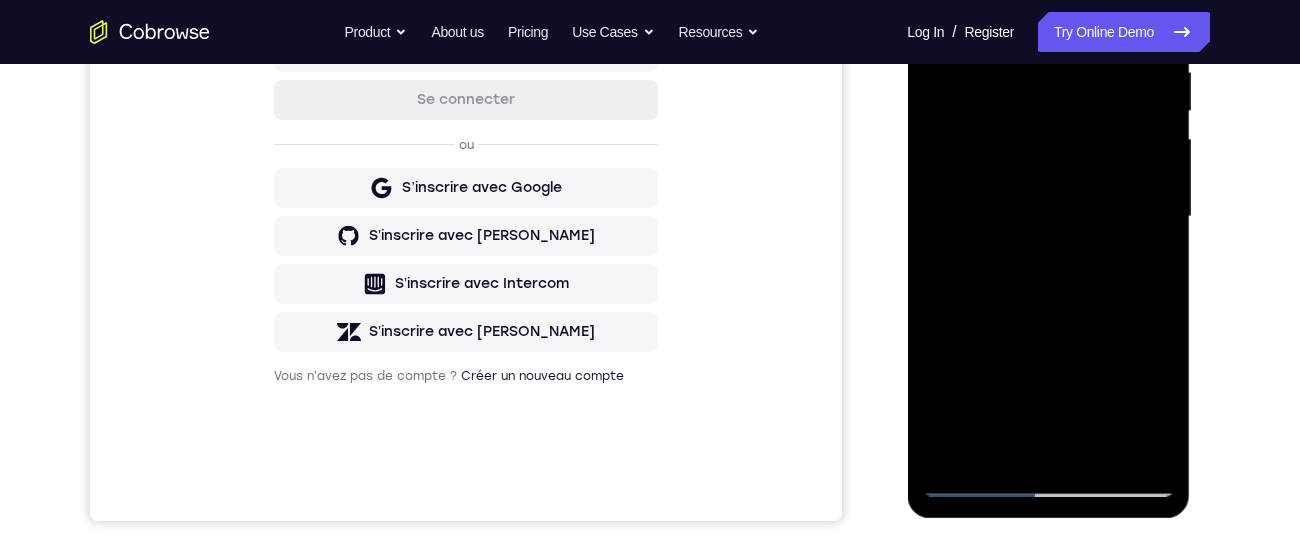 scroll, scrollTop: 201, scrollLeft: 0, axis: vertical 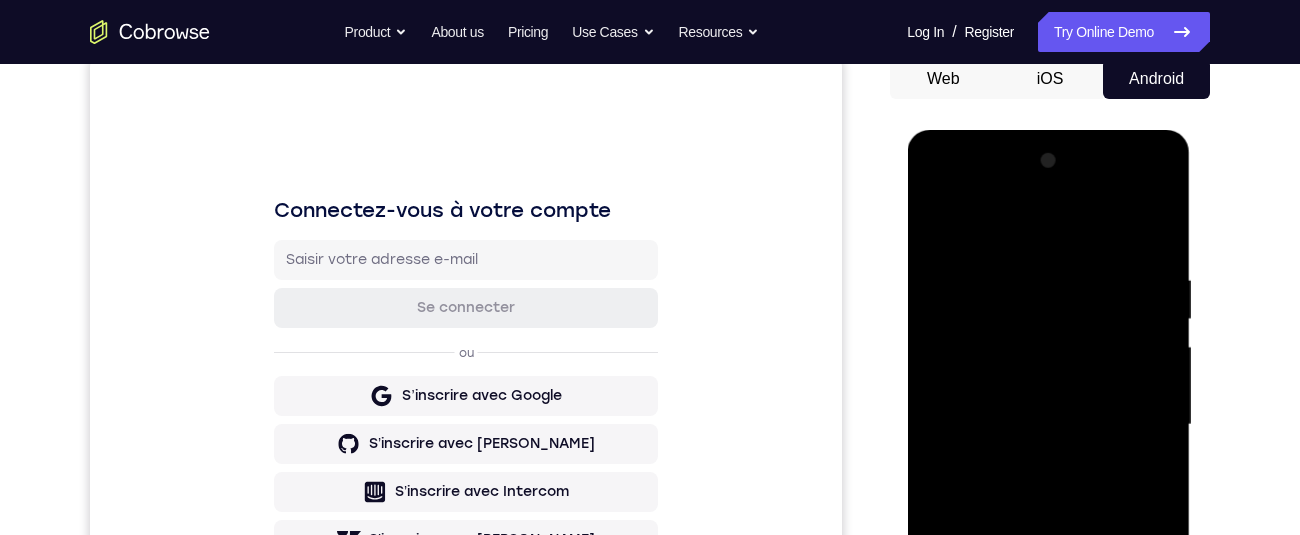 click at bounding box center (1048, 425) 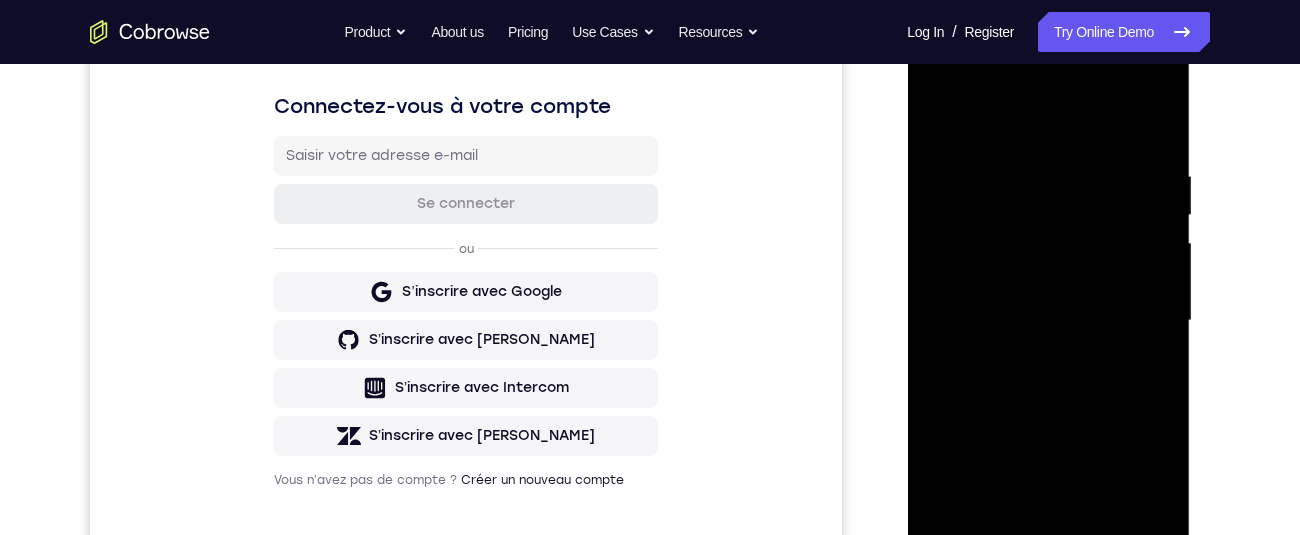 scroll, scrollTop: 216, scrollLeft: 0, axis: vertical 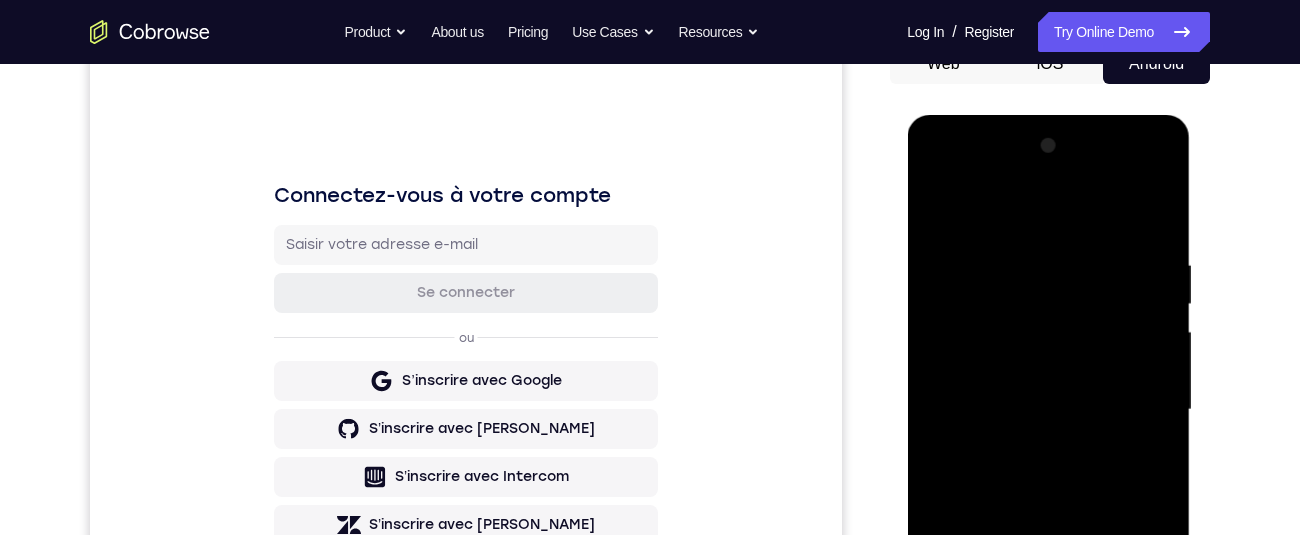 click at bounding box center (1048, 410) 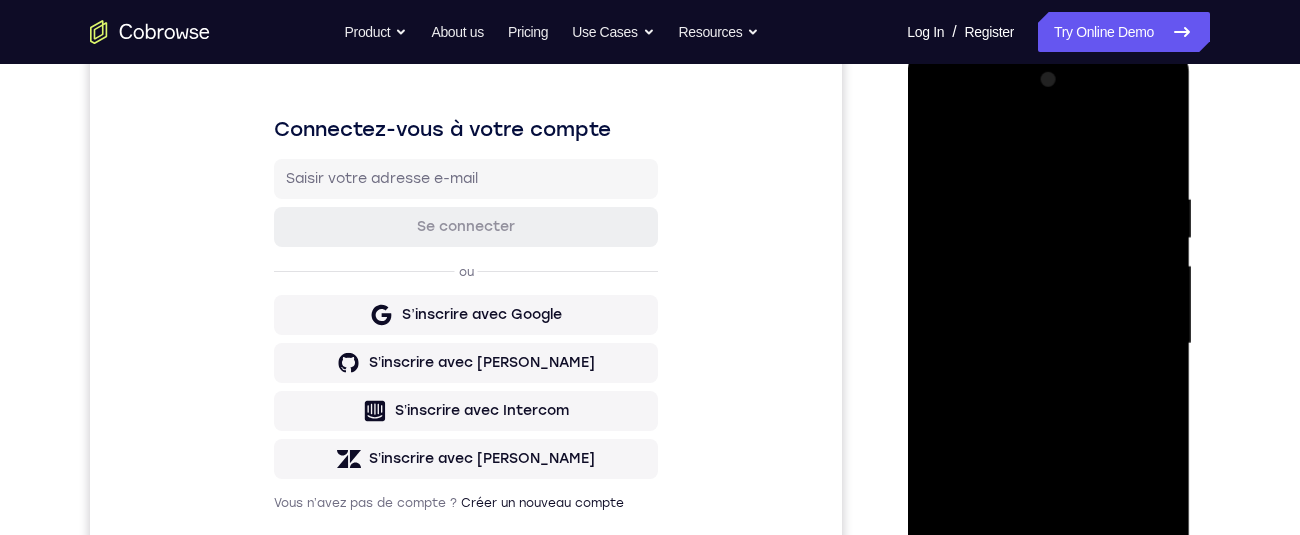 click at bounding box center [1048, 344] 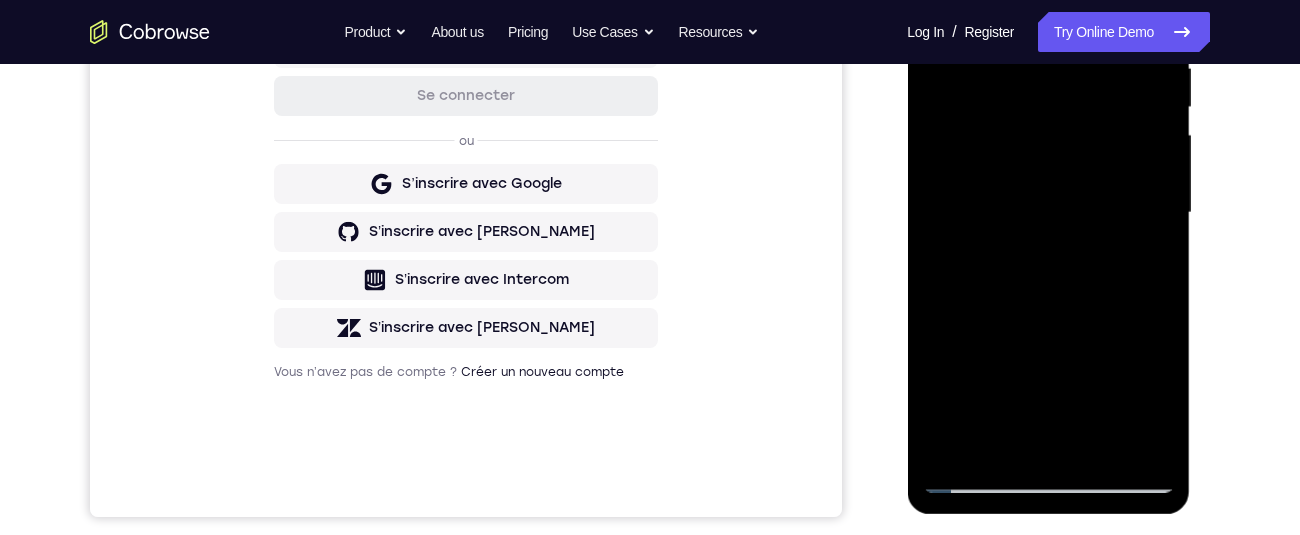 click at bounding box center (1048, 213) 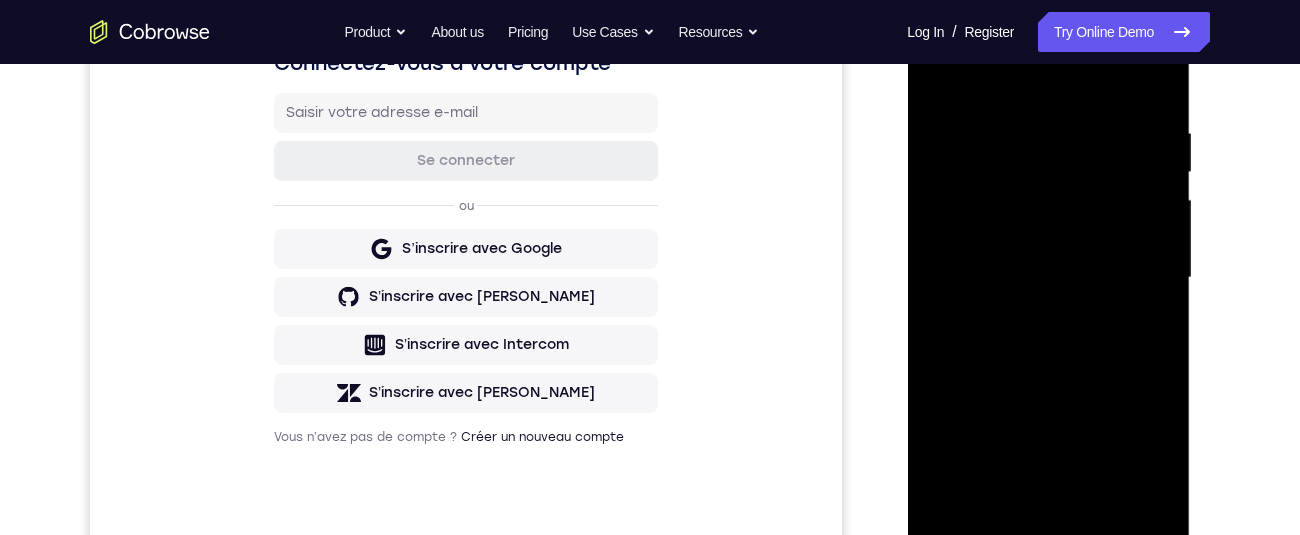 click at bounding box center [1048, 278] 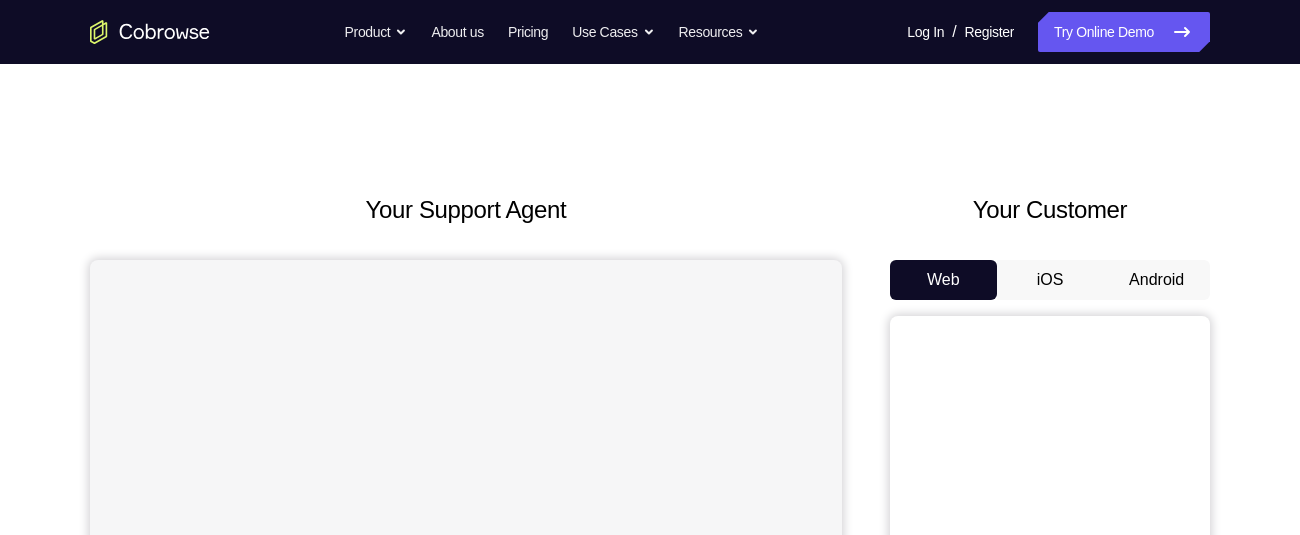 scroll, scrollTop: 0, scrollLeft: 0, axis: both 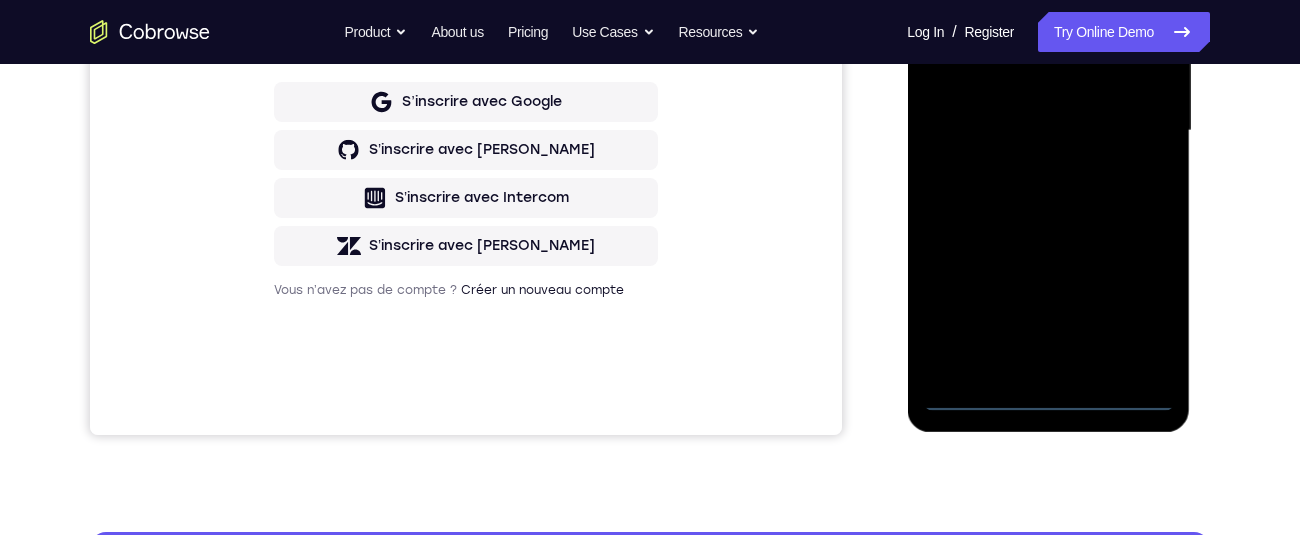 click on "Your Support Agent             Your Customer       Web   iOS   Android                         Next Steps   We’d be happy to give a product demo, answer any technical questions, or share best practices.          Create An Account             Contact Sales" at bounding box center [650, 228] 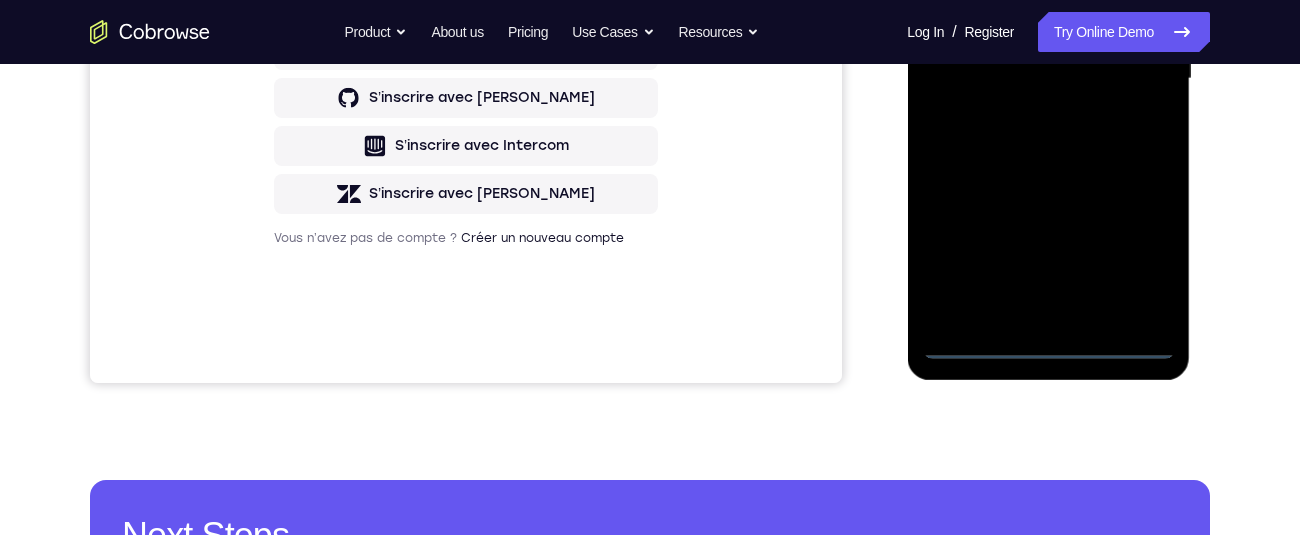 scroll, scrollTop: 544, scrollLeft: 0, axis: vertical 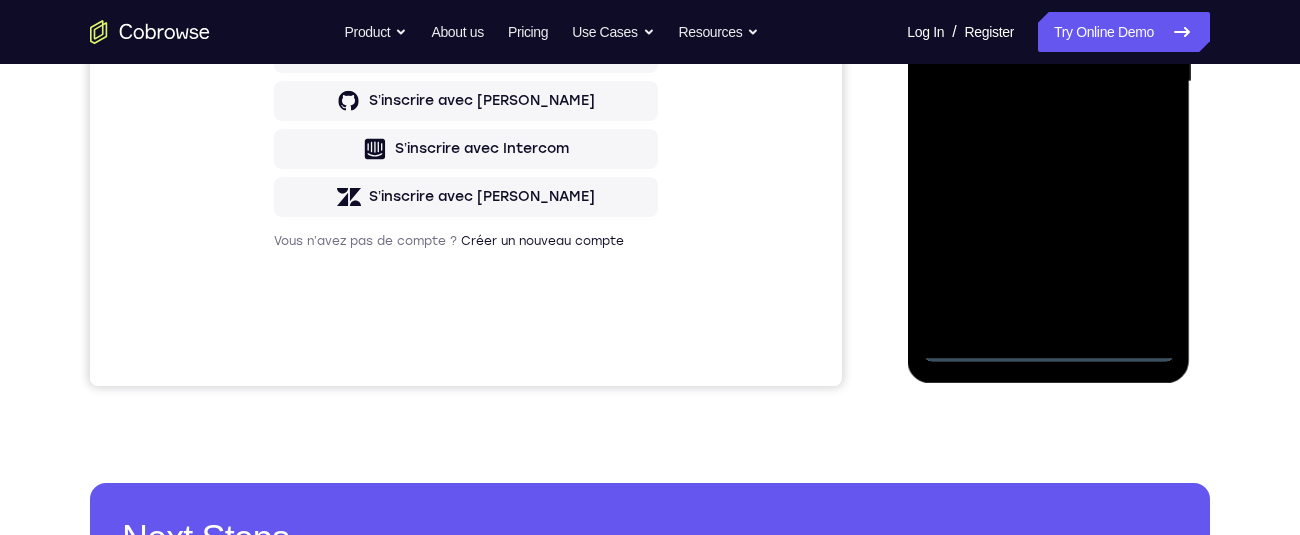 click at bounding box center [1048, 82] 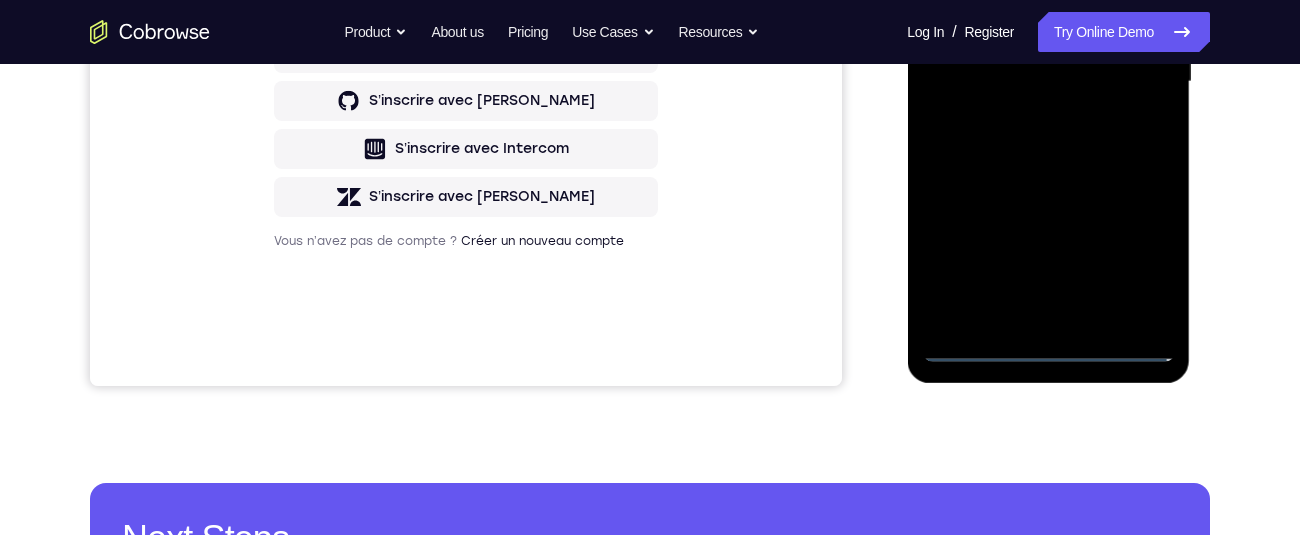 click at bounding box center [1048, 82] 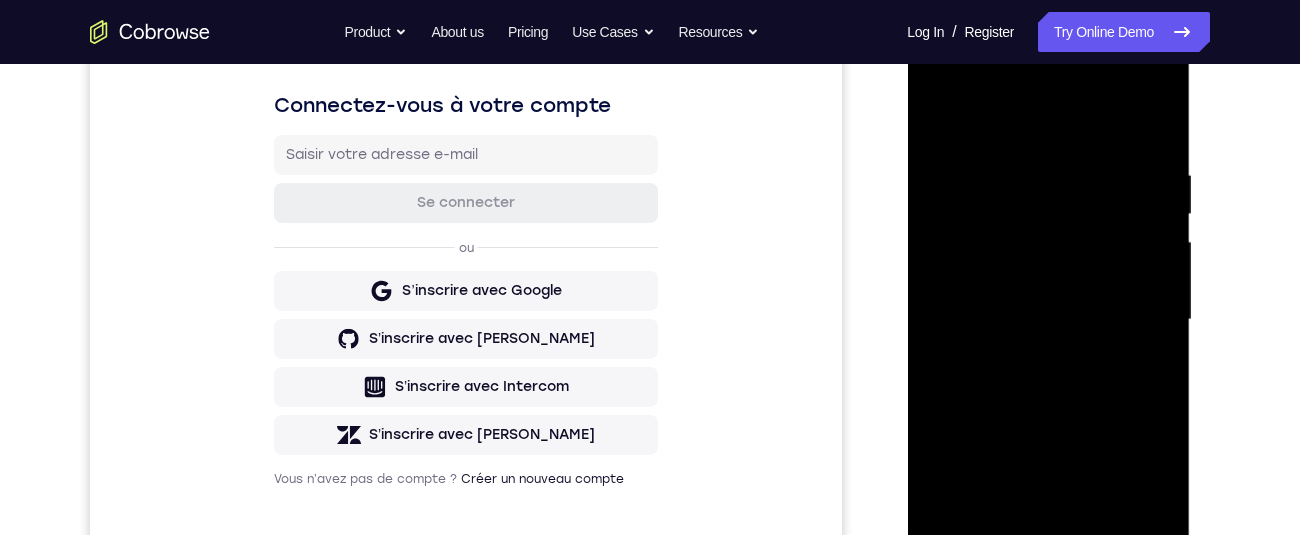 scroll, scrollTop: 262, scrollLeft: 0, axis: vertical 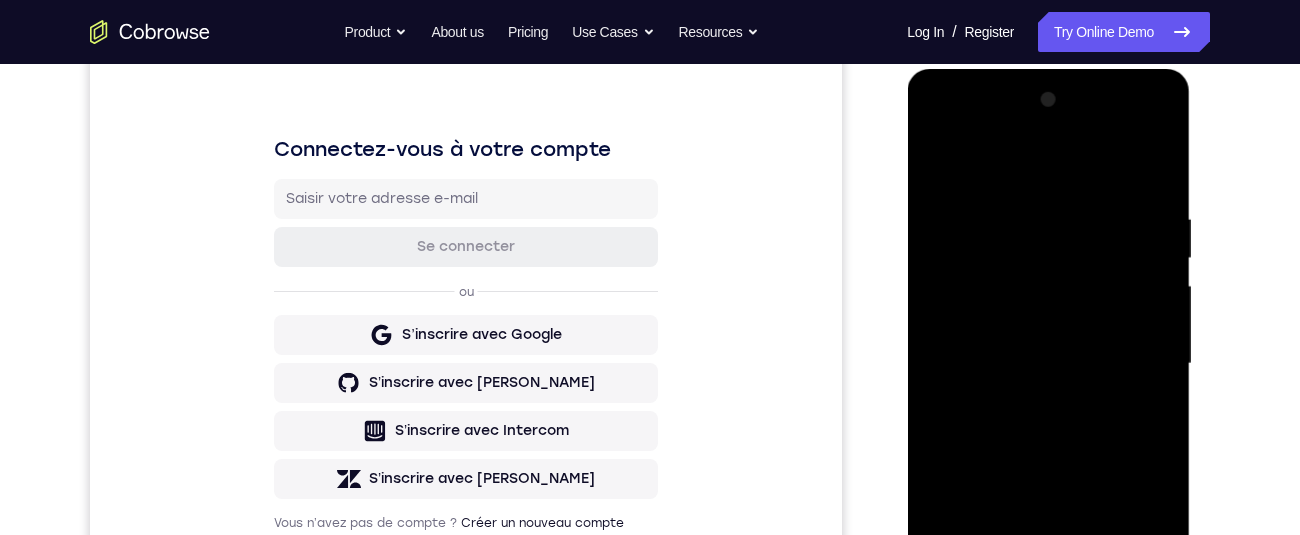 click at bounding box center [1048, 364] 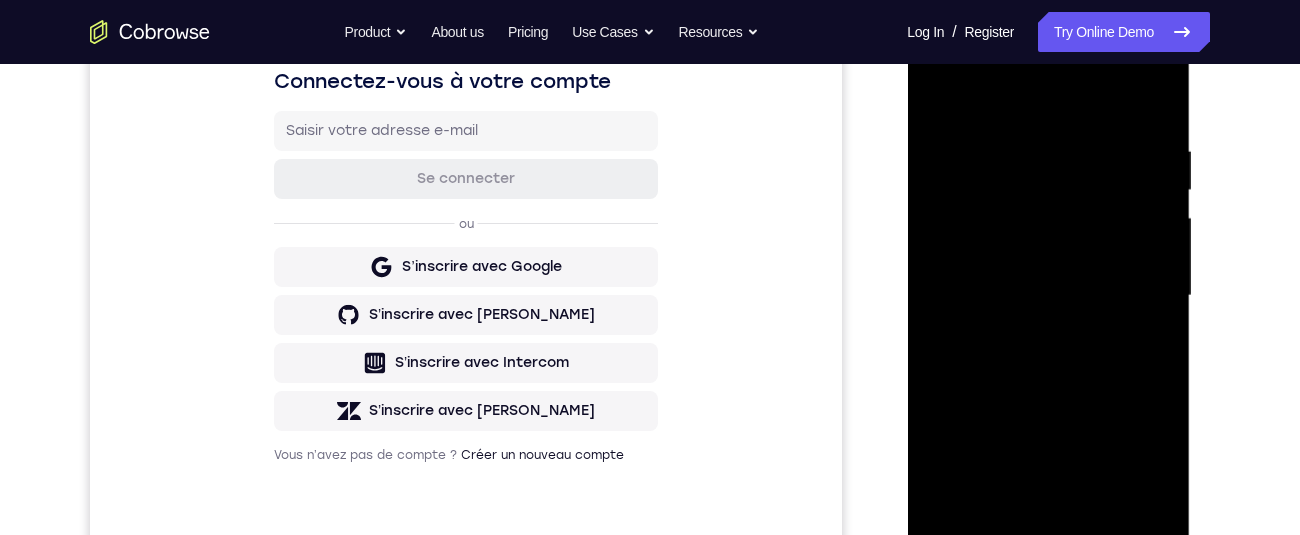 click at bounding box center [1048, 296] 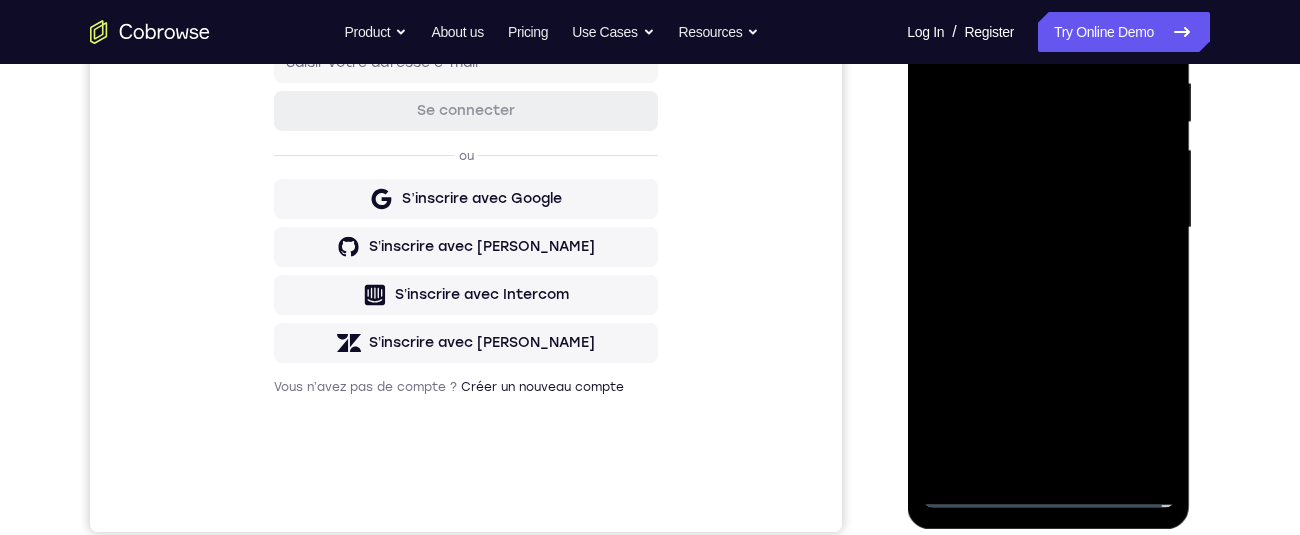 scroll, scrollTop: 400, scrollLeft: 0, axis: vertical 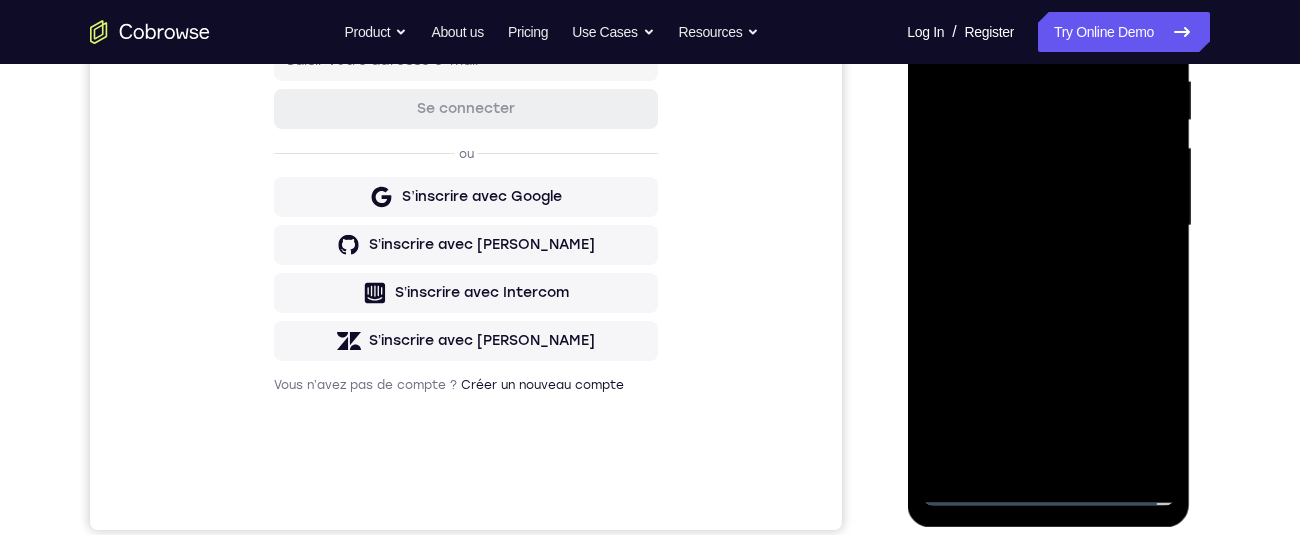 click at bounding box center (1048, 226) 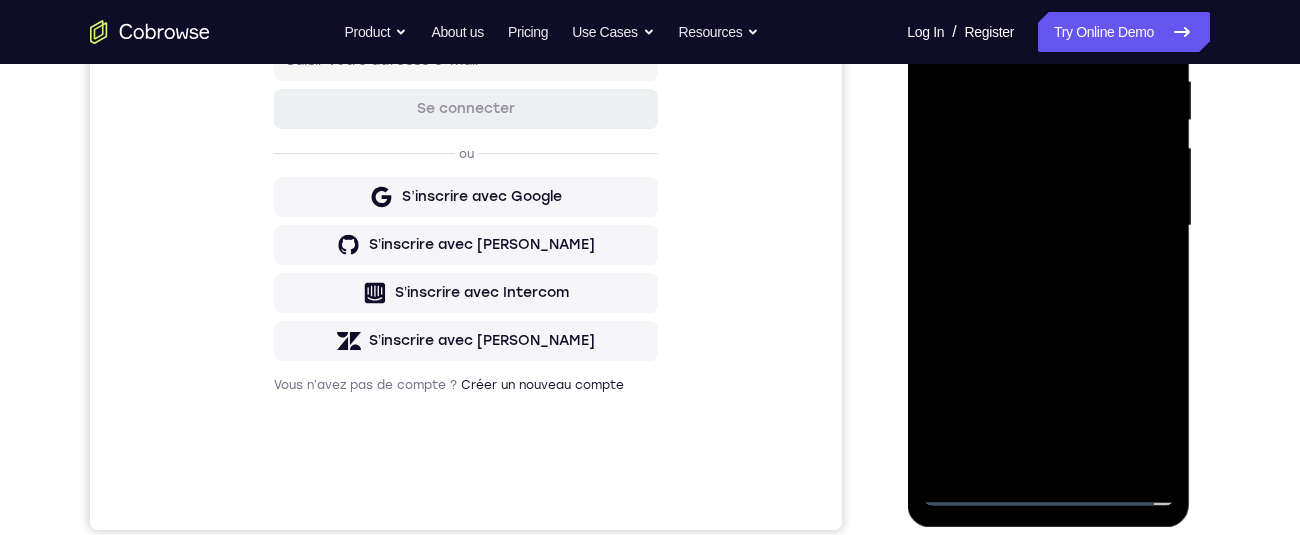 click at bounding box center [1048, 226] 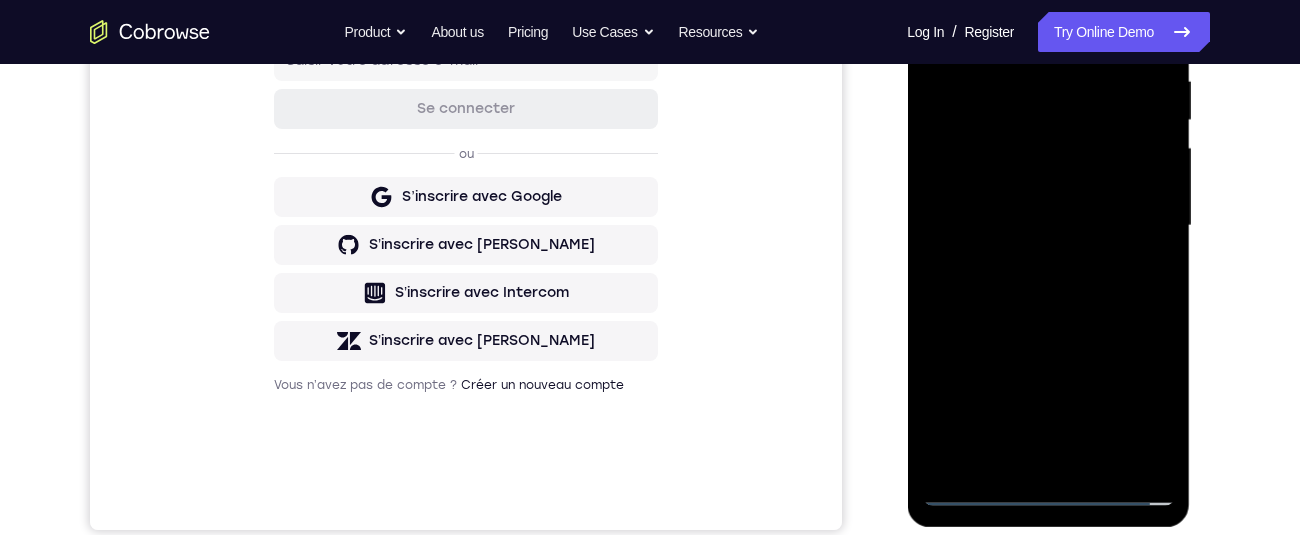 click at bounding box center [1048, 226] 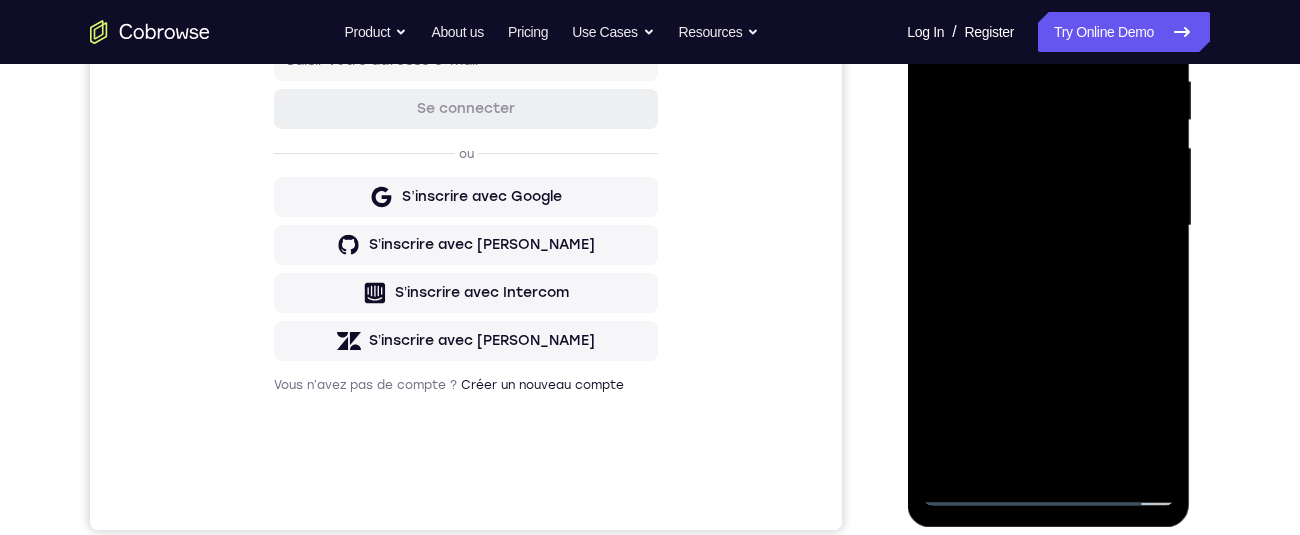 click at bounding box center (1048, 226) 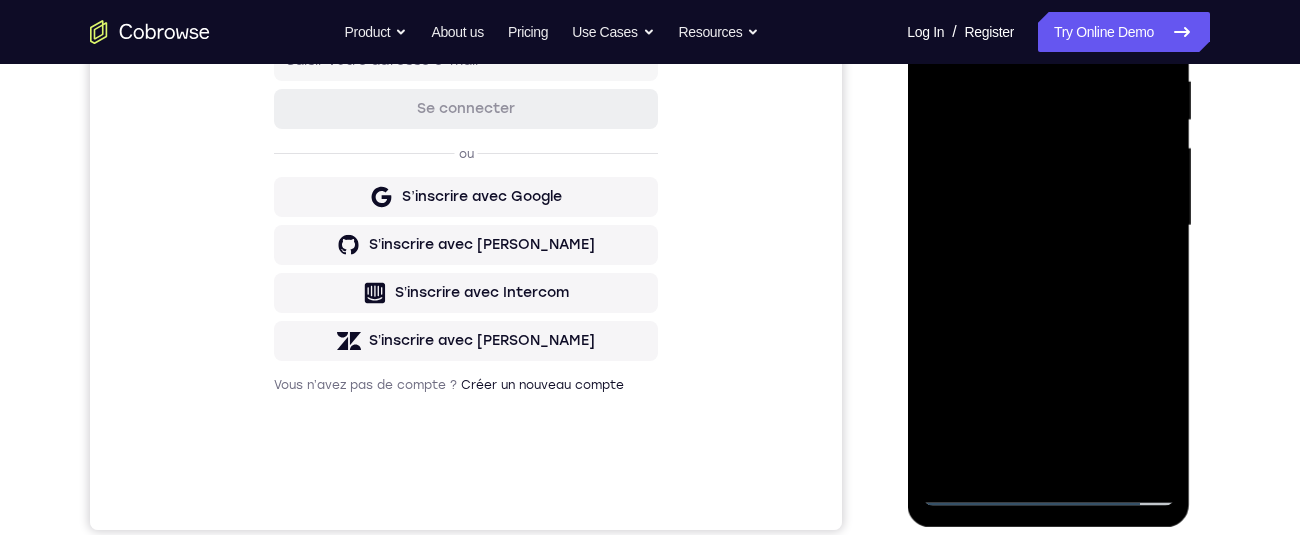 click at bounding box center (1048, 226) 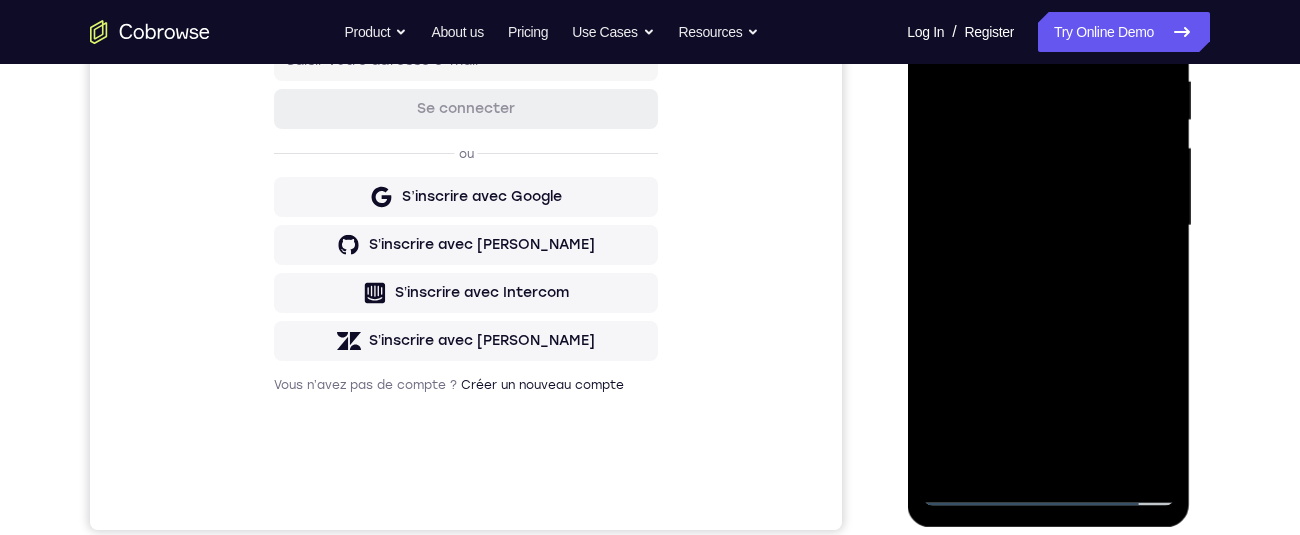 click at bounding box center (1048, 226) 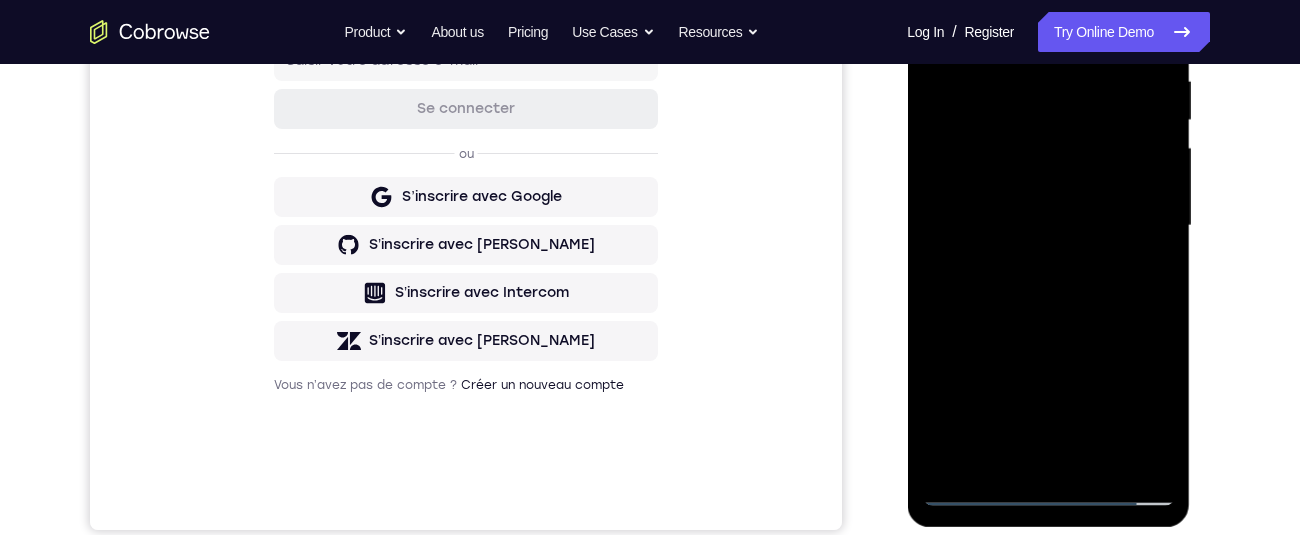 click at bounding box center [1048, 226] 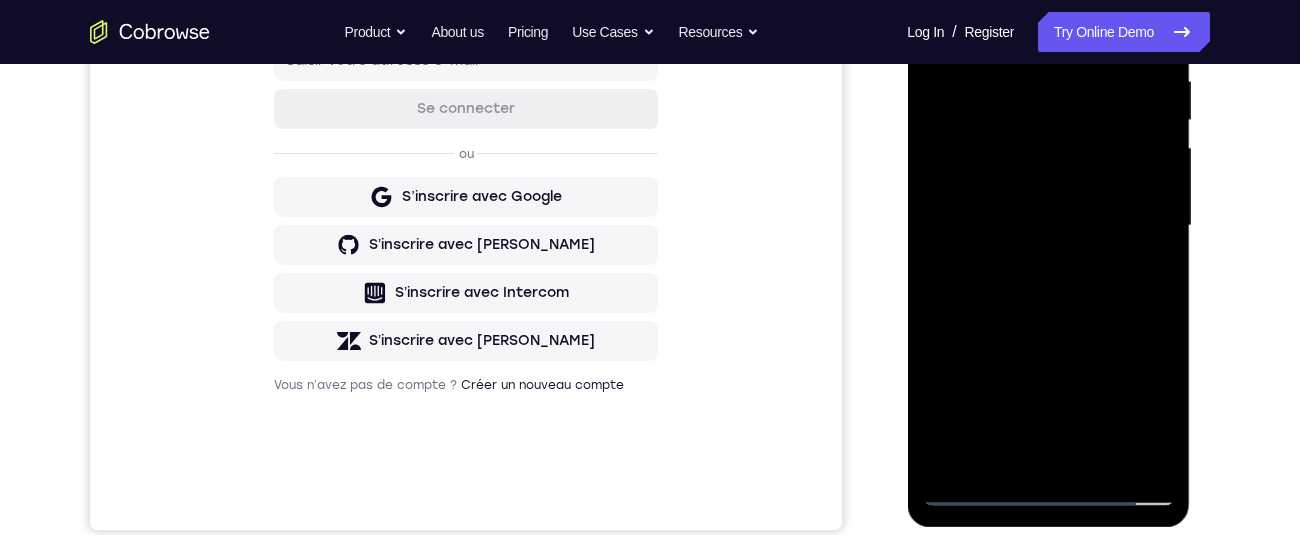 click at bounding box center (1048, 226) 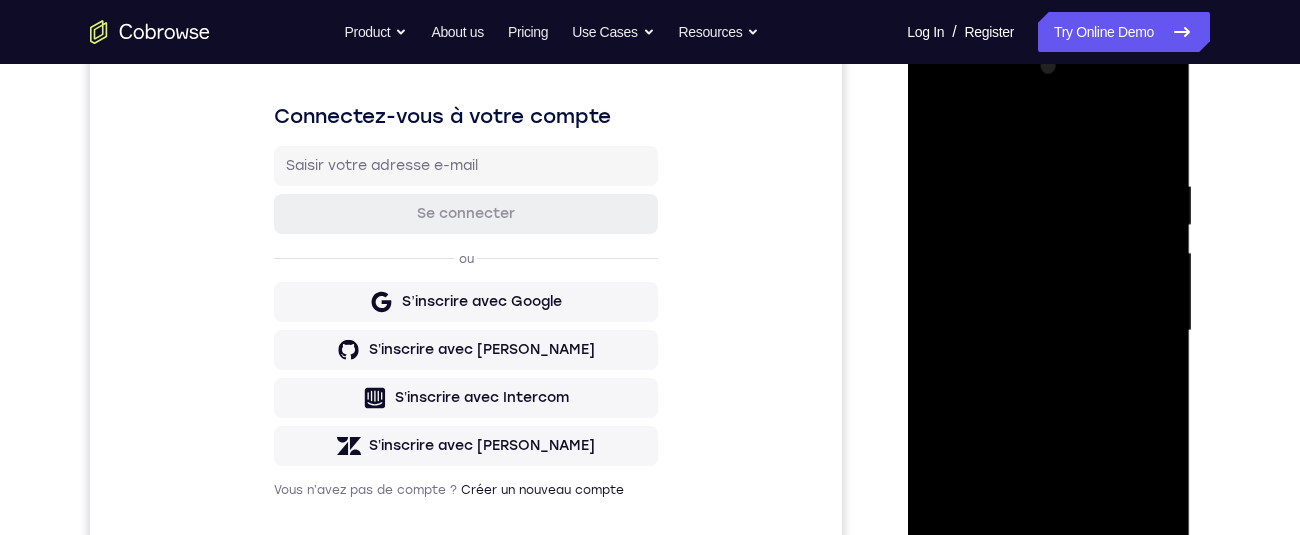 scroll, scrollTop: 446, scrollLeft: 0, axis: vertical 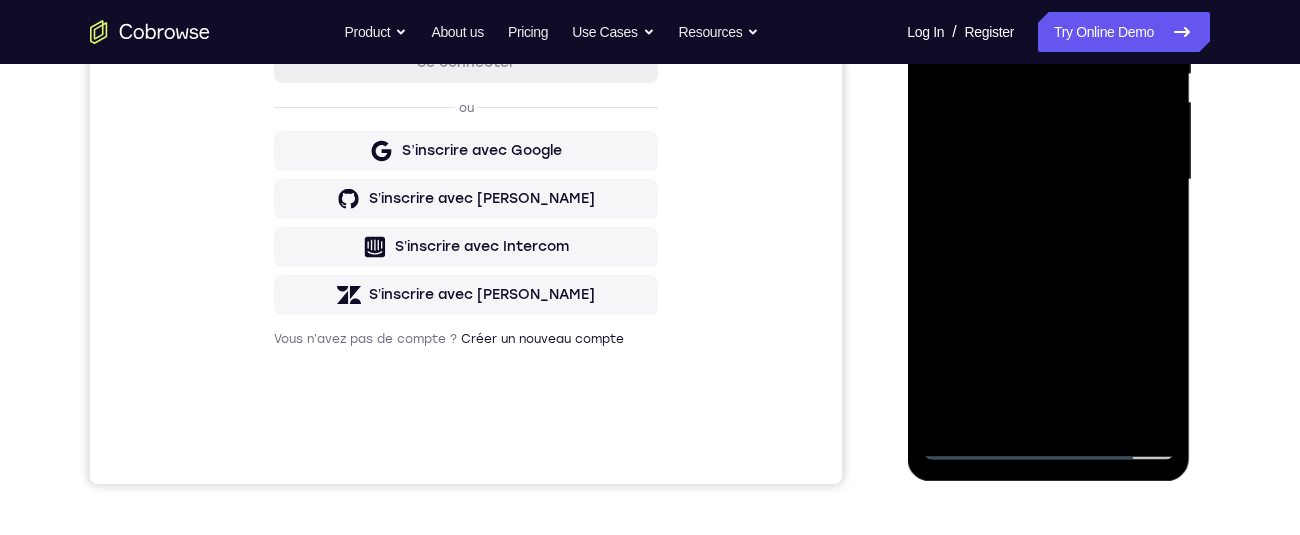 click at bounding box center (1048, 180) 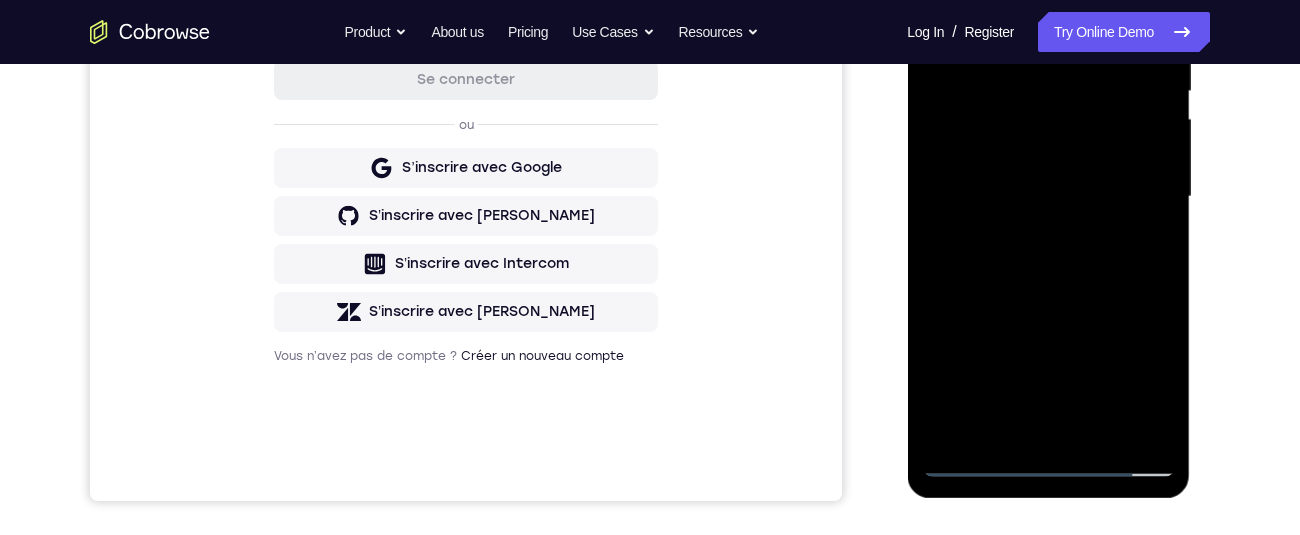 scroll, scrollTop: 270, scrollLeft: 0, axis: vertical 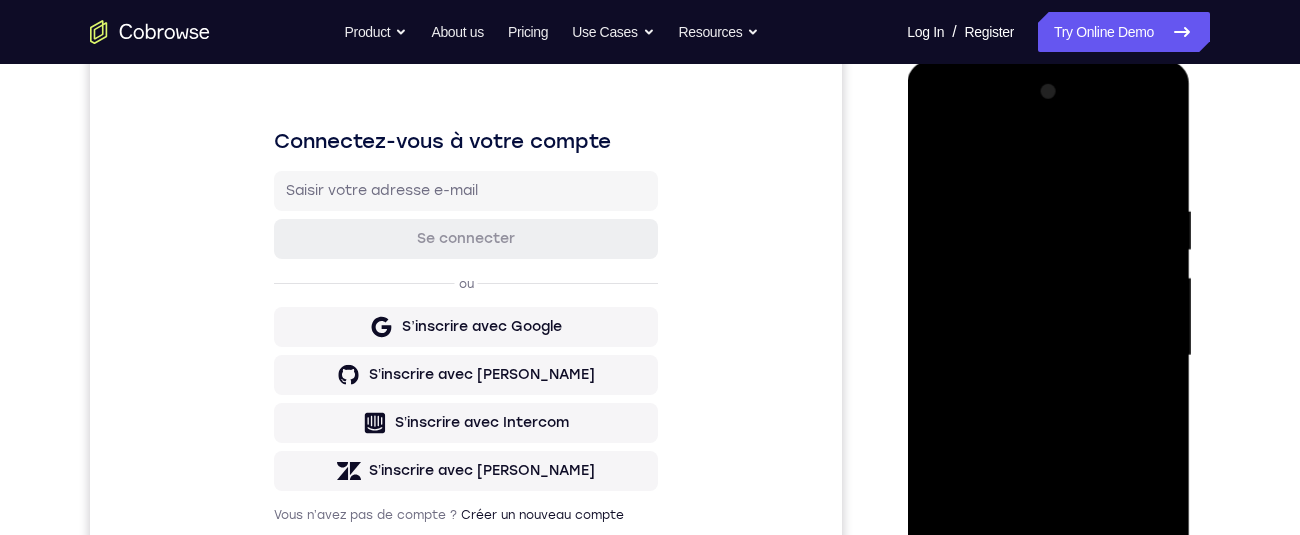 click at bounding box center [1048, 356] 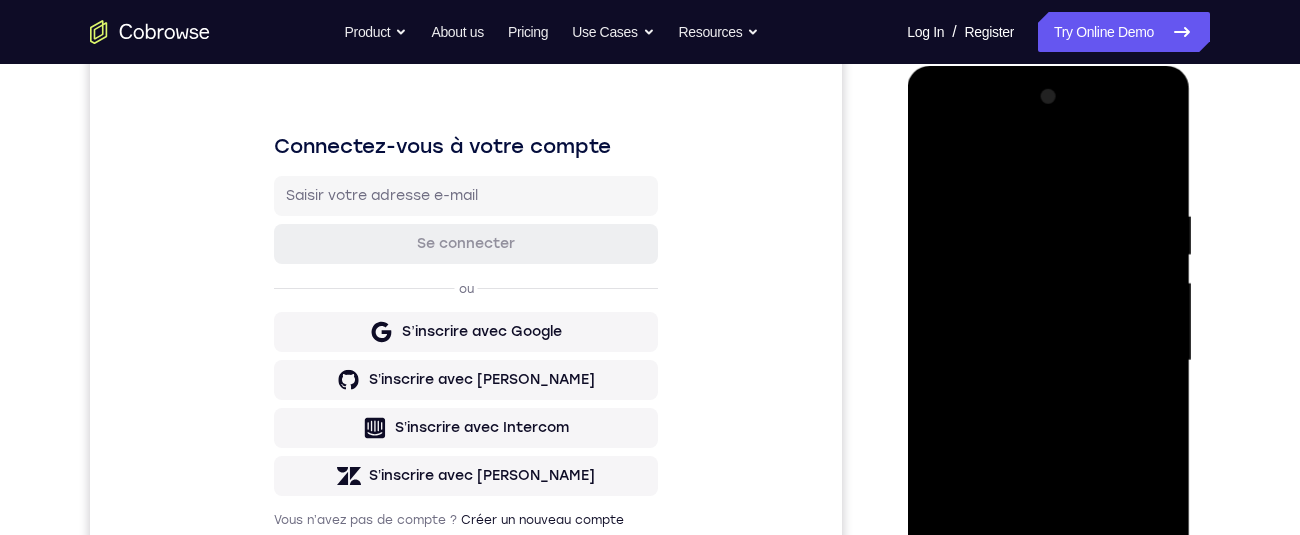 click at bounding box center [1048, 361] 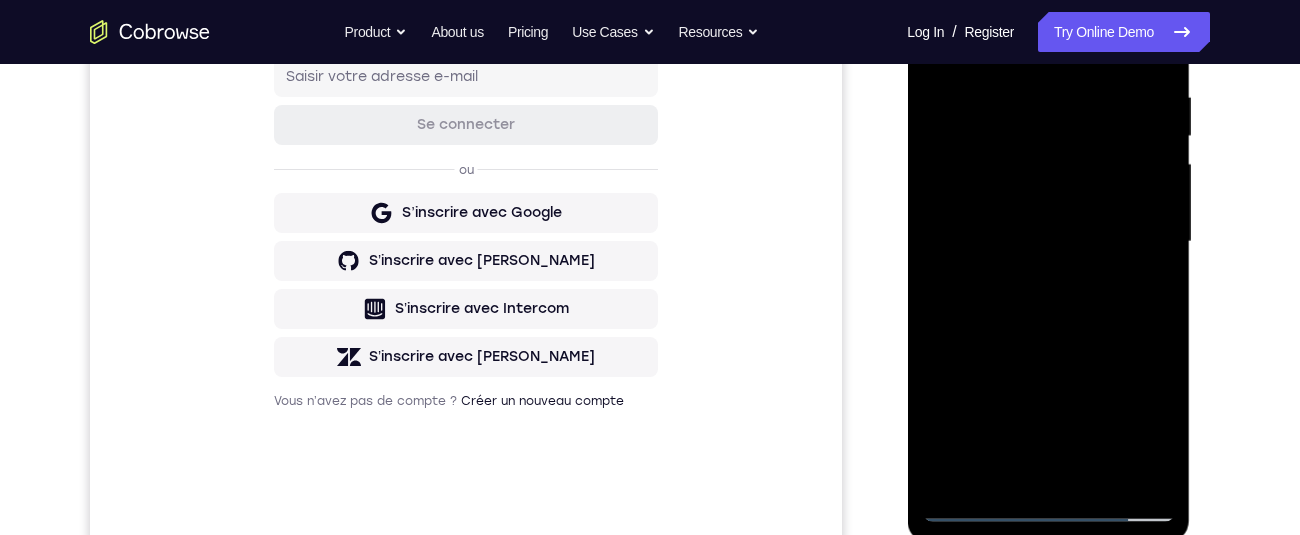 scroll, scrollTop: 425, scrollLeft: 0, axis: vertical 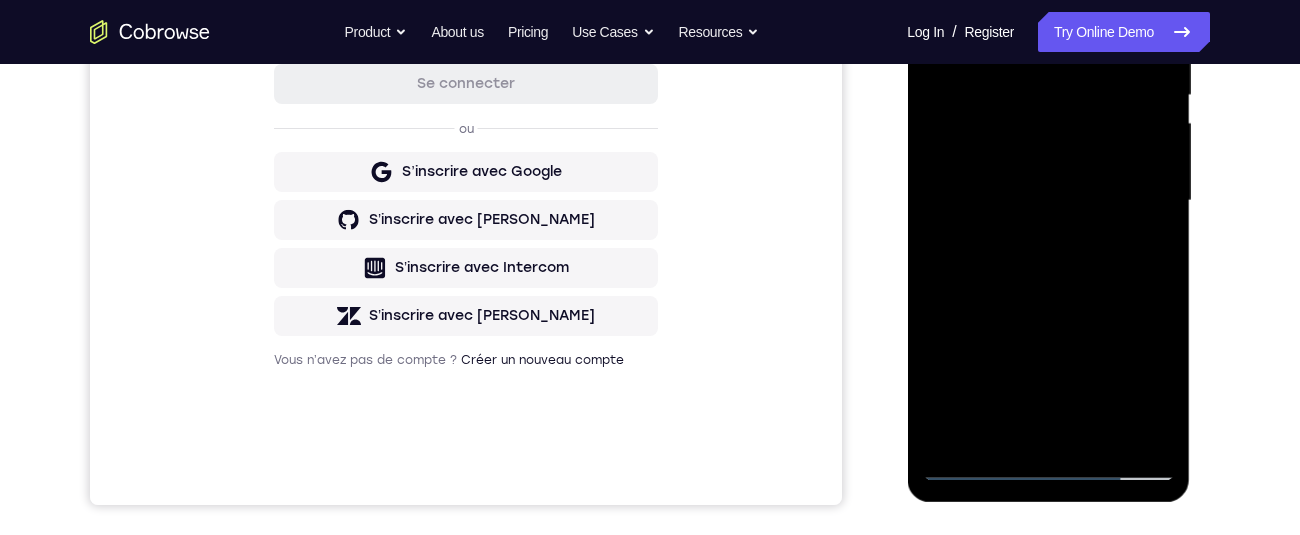 click at bounding box center [1048, 201] 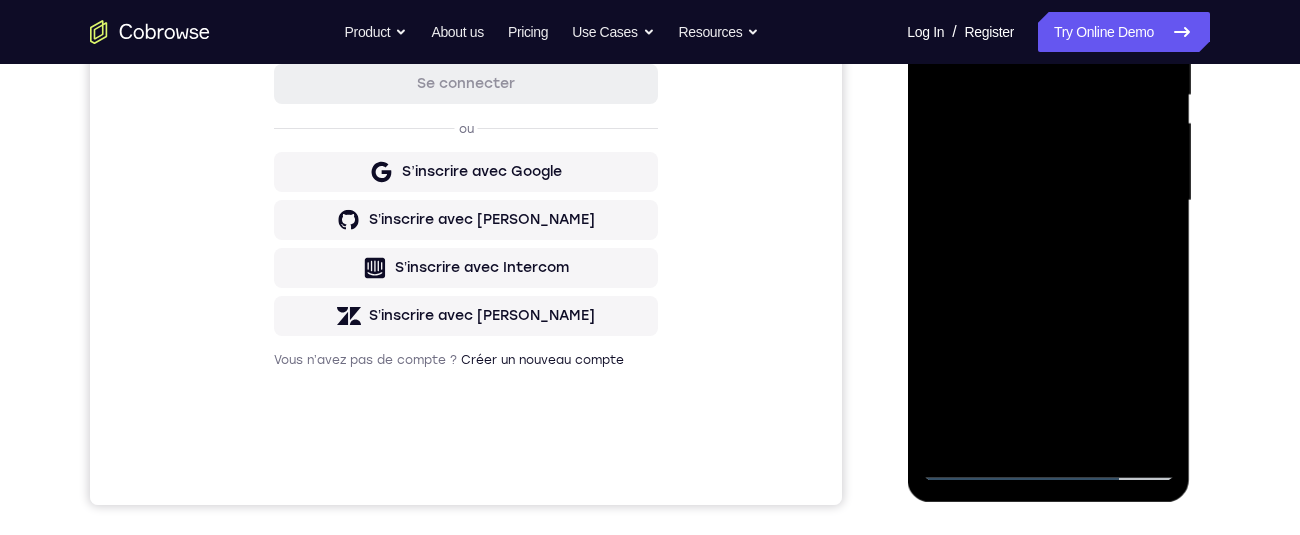 click at bounding box center [1048, 201] 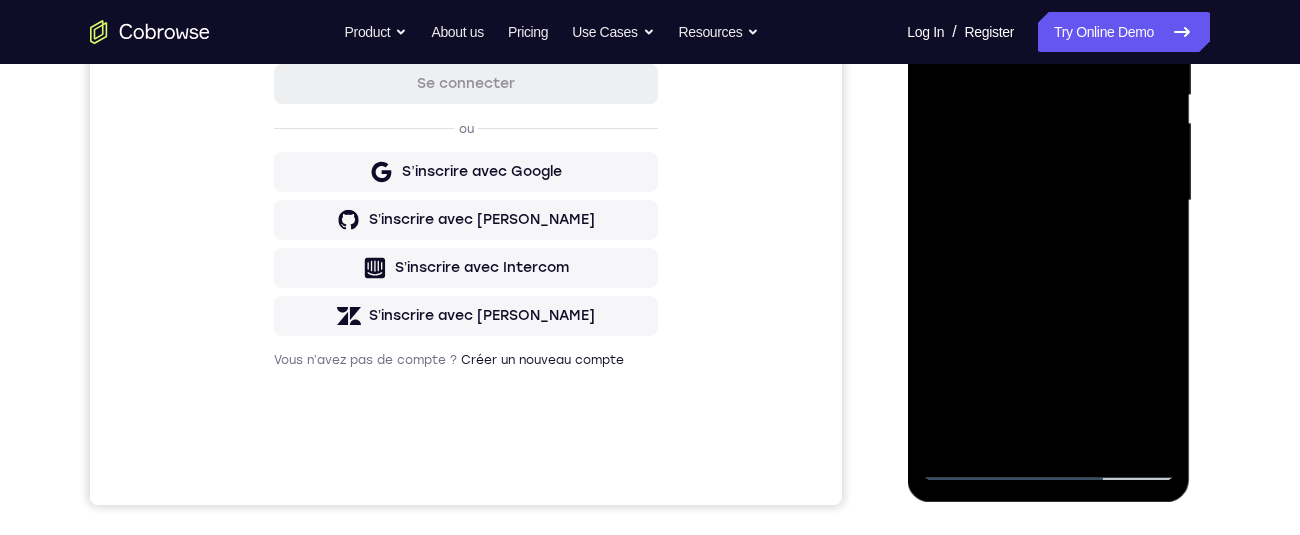 click at bounding box center (1048, 201) 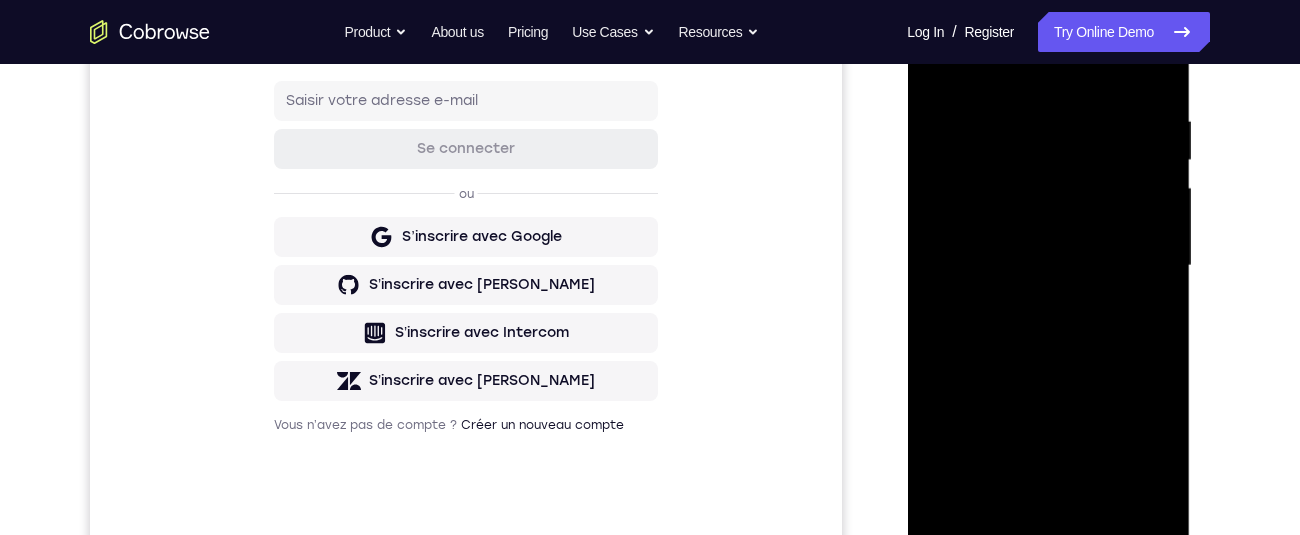 scroll, scrollTop: 342, scrollLeft: 0, axis: vertical 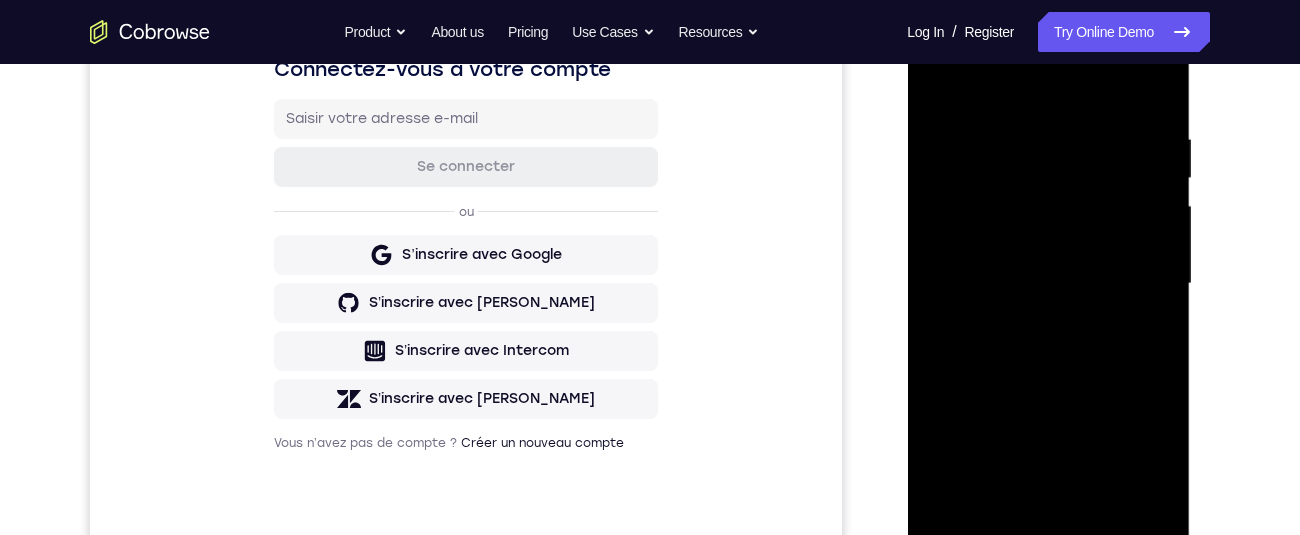 click at bounding box center (1048, 284) 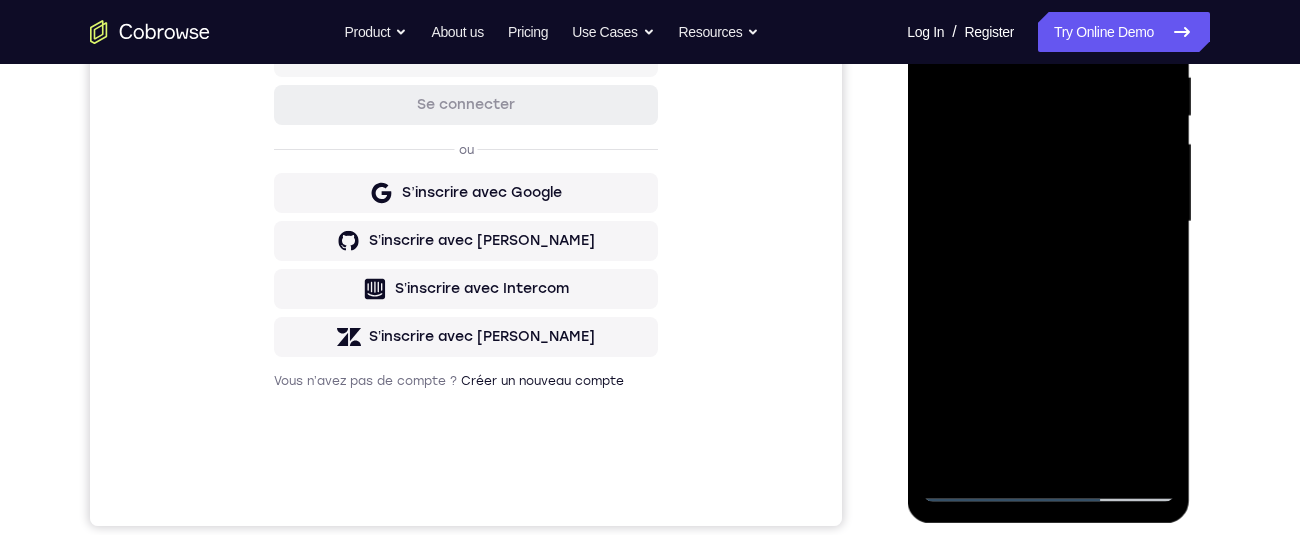scroll, scrollTop: 484, scrollLeft: 0, axis: vertical 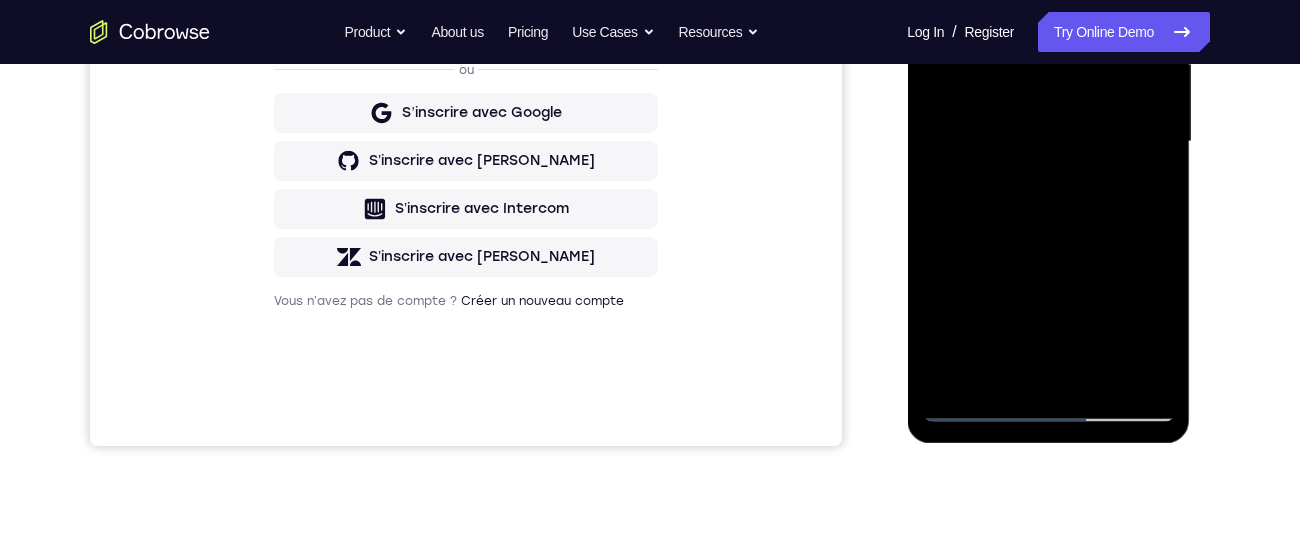 click at bounding box center (1048, 142) 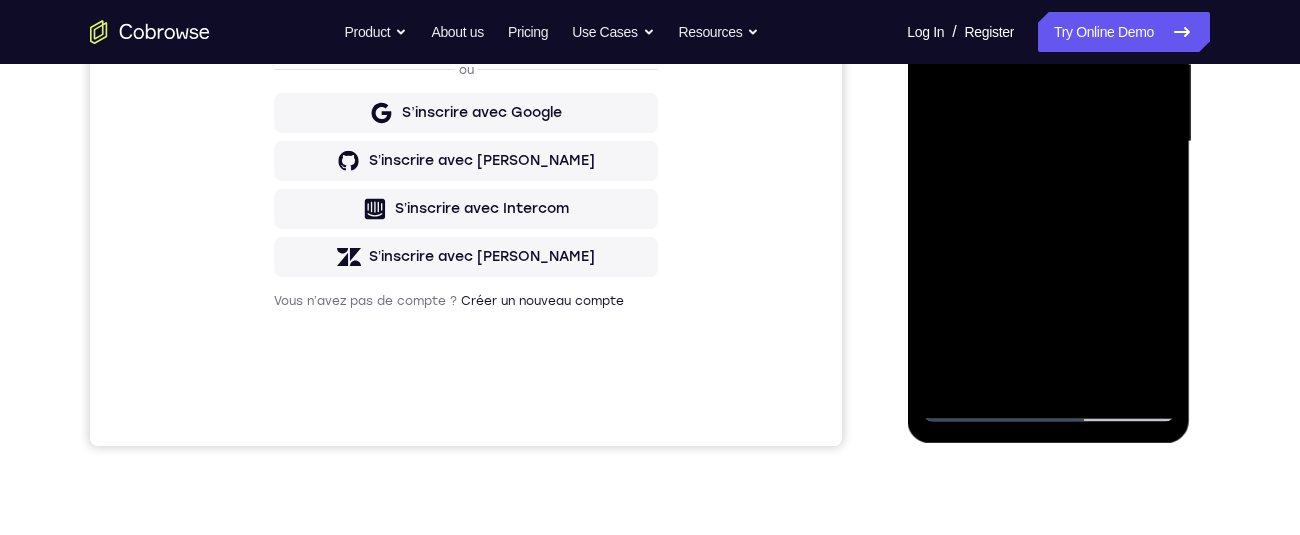 click at bounding box center (1048, 142) 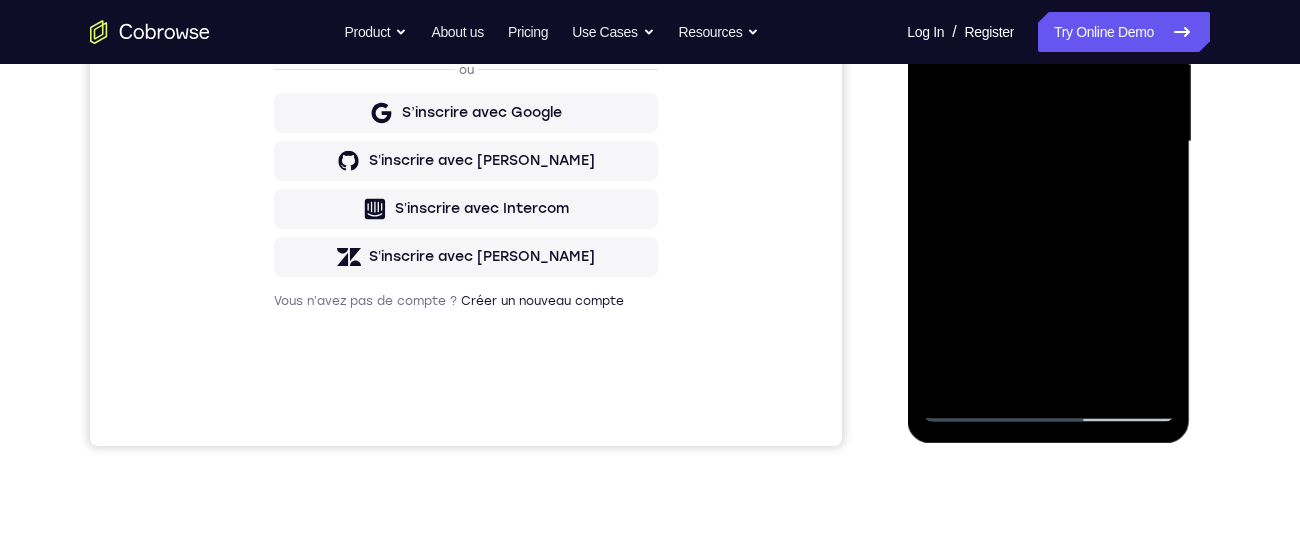 click at bounding box center (1048, 142) 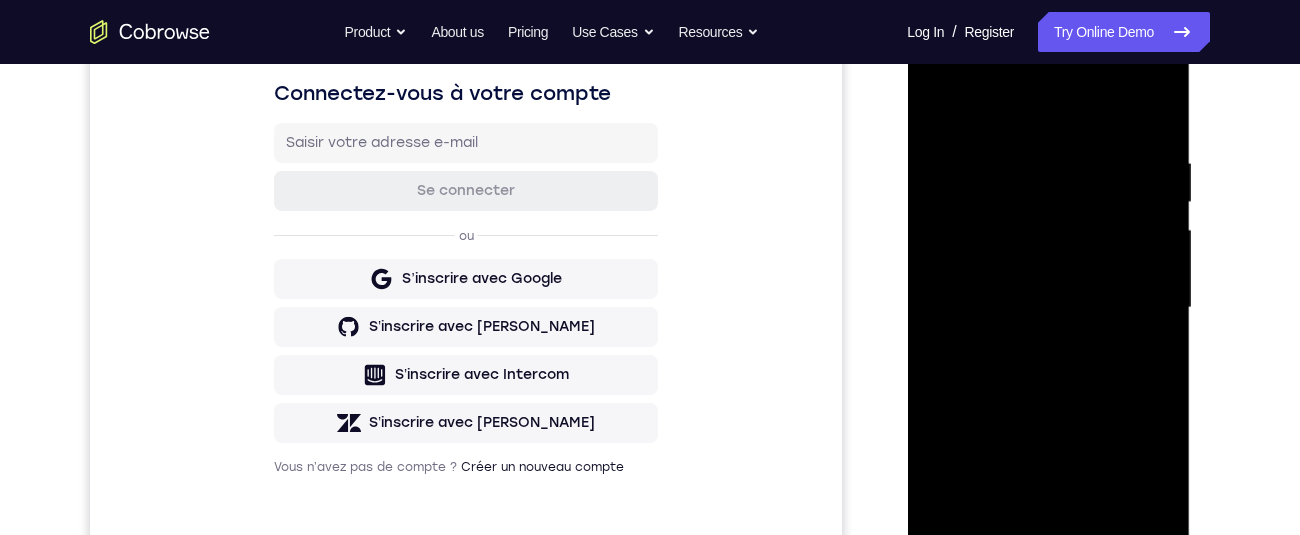 scroll, scrollTop: 302, scrollLeft: 0, axis: vertical 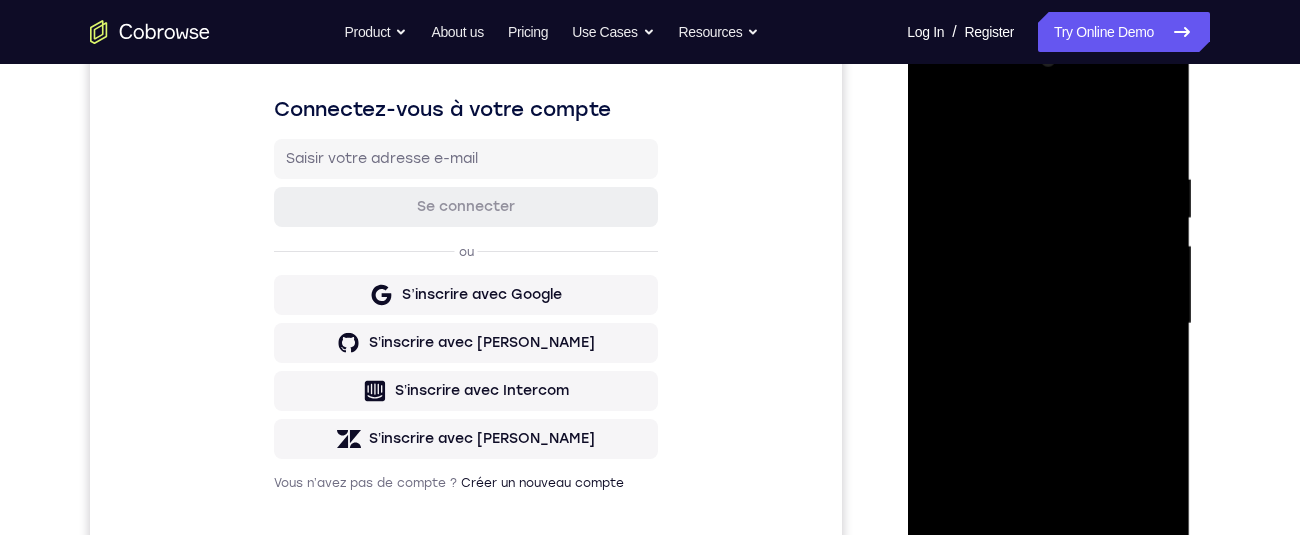 click at bounding box center [1048, 324] 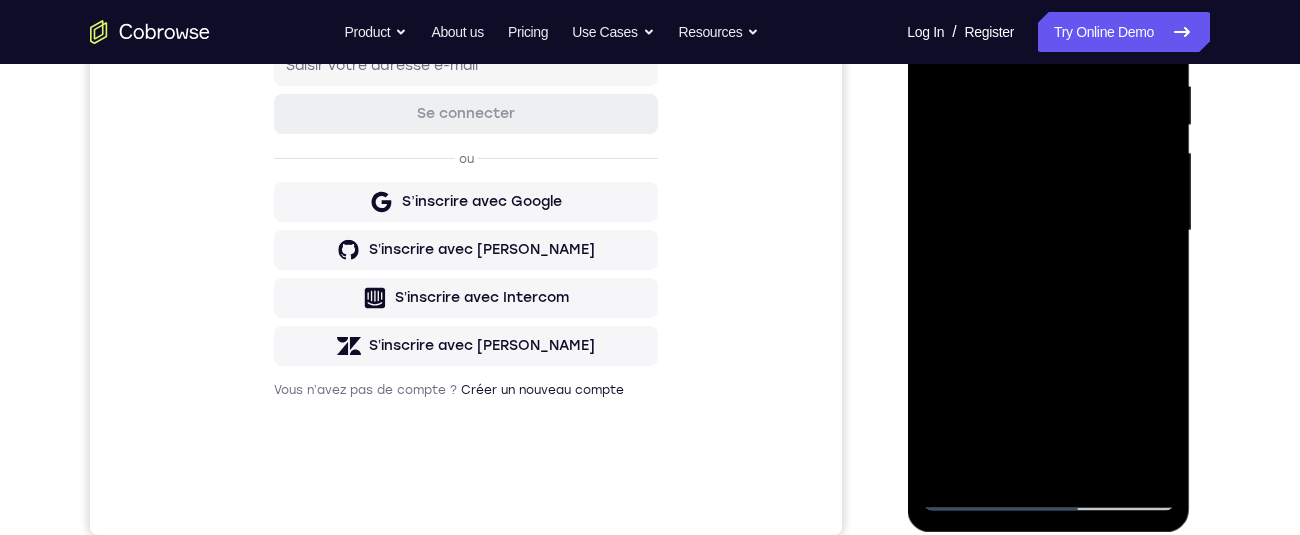 click at bounding box center [1048, 231] 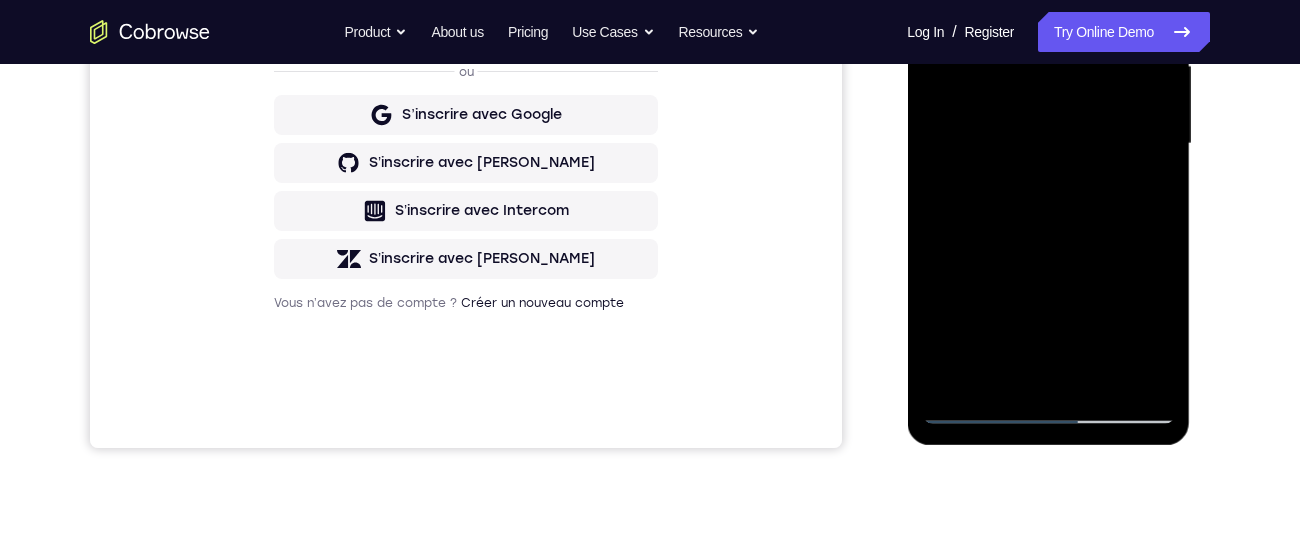 scroll, scrollTop: 484, scrollLeft: 0, axis: vertical 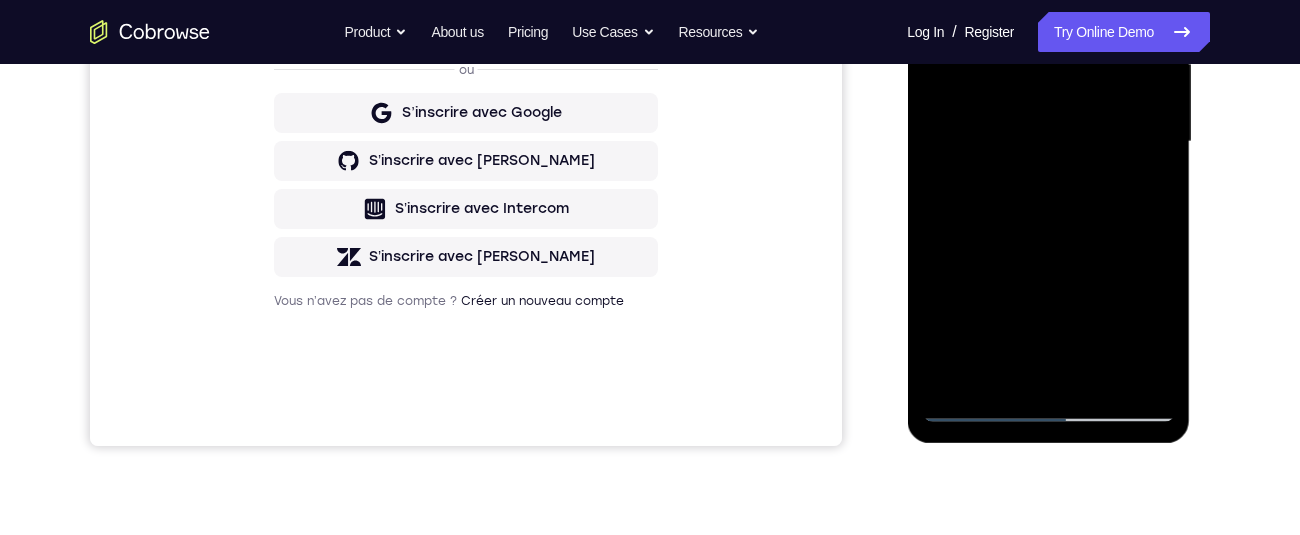click at bounding box center [1048, 142] 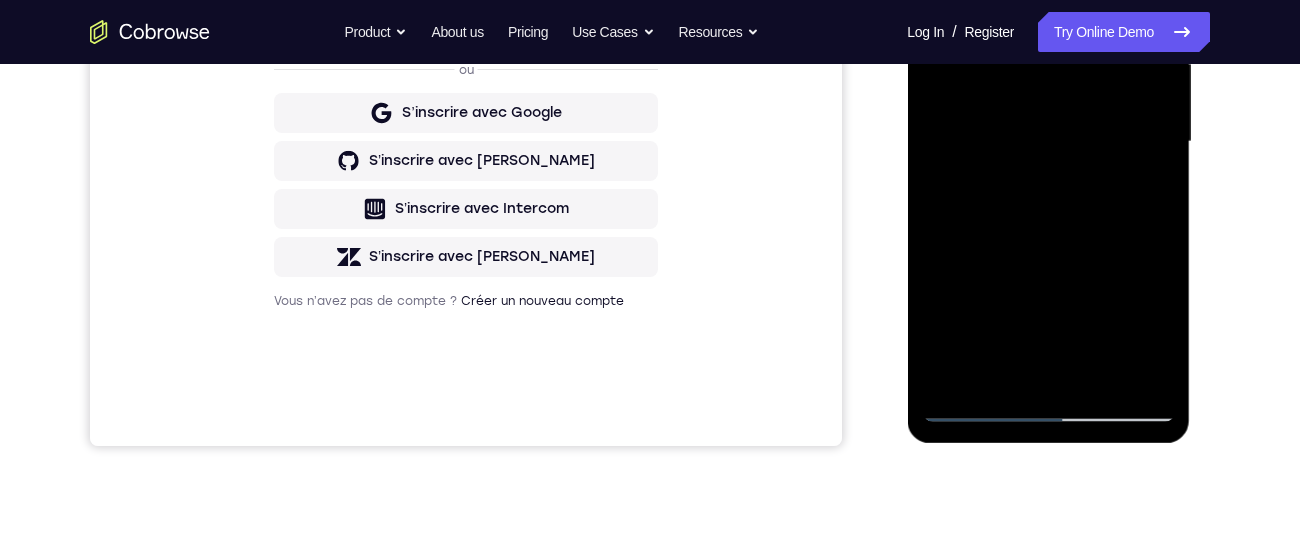 click at bounding box center [1048, 142] 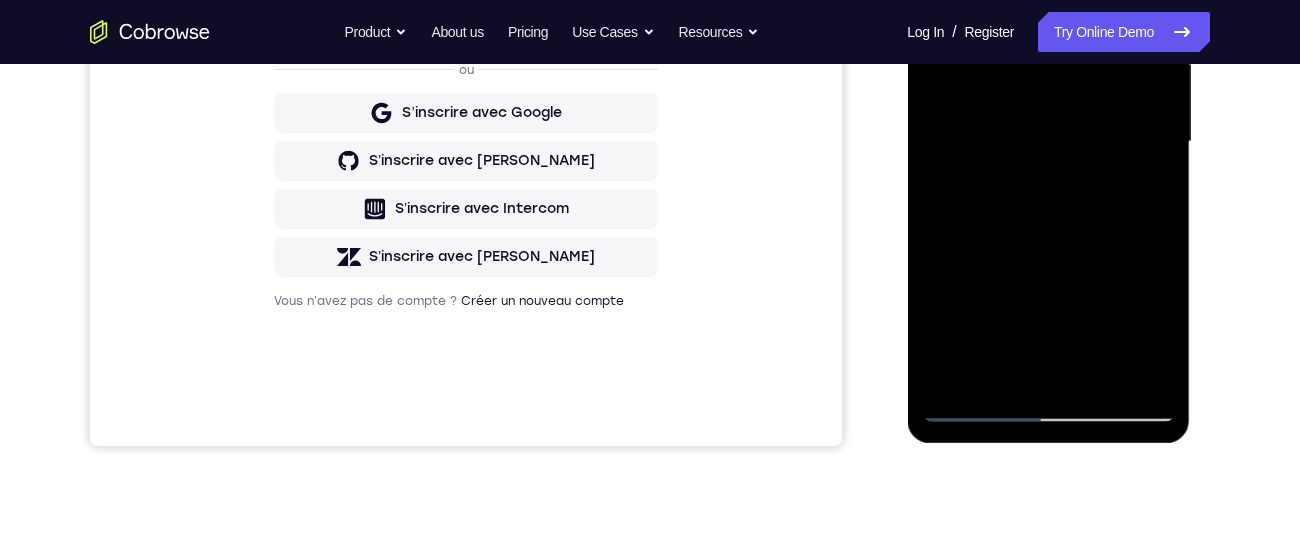 click at bounding box center (1048, 142) 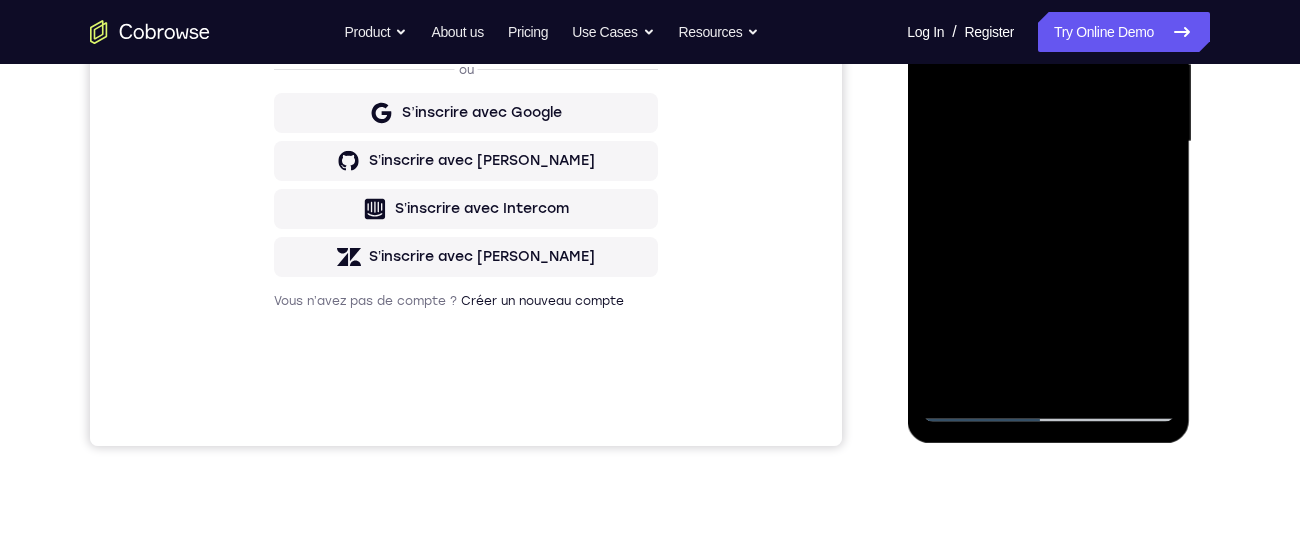 click at bounding box center [1048, 142] 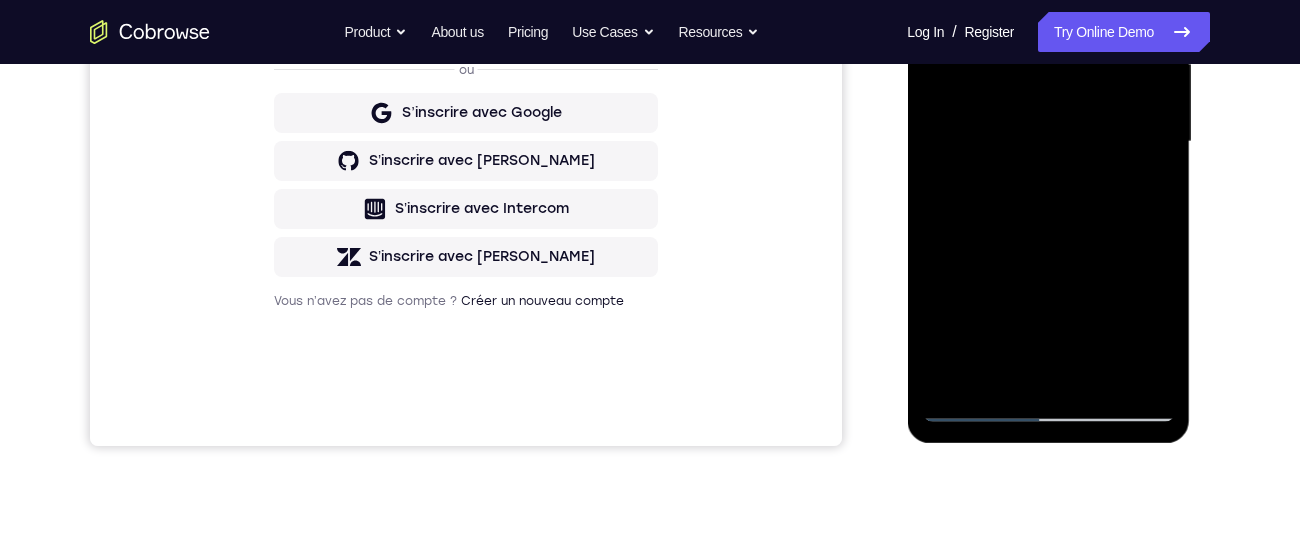 click at bounding box center [1048, 142] 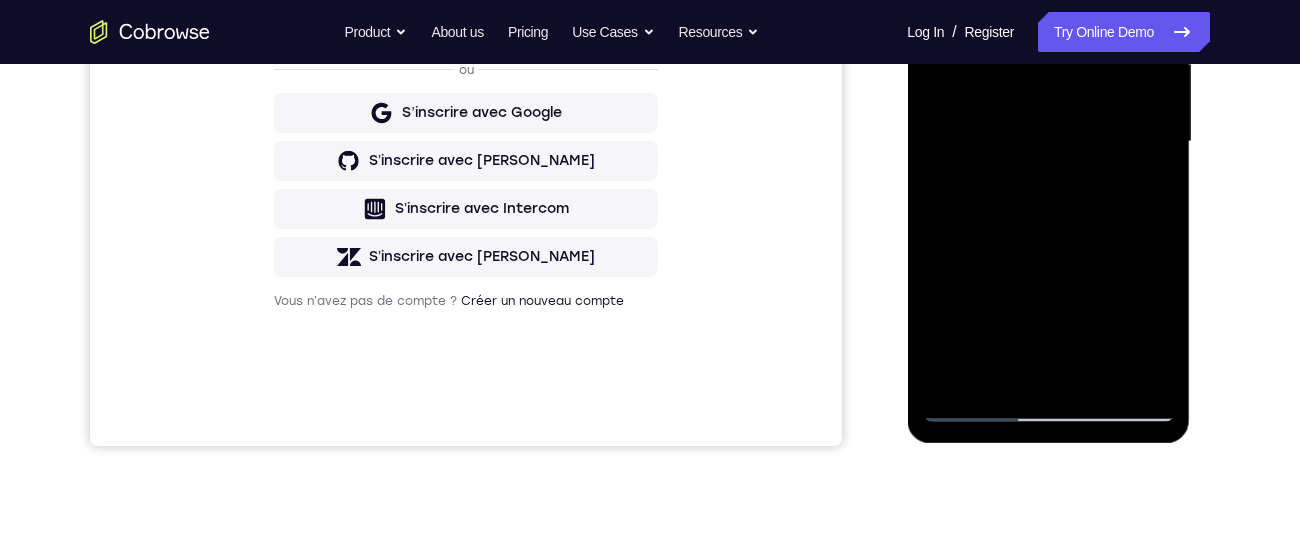 click at bounding box center [1048, 142] 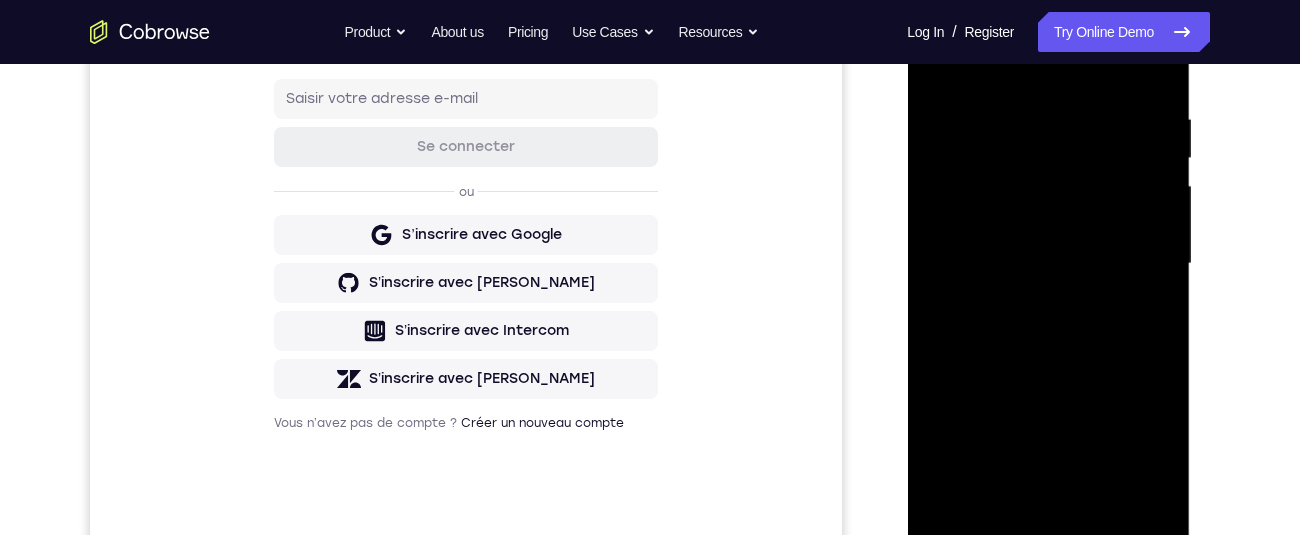 scroll, scrollTop: 313, scrollLeft: 0, axis: vertical 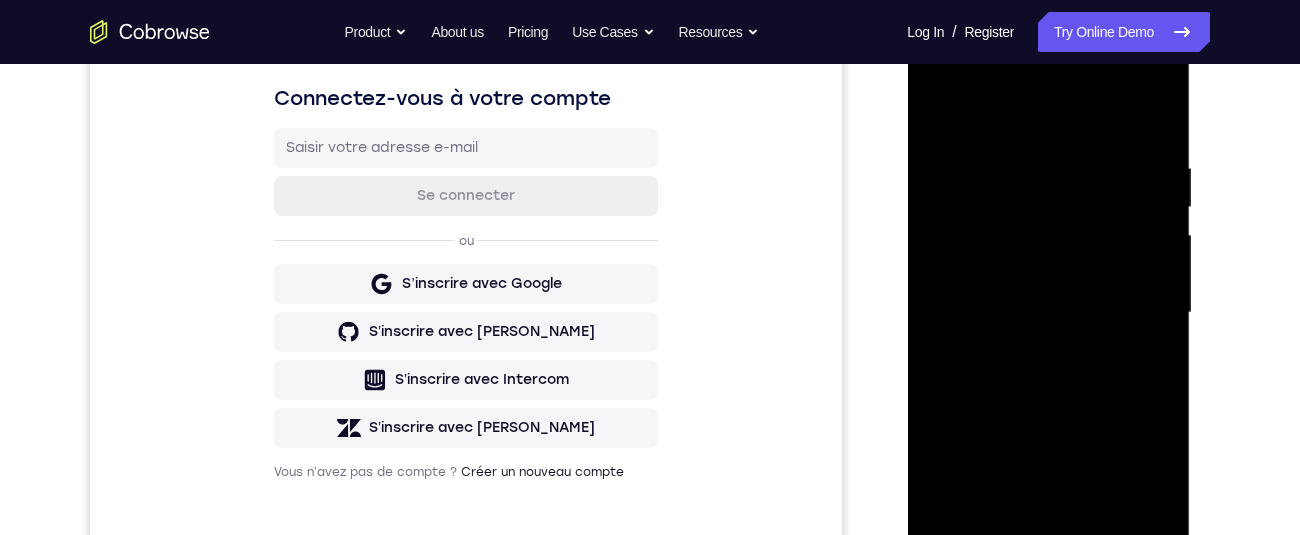 click at bounding box center [1048, 313] 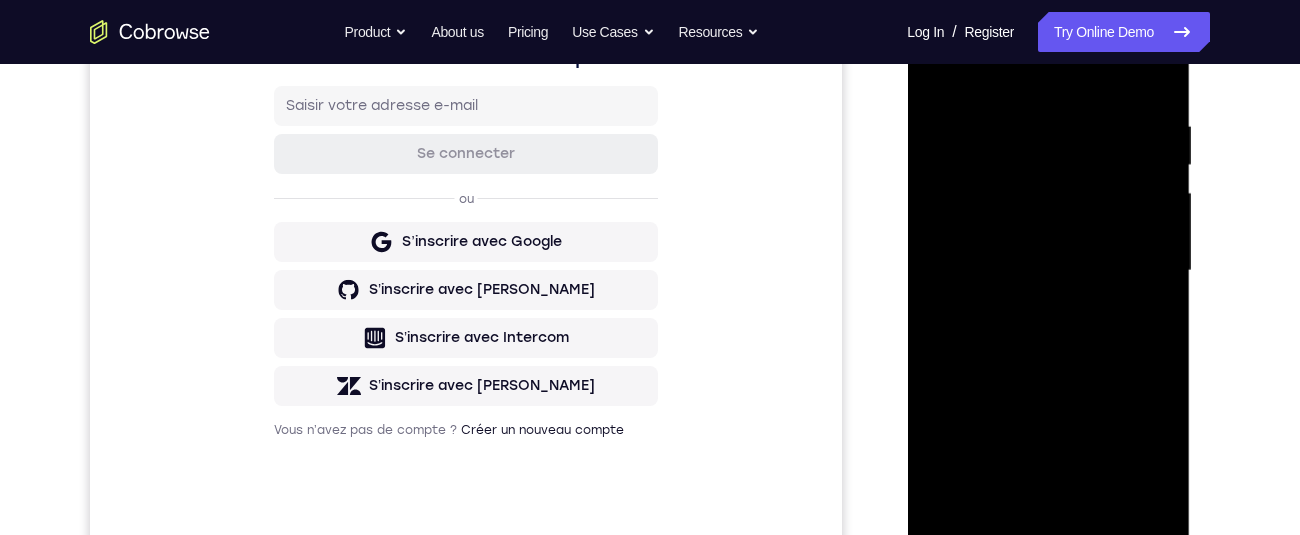 click at bounding box center [1048, 271] 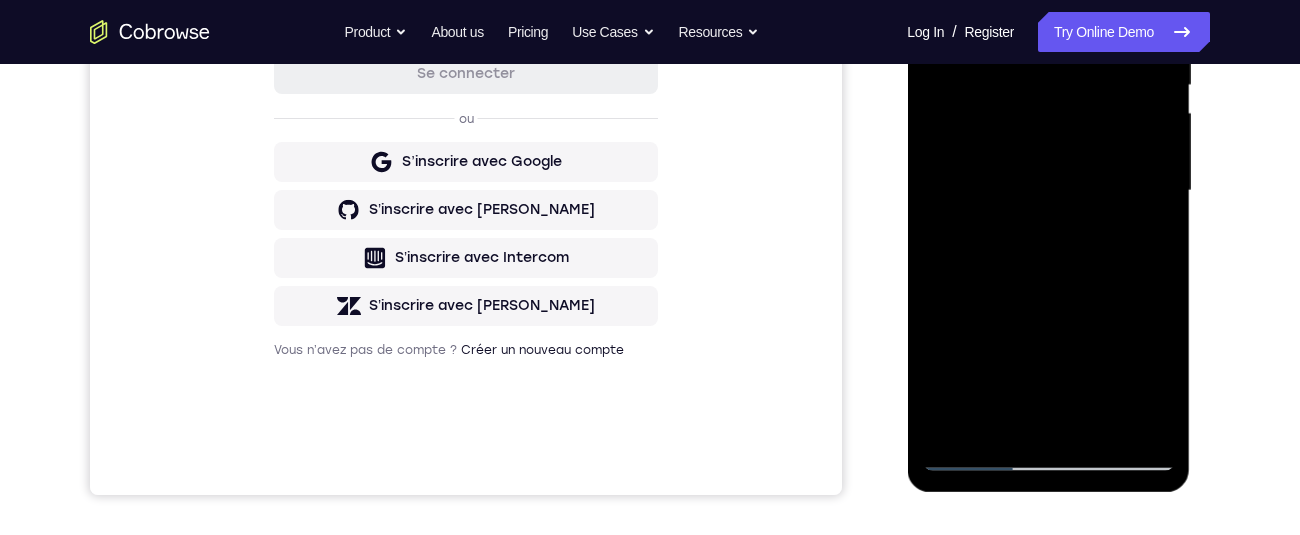 scroll, scrollTop: 432, scrollLeft: 0, axis: vertical 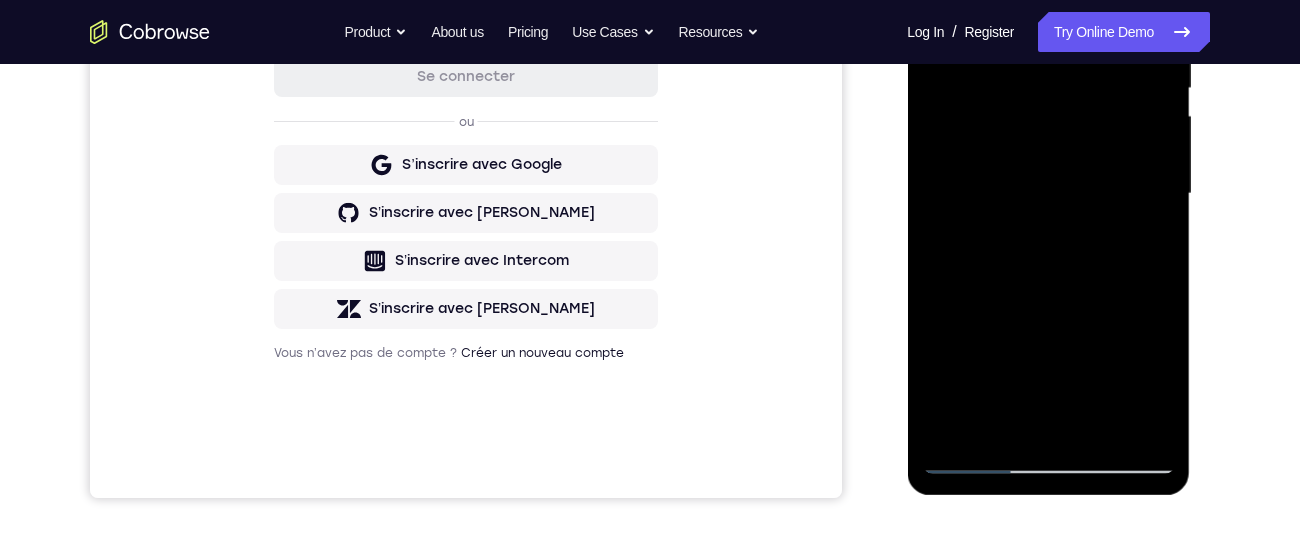 click at bounding box center [1048, 194] 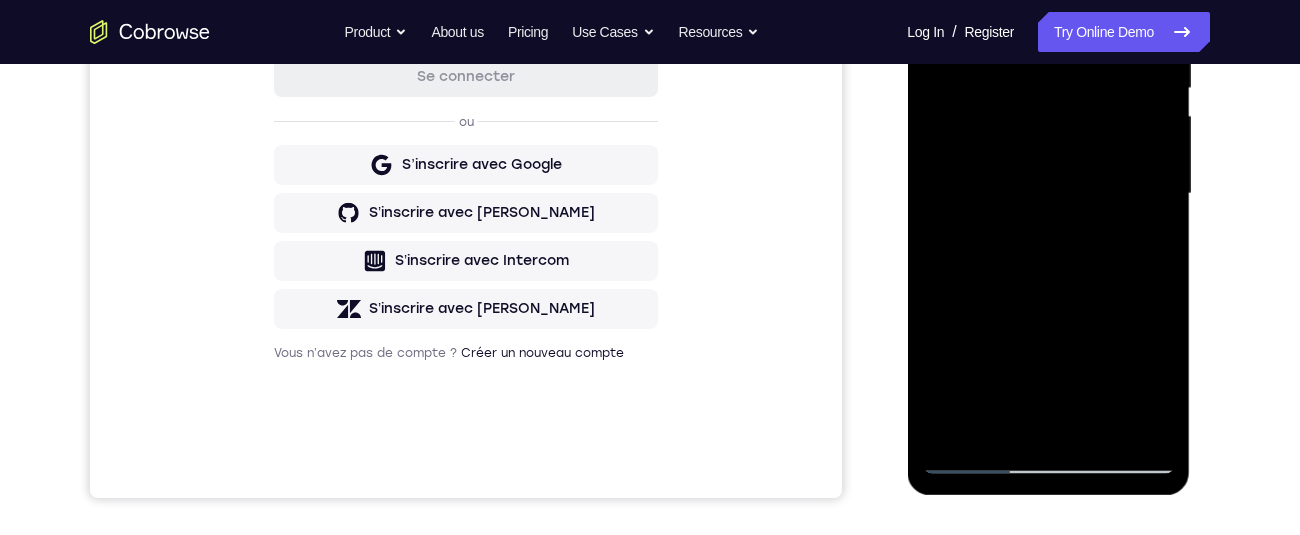 click at bounding box center [1048, 194] 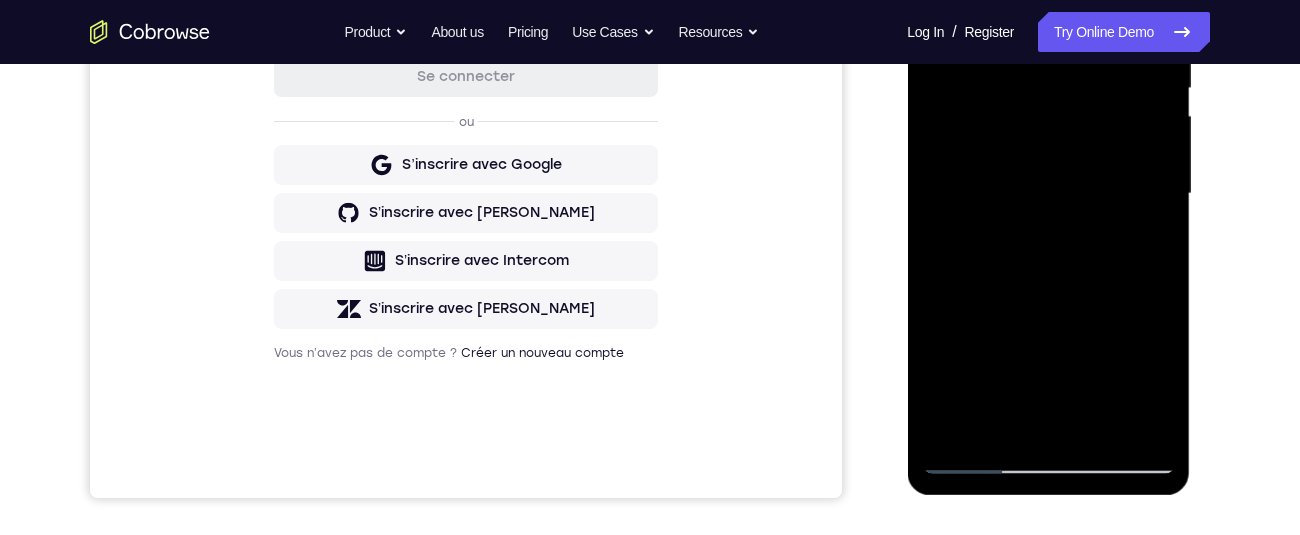 click at bounding box center [1048, 194] 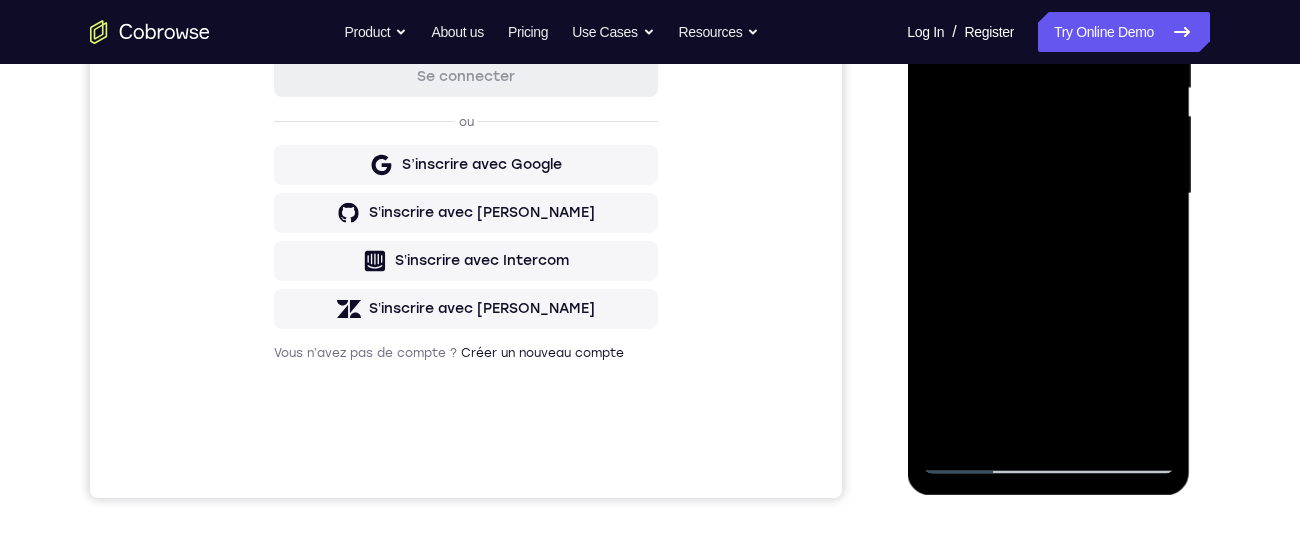 click at bounding box center (1048, 194) 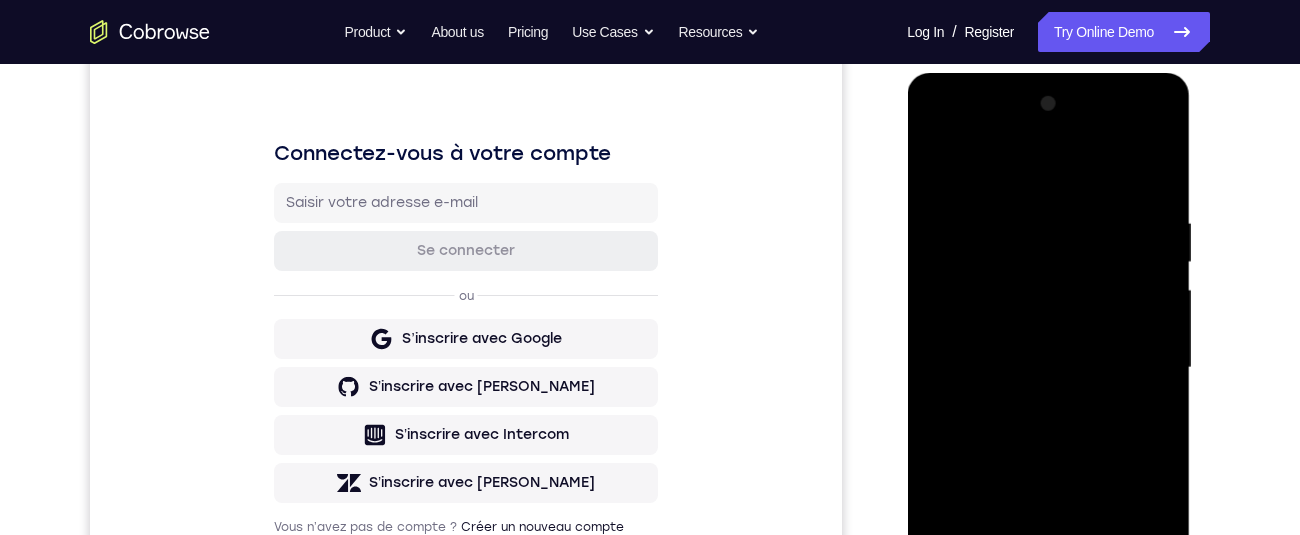 scroll, scrollTop: 250, scrollLeft: 0, axis: vertical 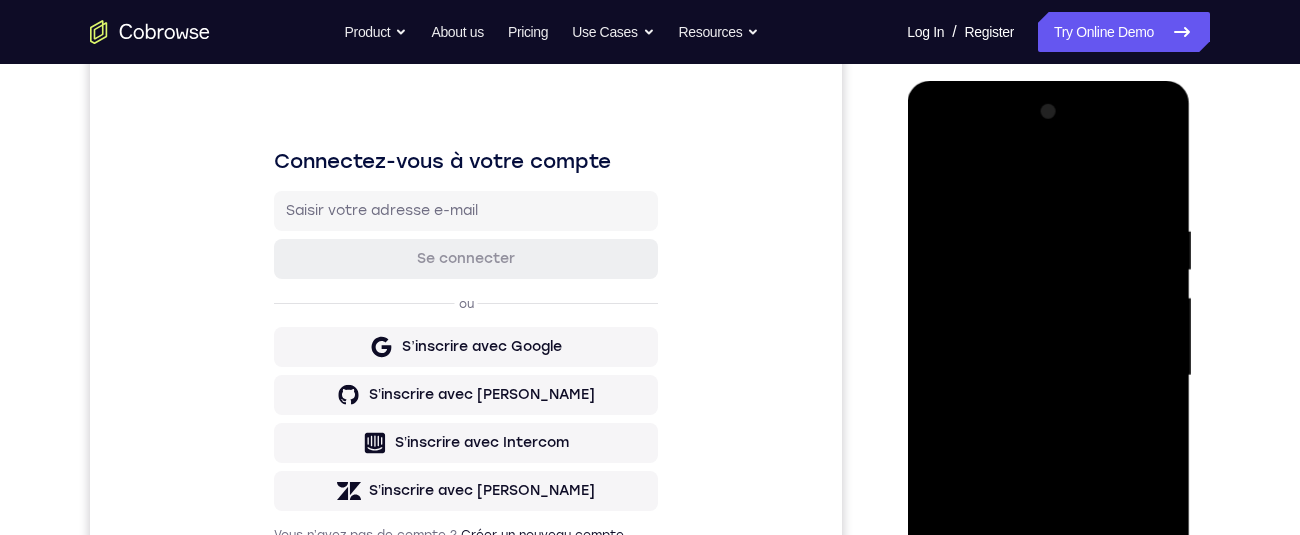 click at bounding box center (1048, 376) 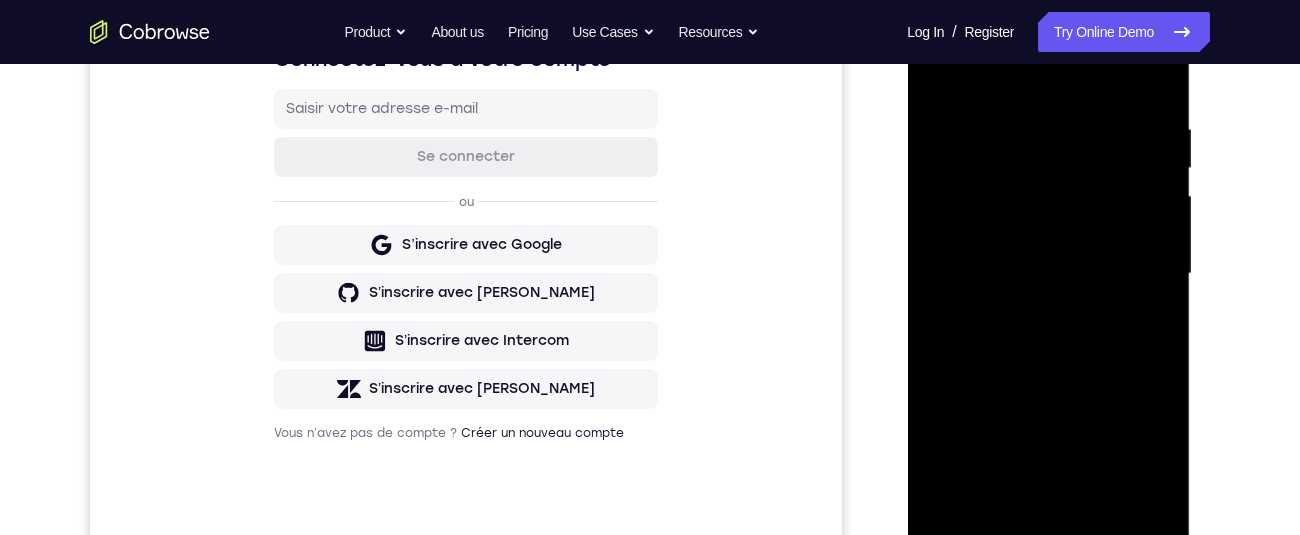 scroll, scrollTop: 354, scrollLeft: 0, axis: vertical 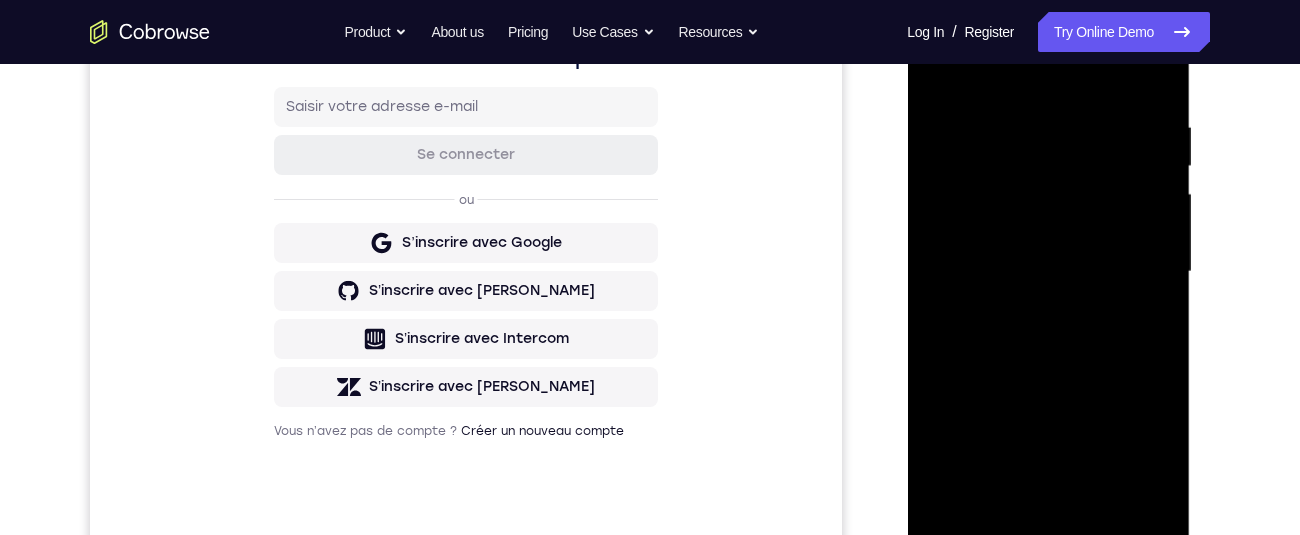 click at bounding box center (1048, 272) 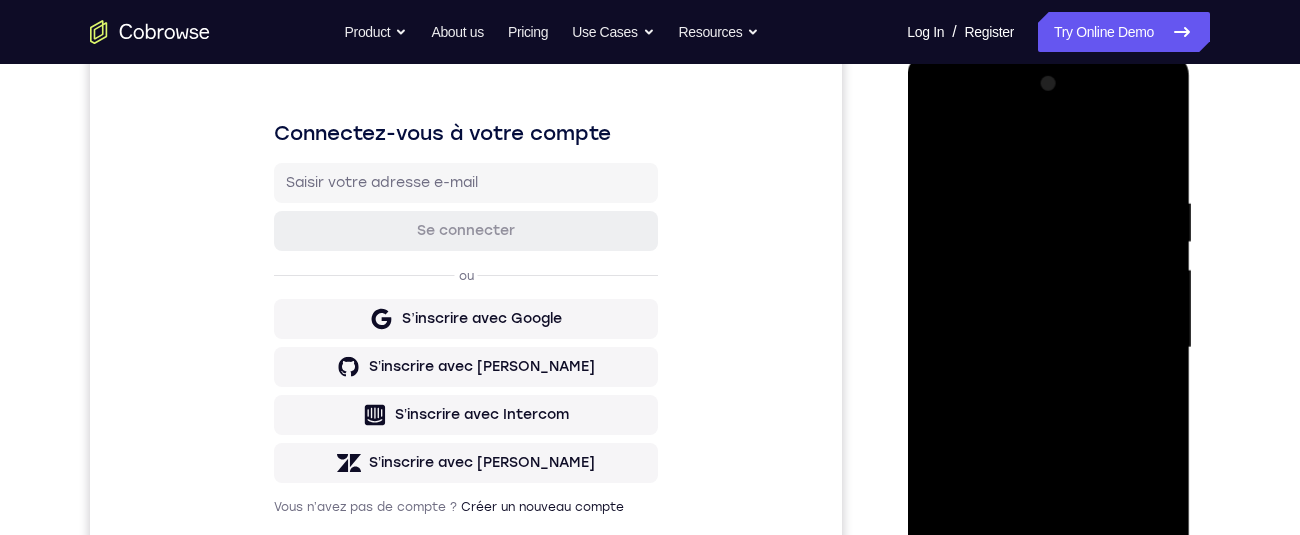 click at bounding box center (1048, 348) 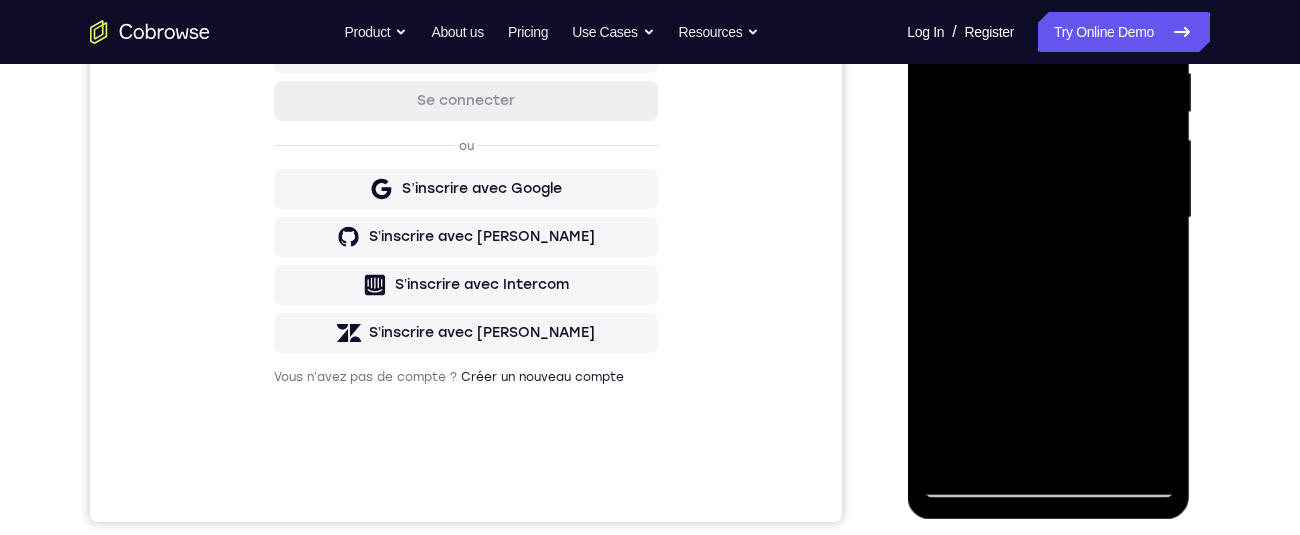 click at bounding box center [1048, 218] 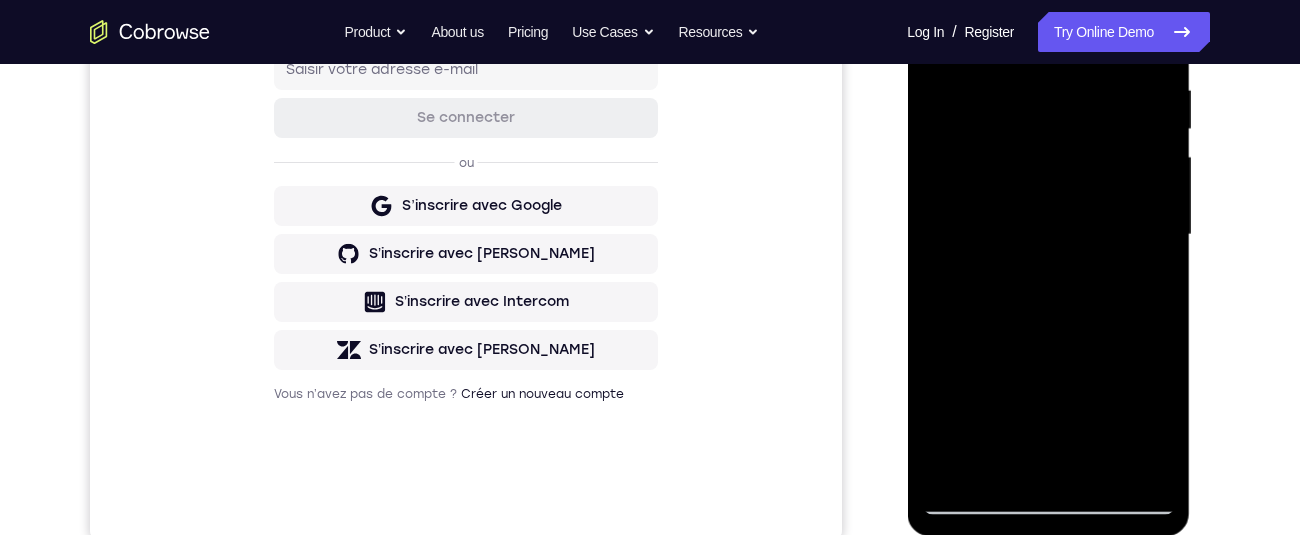 click at bounding box center (1048, 235) 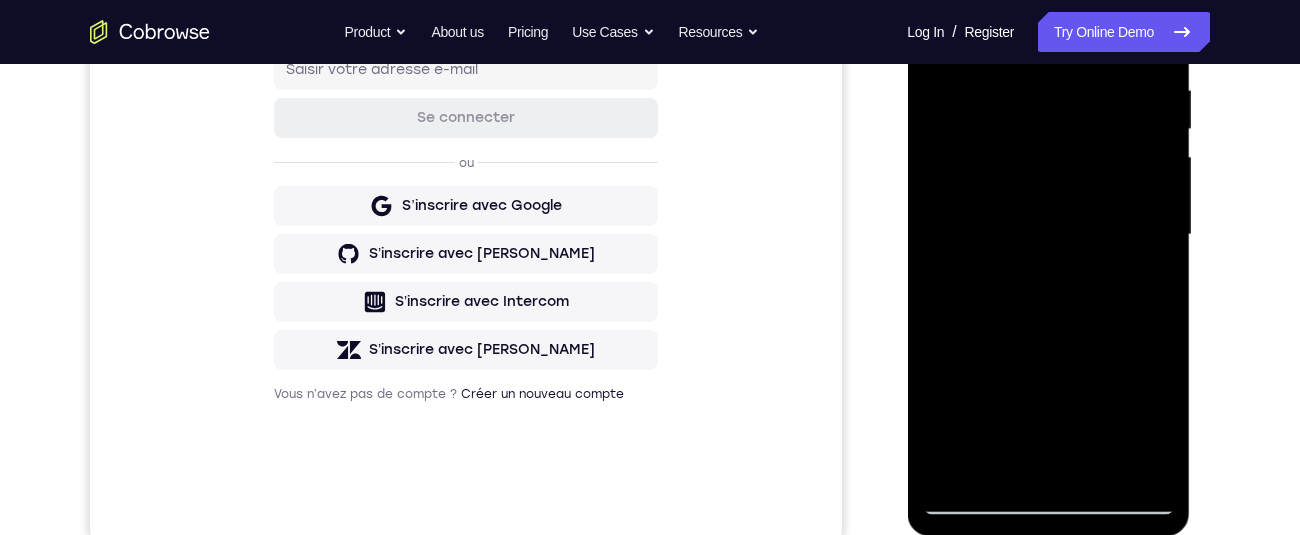 click at bounding box center [1048, 235] 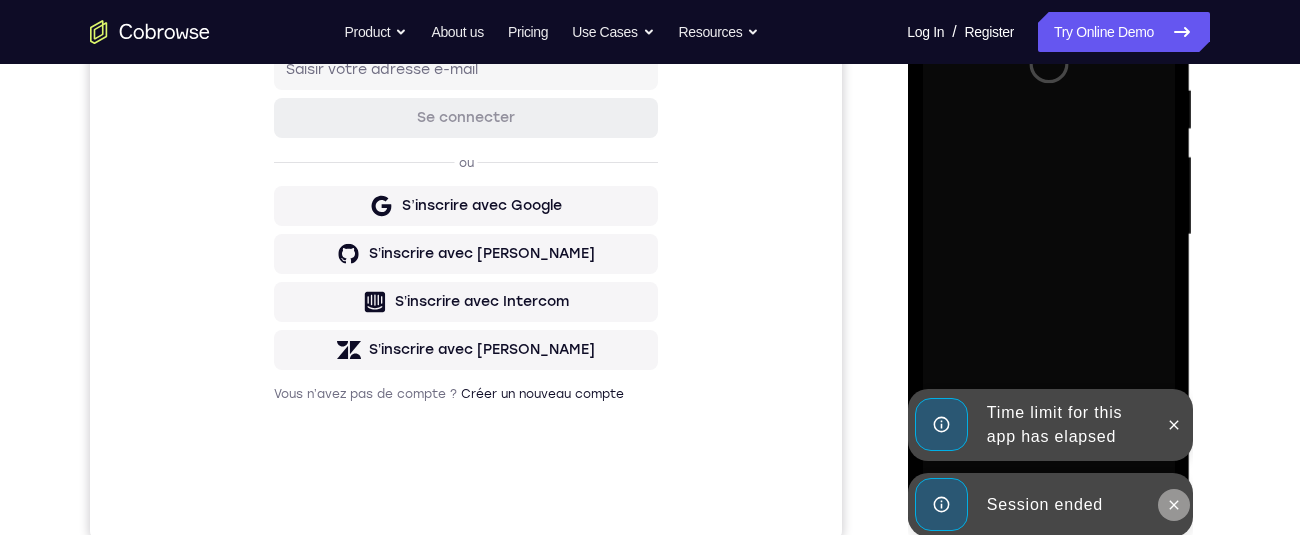 click 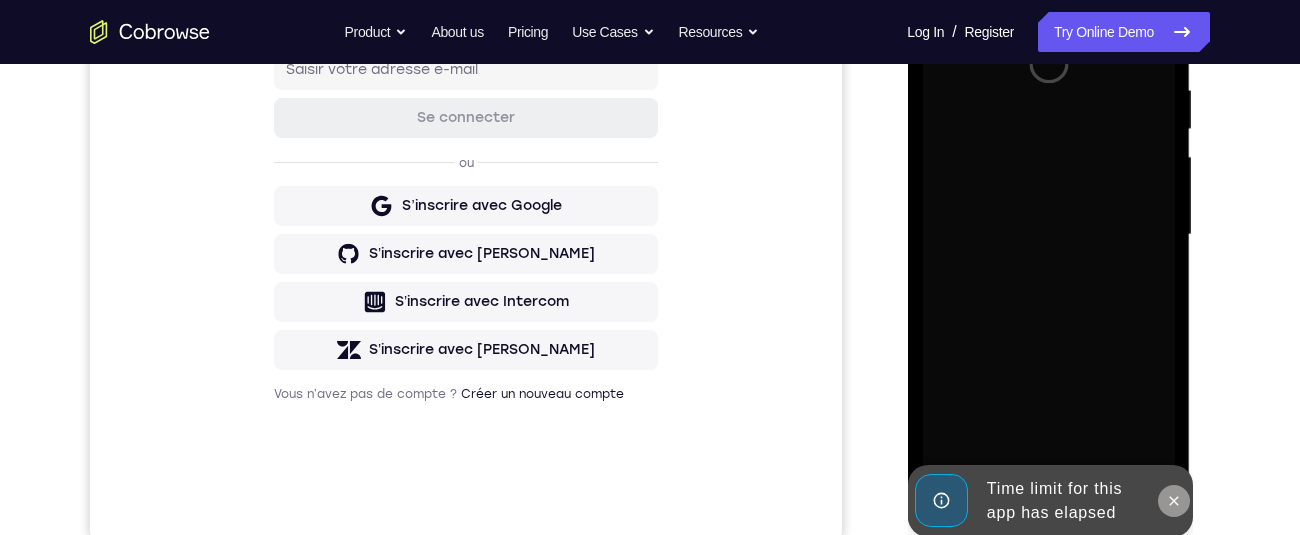 click at bounding box center [1048, 235] 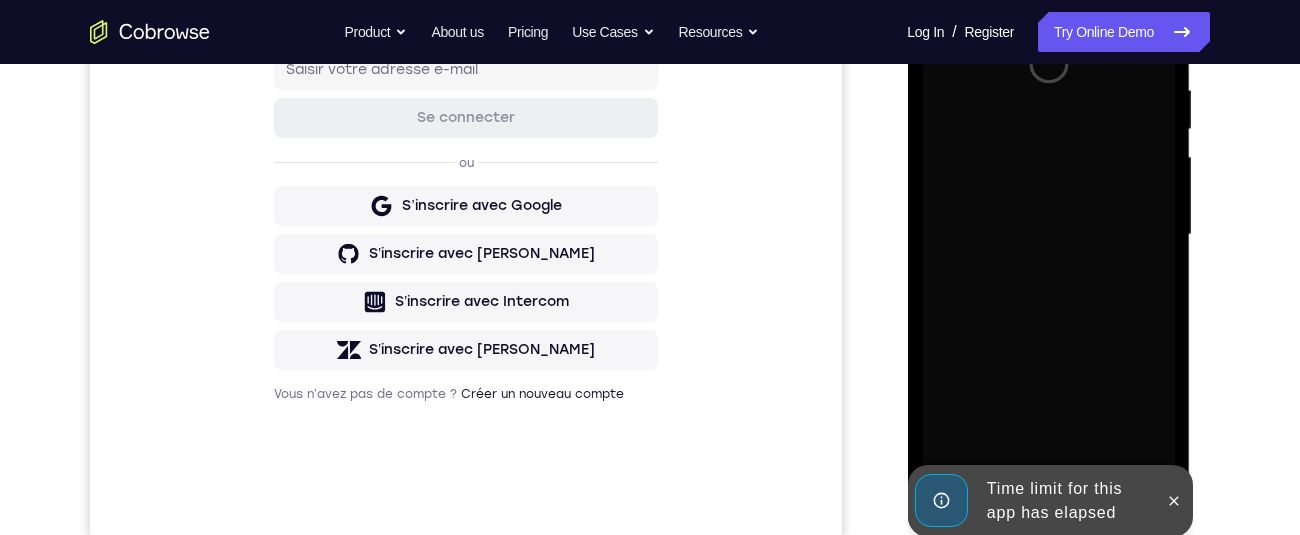 scroll, scrollTop: 571, scrollLeft: 0, axis: vertical 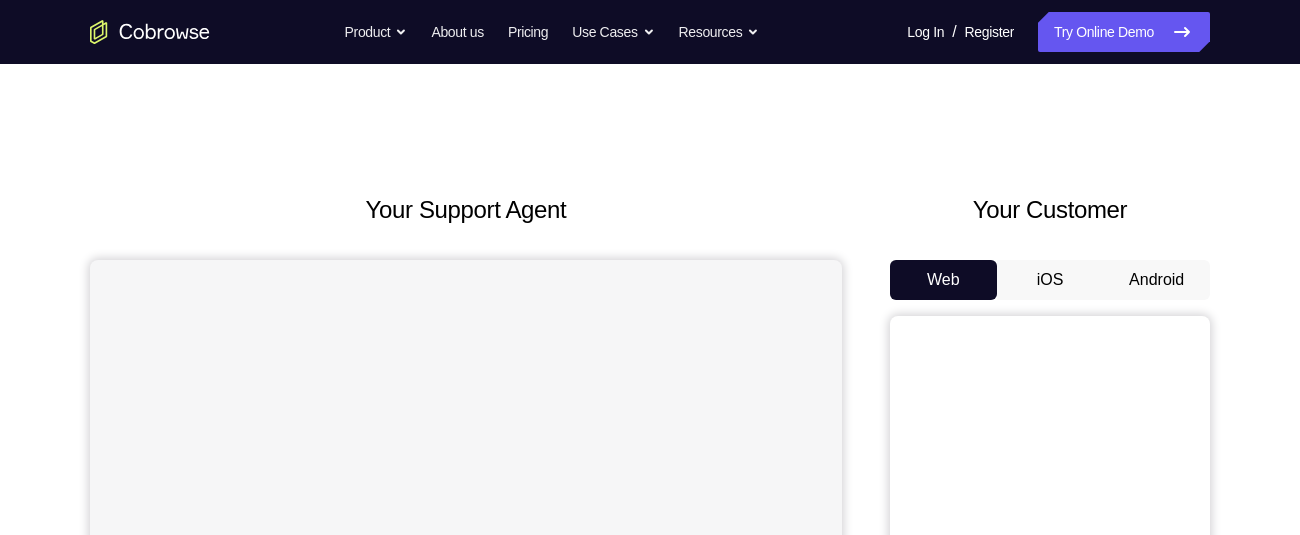 click on "Android" at bounding box center (1156, 280) 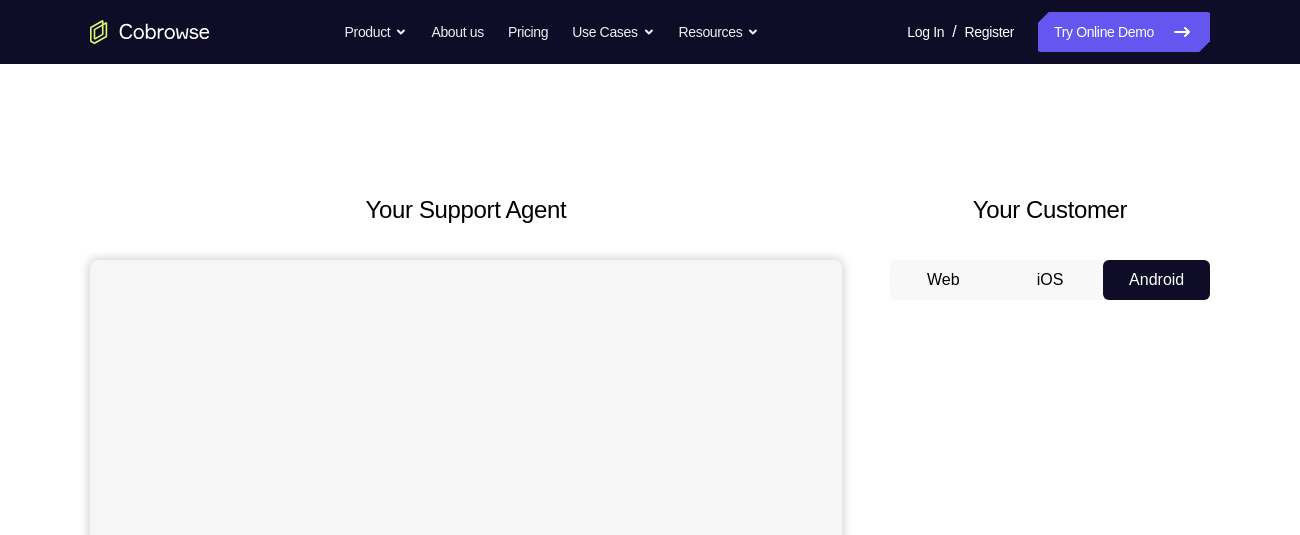 scroll, scrollTop: 260, scrollLeft: 0, axis: vertical 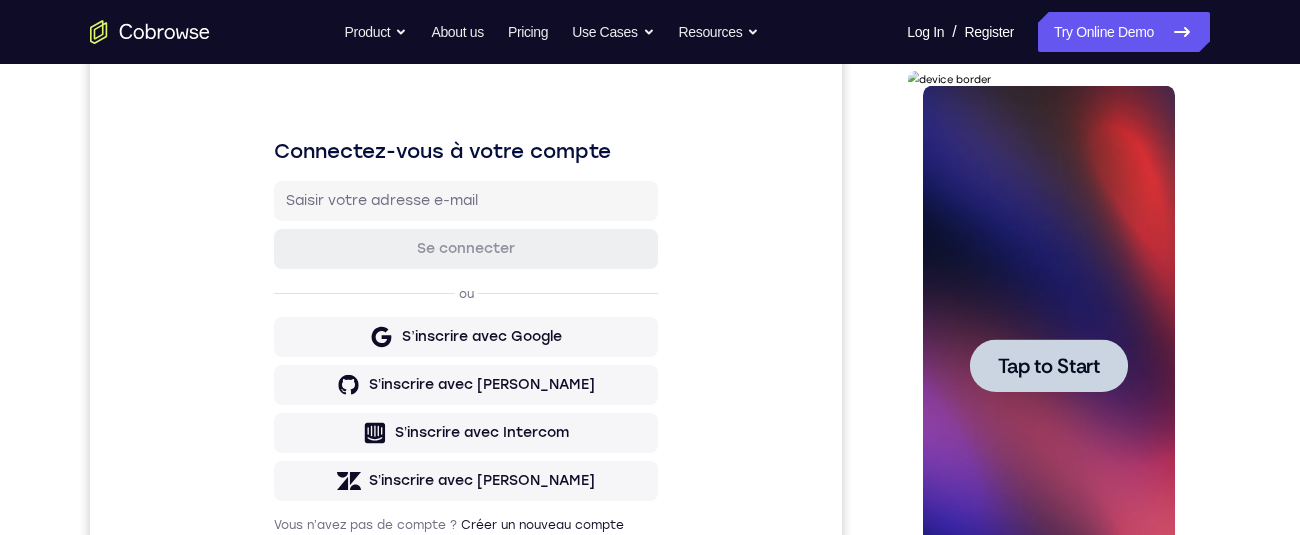 click on "Tap to Start" at bounding box center [1048, 366] 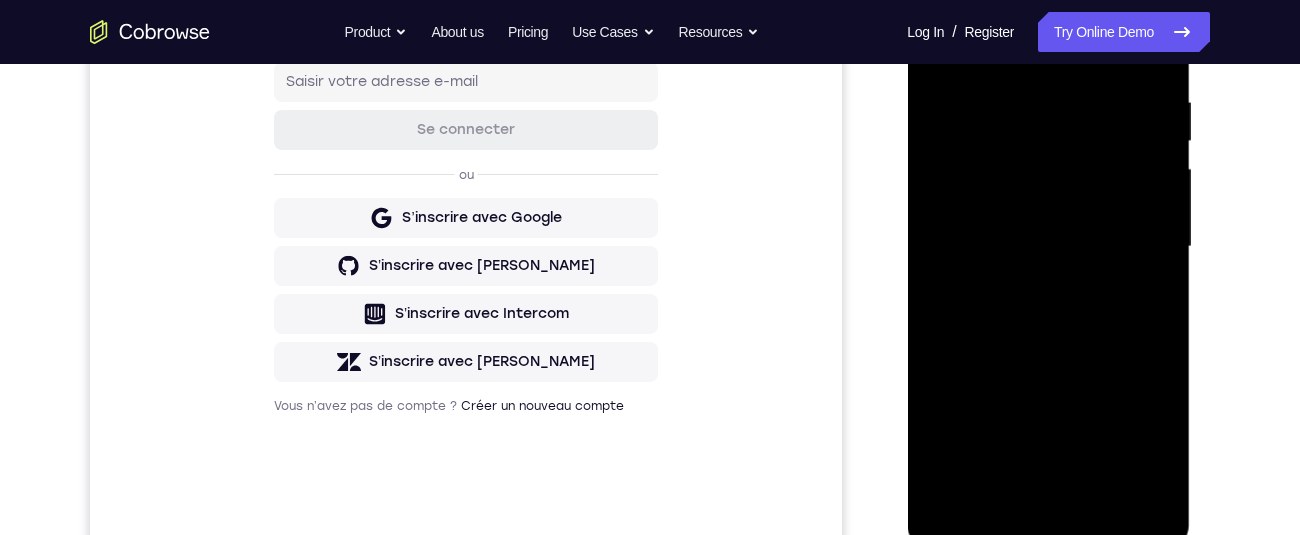 scroll, scrollTop: 463, scrollLeft: 0, axis: vertical 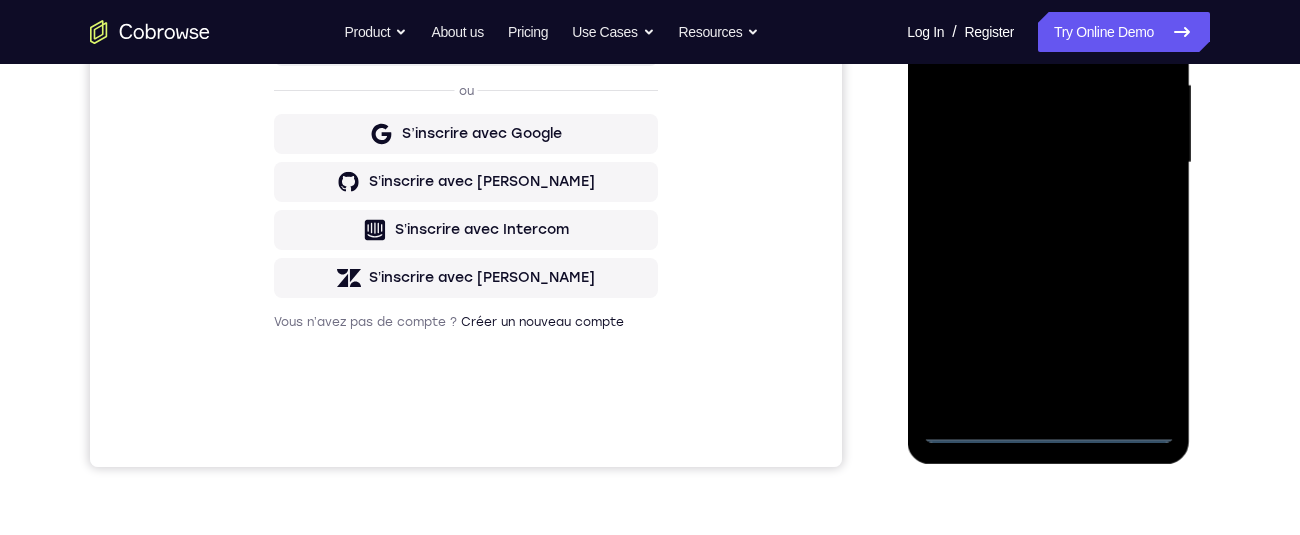 click at bounding box center [1048, 163] 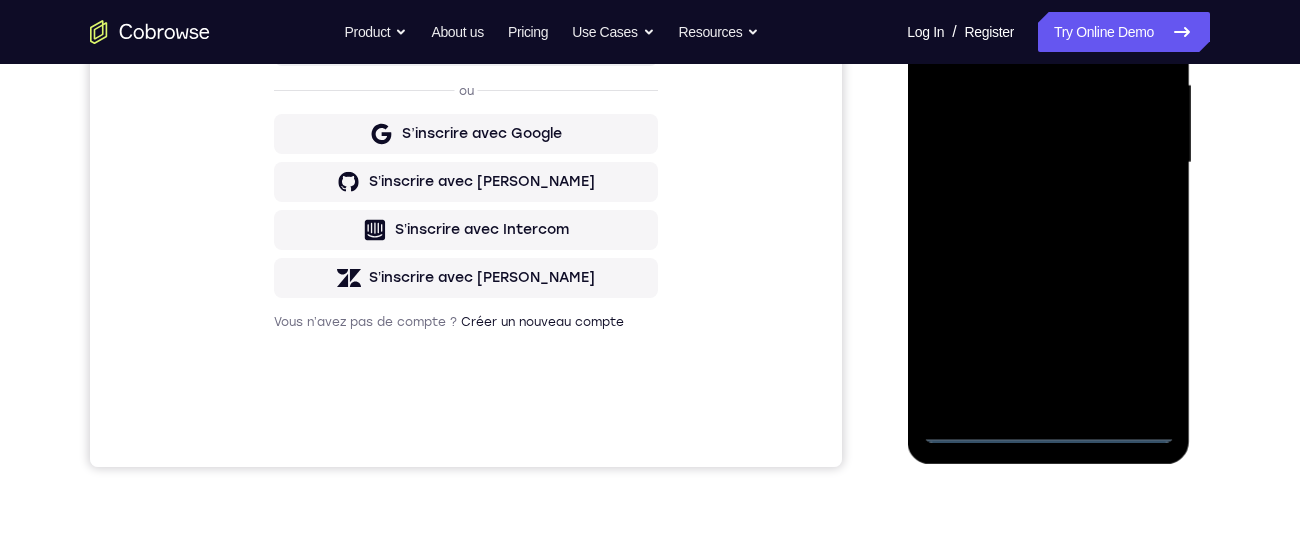 click at bounding box center (1048, 163) 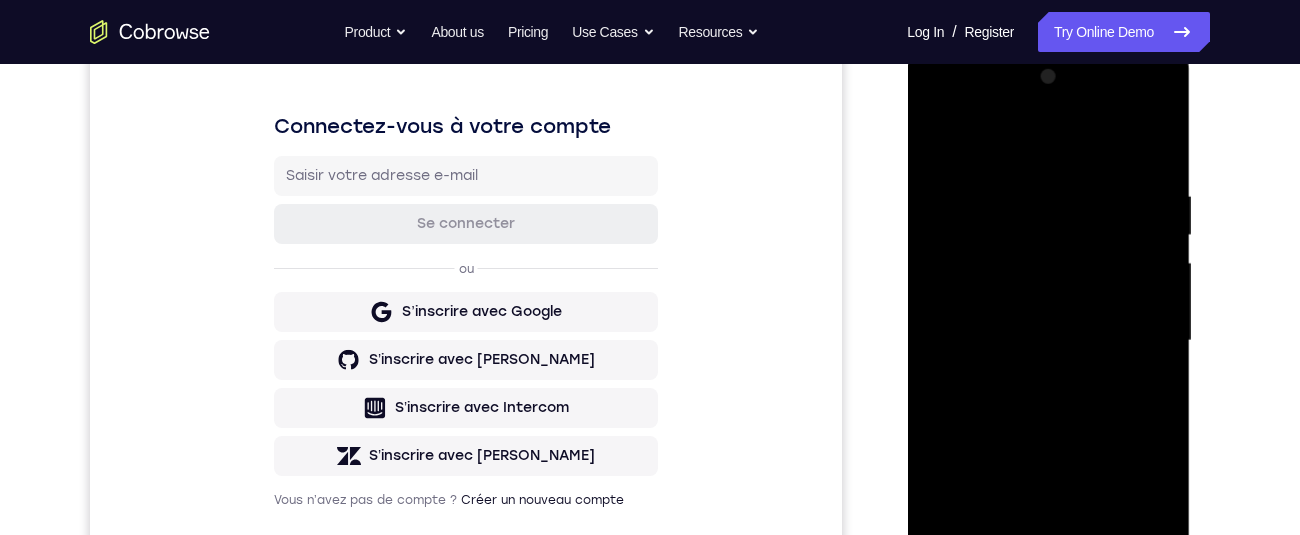 scroll, scrollTop: 258, scrollLeft: 0, axis: vertical 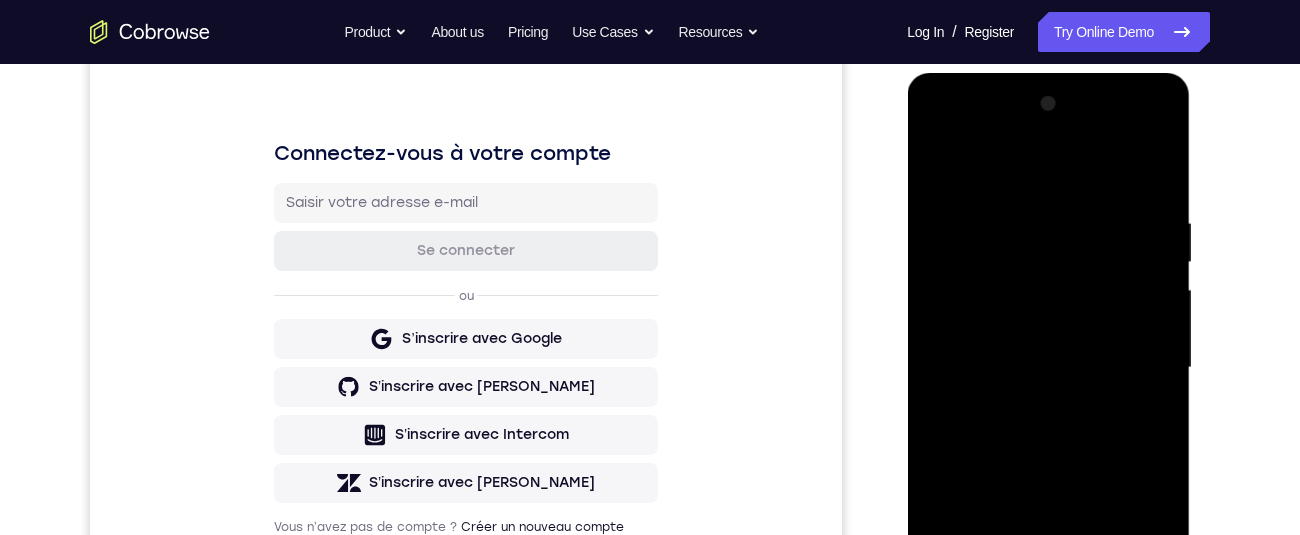 click at bounding box center (1048, 368) 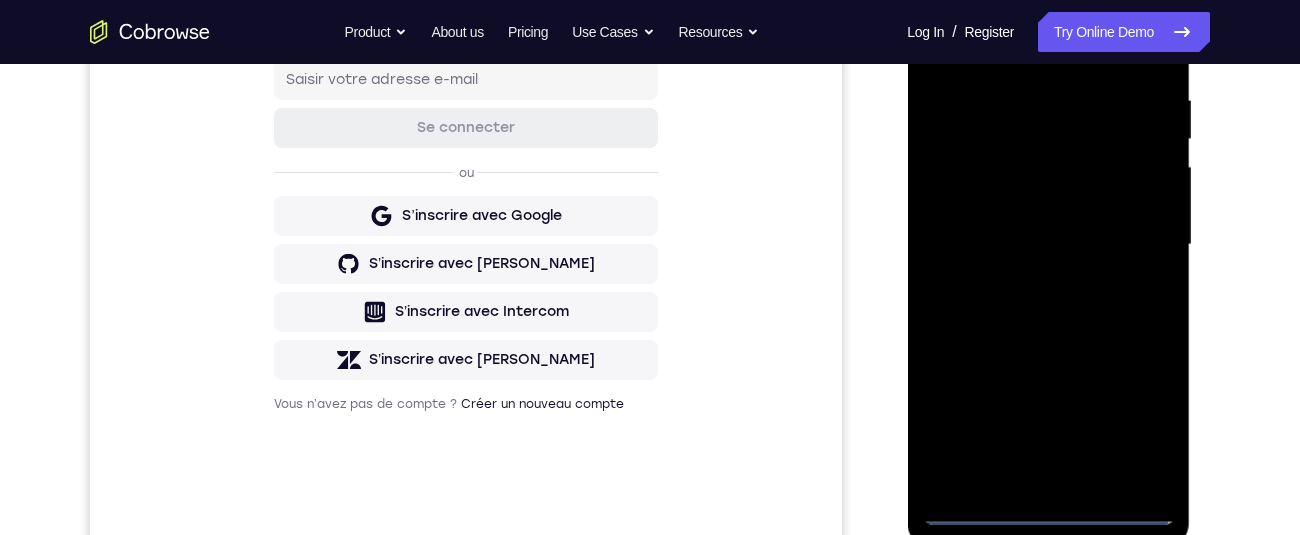 scroll, scrollTop: 390, scrollLeft: 0, axis: vertical 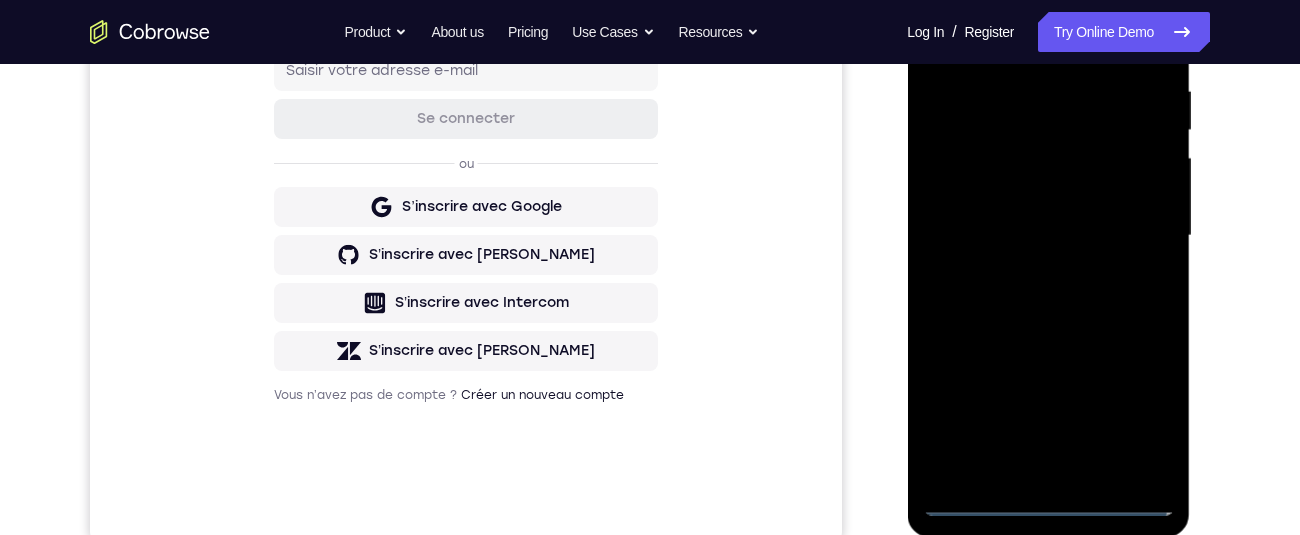 click at bounding box center [1048, 236] 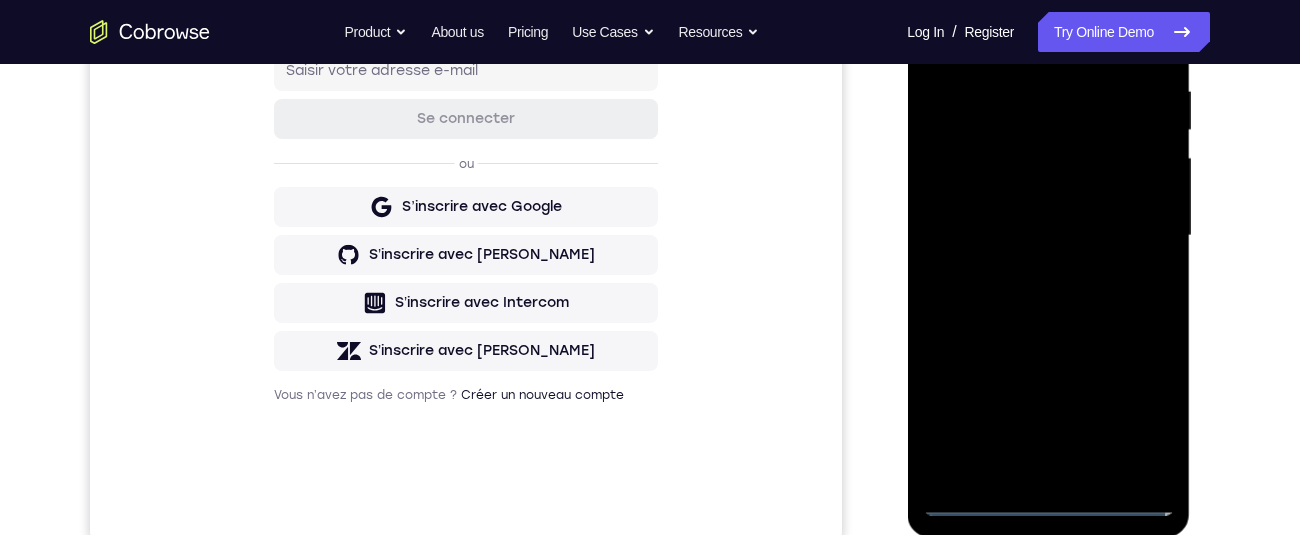 click at bounding box center [1048, 236] 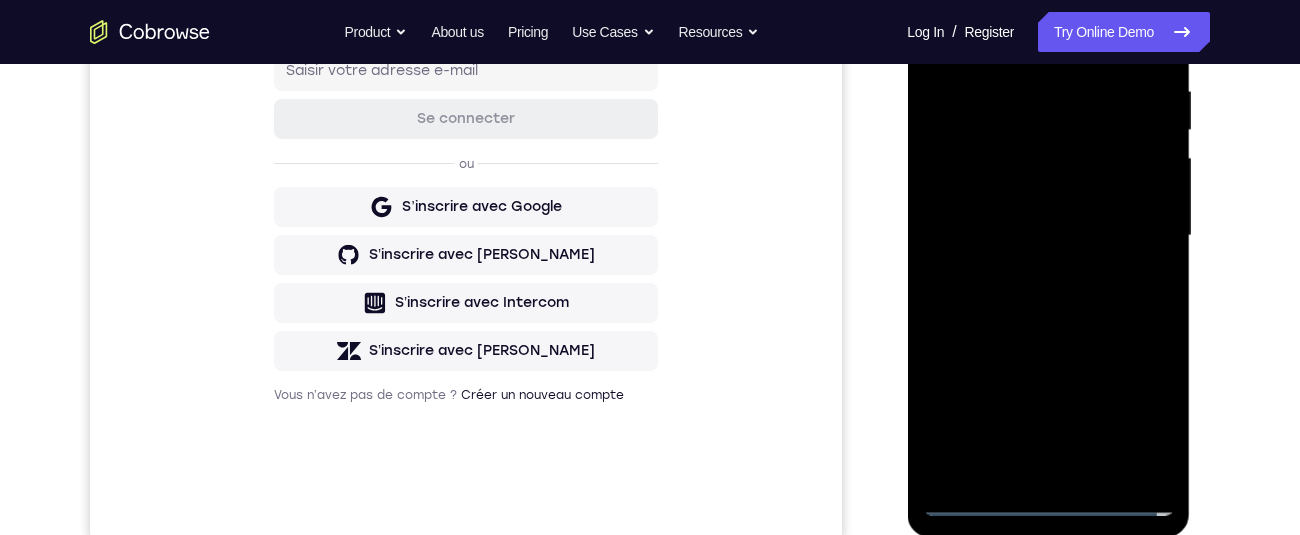 click at bounding box center (1048, 236) 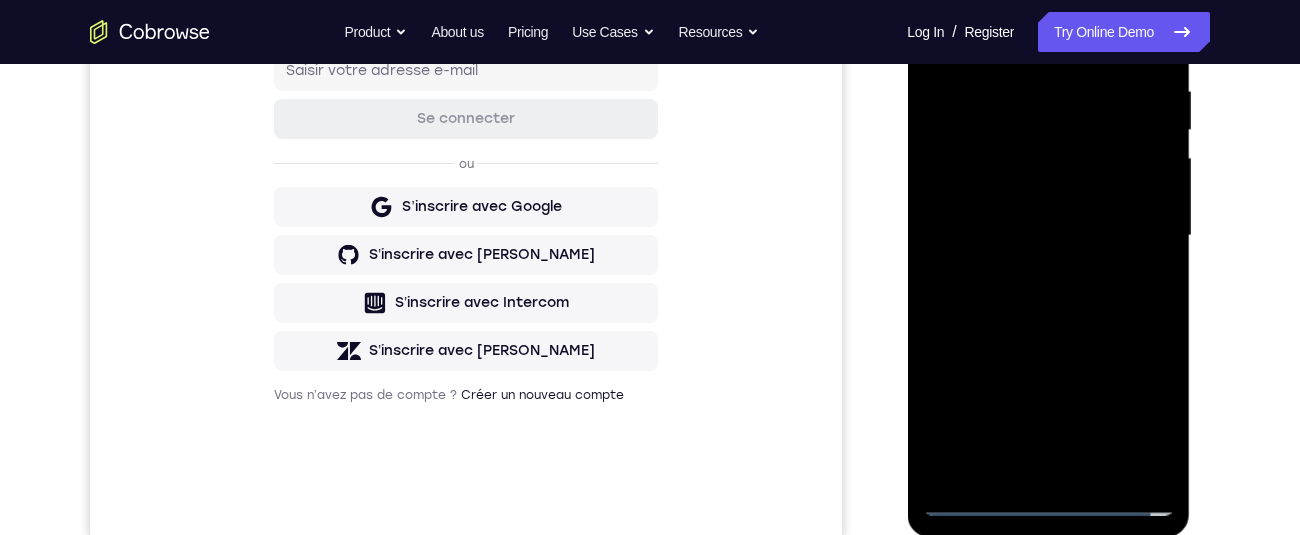 click at bounding box center (1048, 236) 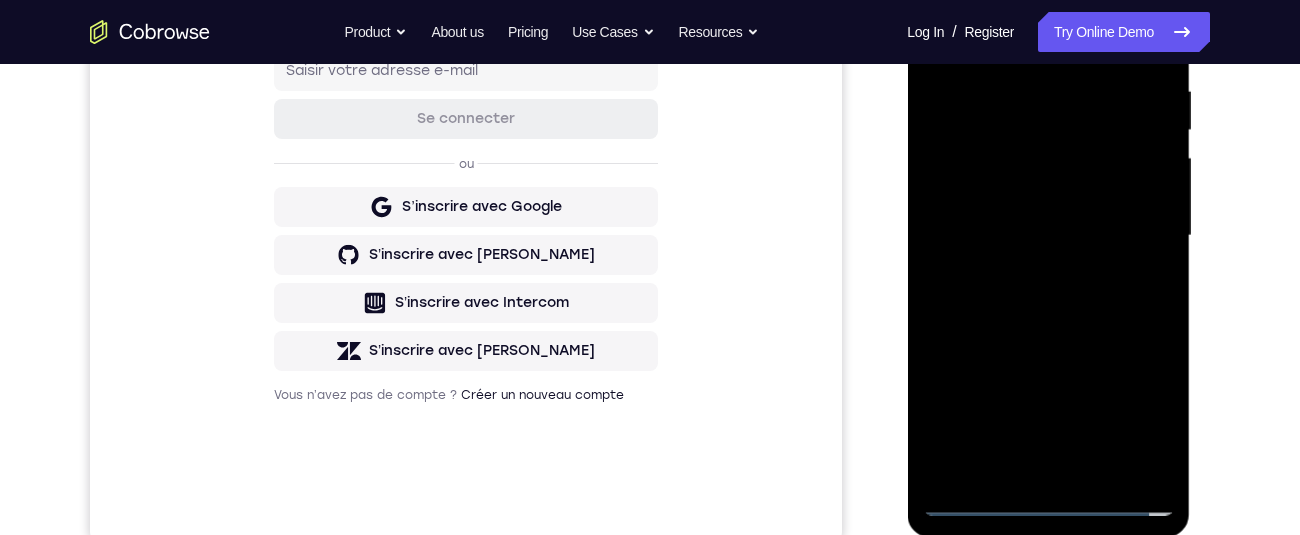 click at bounding box center [1048, 236] 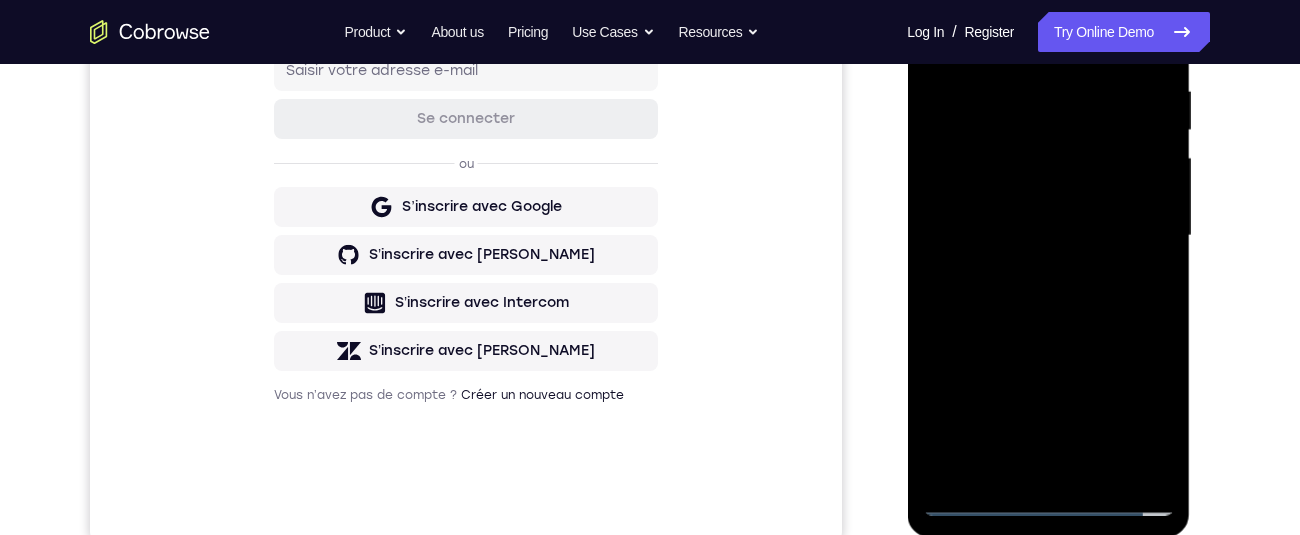 click at bounding box center (1048, 236) 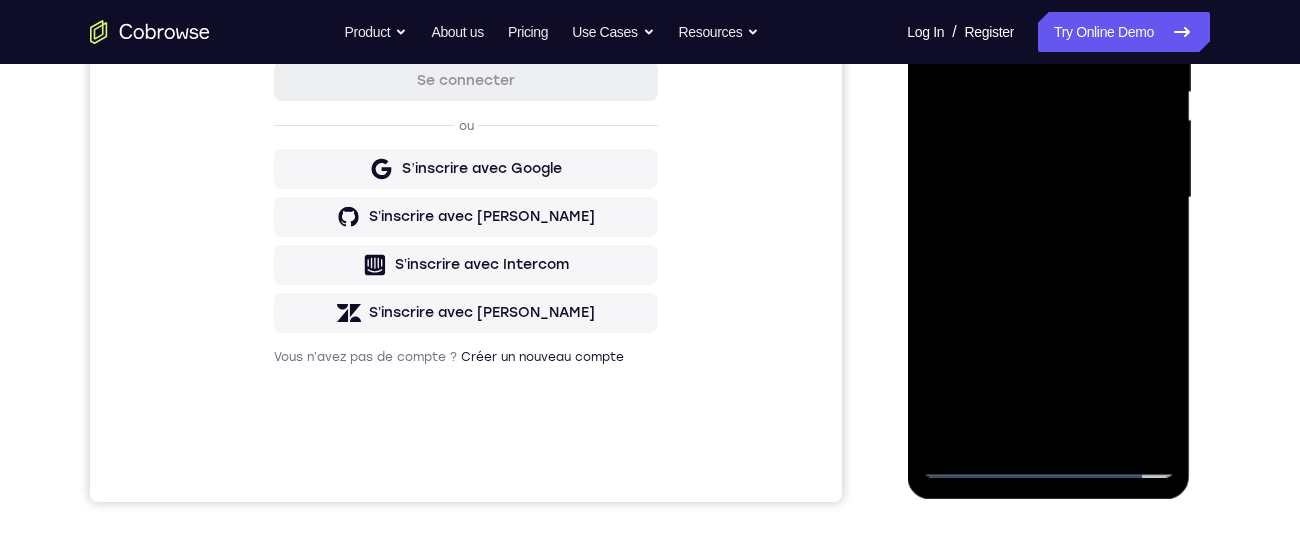 click at bounding box center [1048, 198] 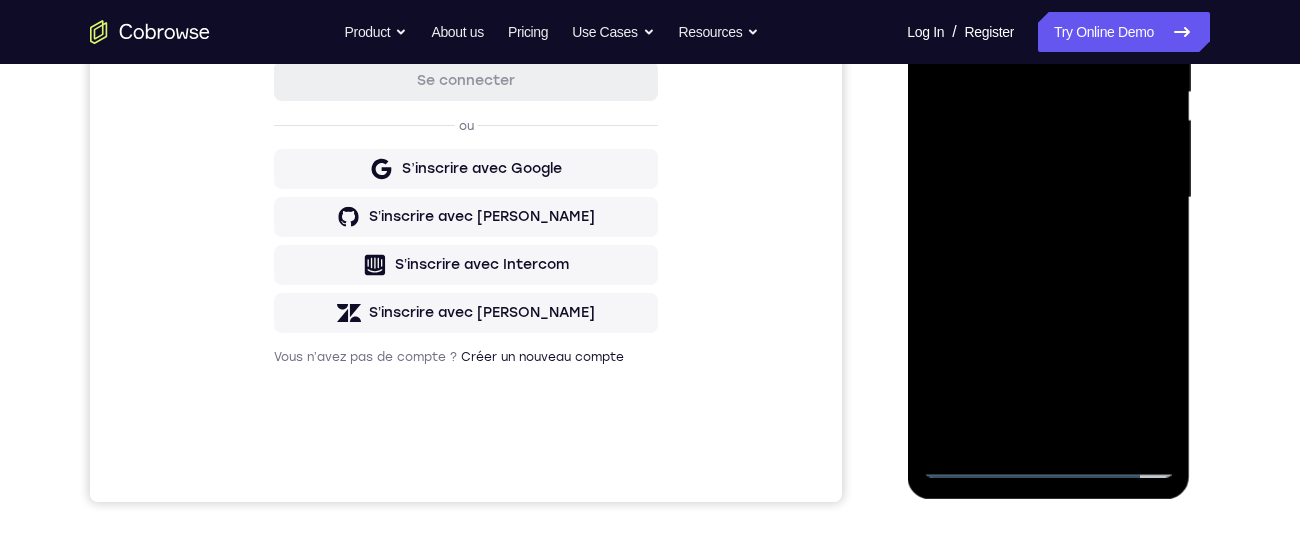 click at bounding box center (1048, 198) 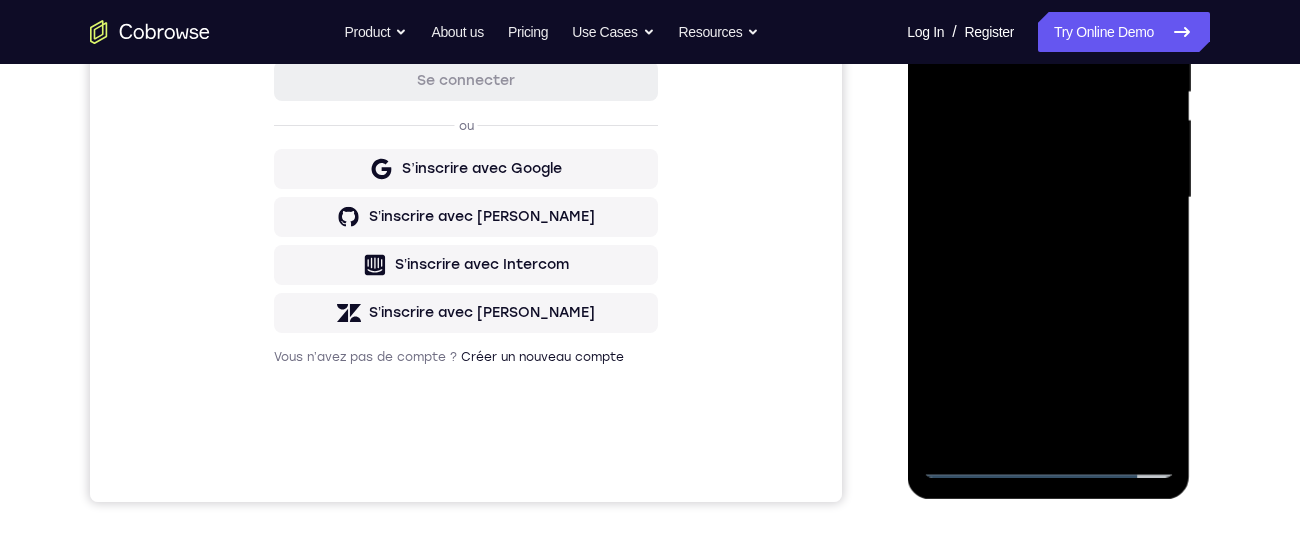 click at bounding box center [1048, 198] 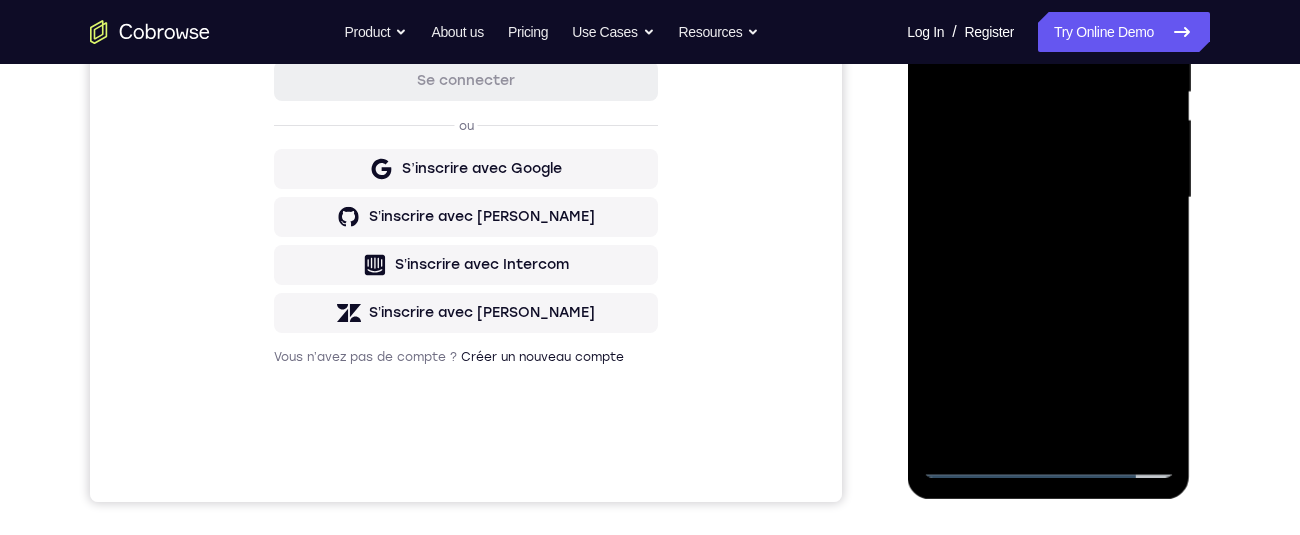 scroll, scrollTop: 300, scrollLeft: 0, axis: vertical 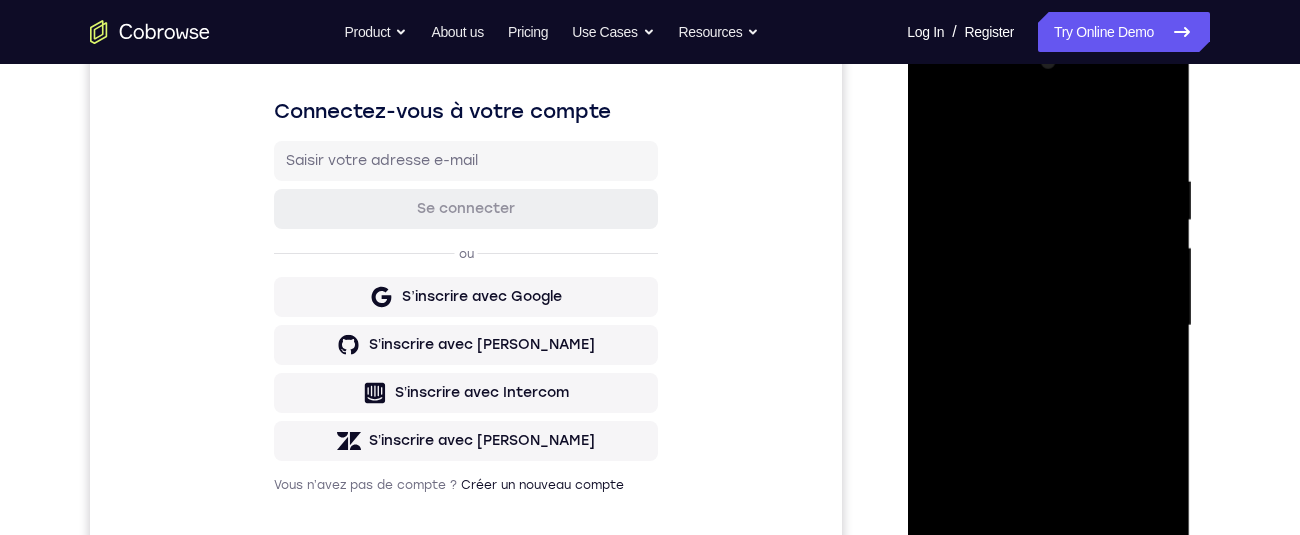 click at bounding box center (1048, 326) 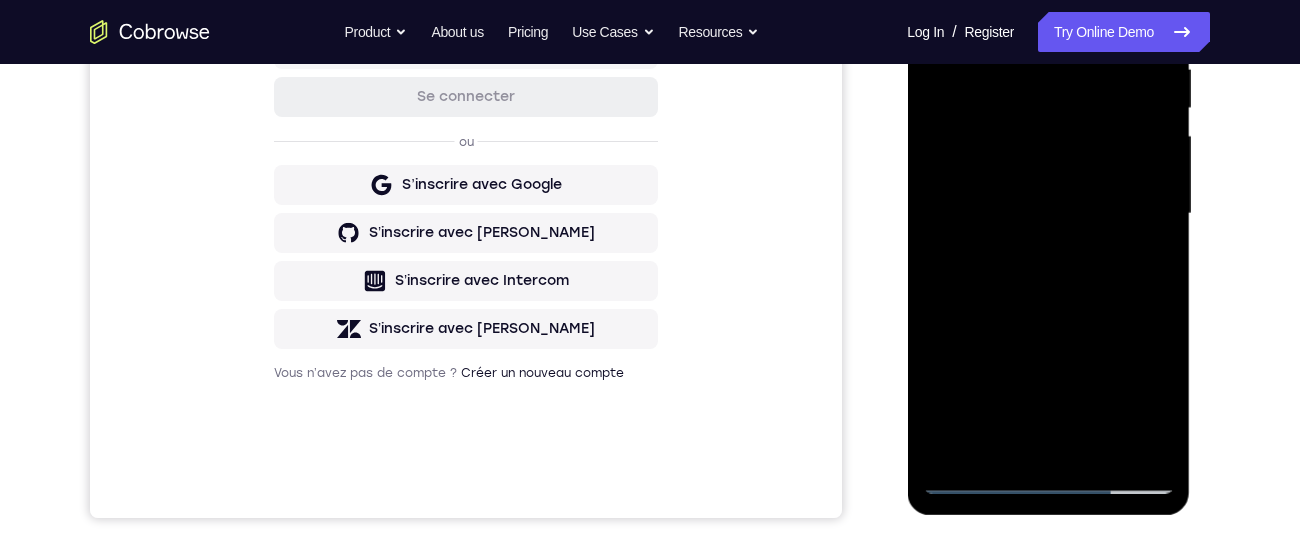 click at bounding box center [1048, 214] 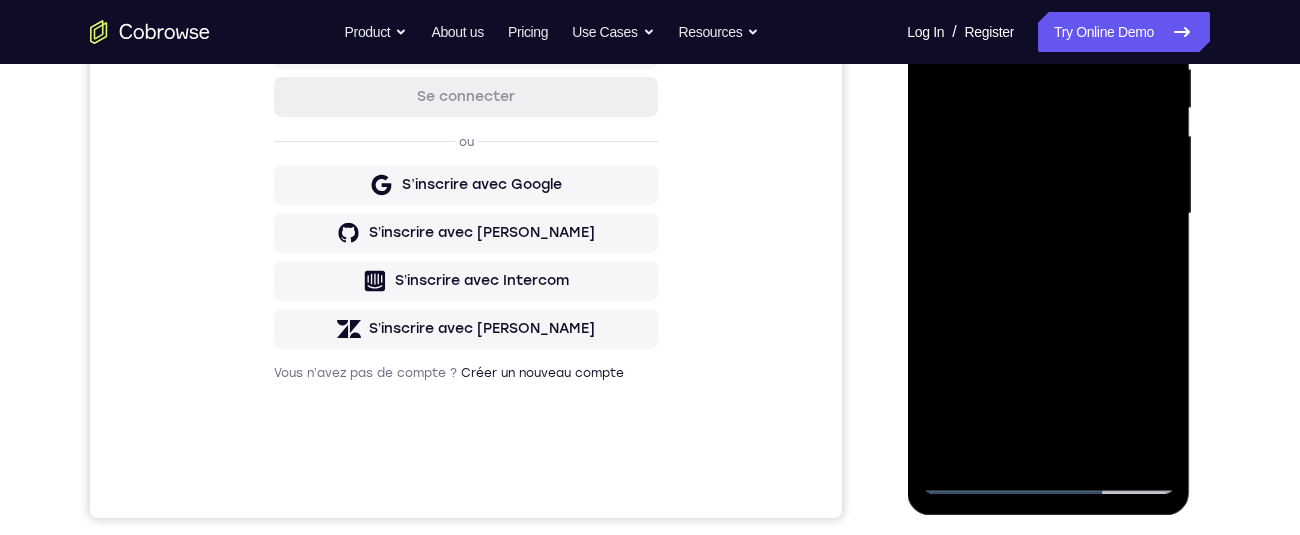 click at bounding box center (1048, 214) 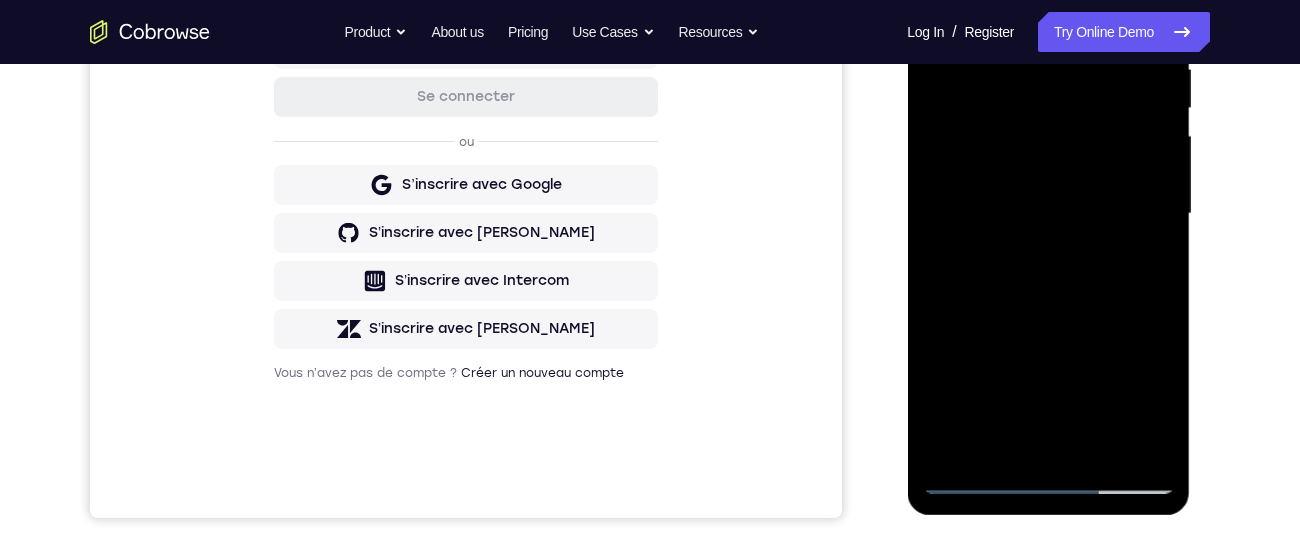 click at bounding box center [1048, 214] 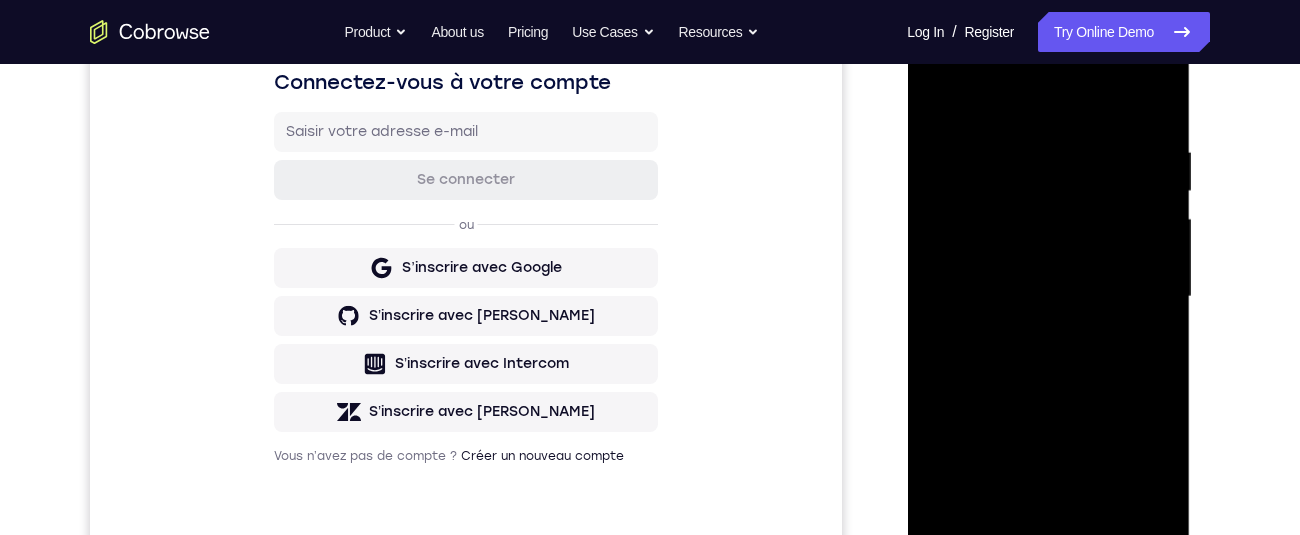scroll, scrollTop: 200, scrollLeft: 0, axis: vertical 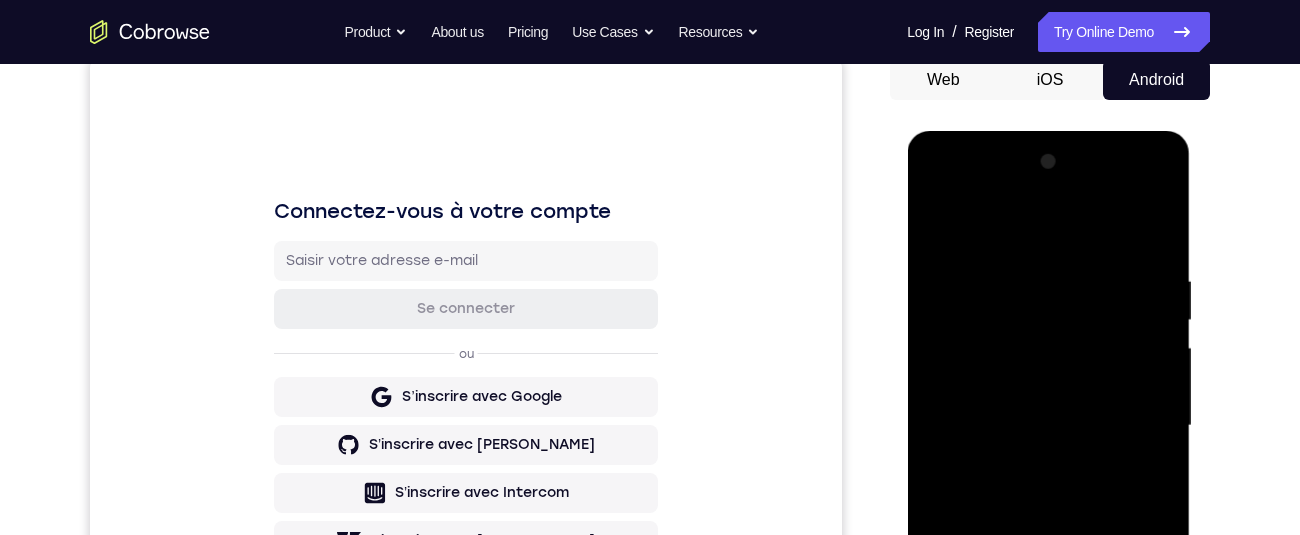 click at bounding box center [1048, 426] 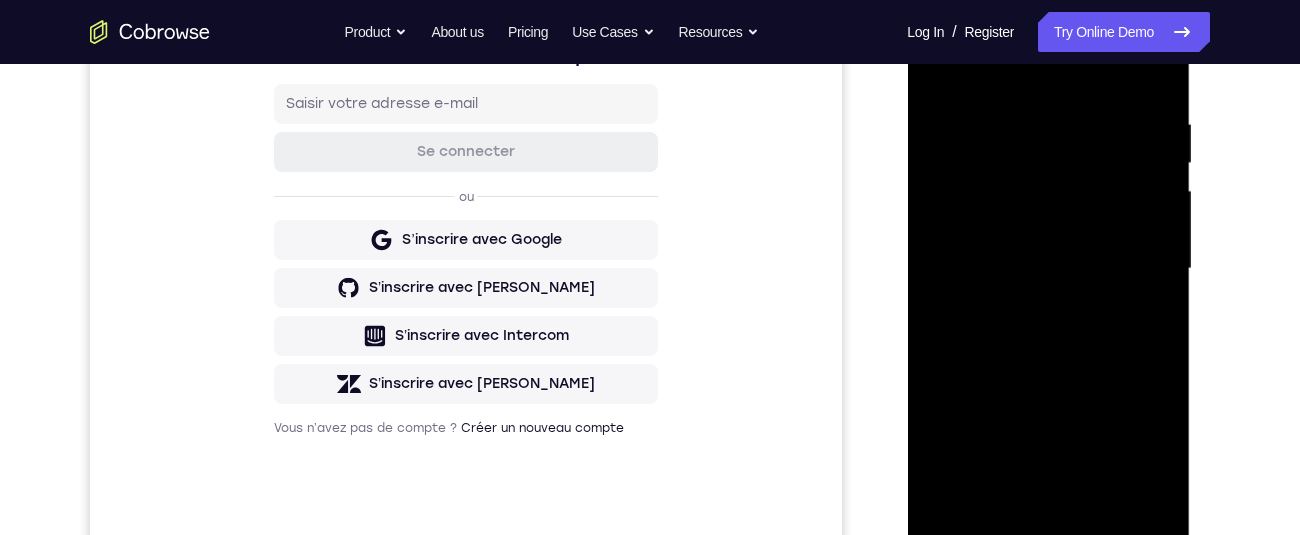 click at bounding box center [1048, 269] 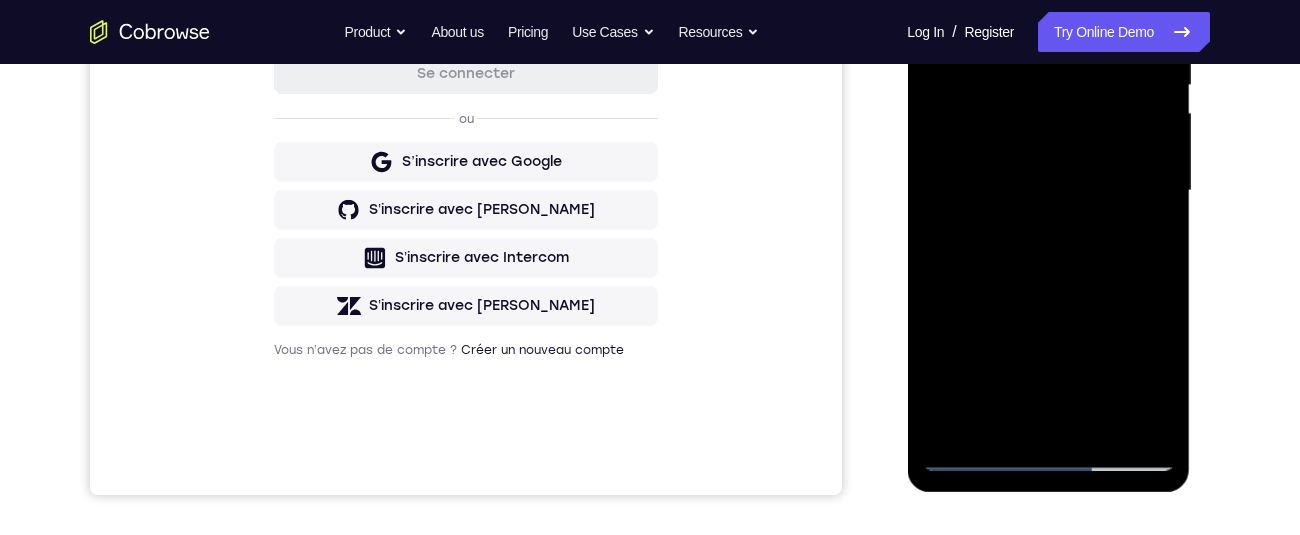scroll, scrollTop: 436, scrollLeft: 0, axis: vertical 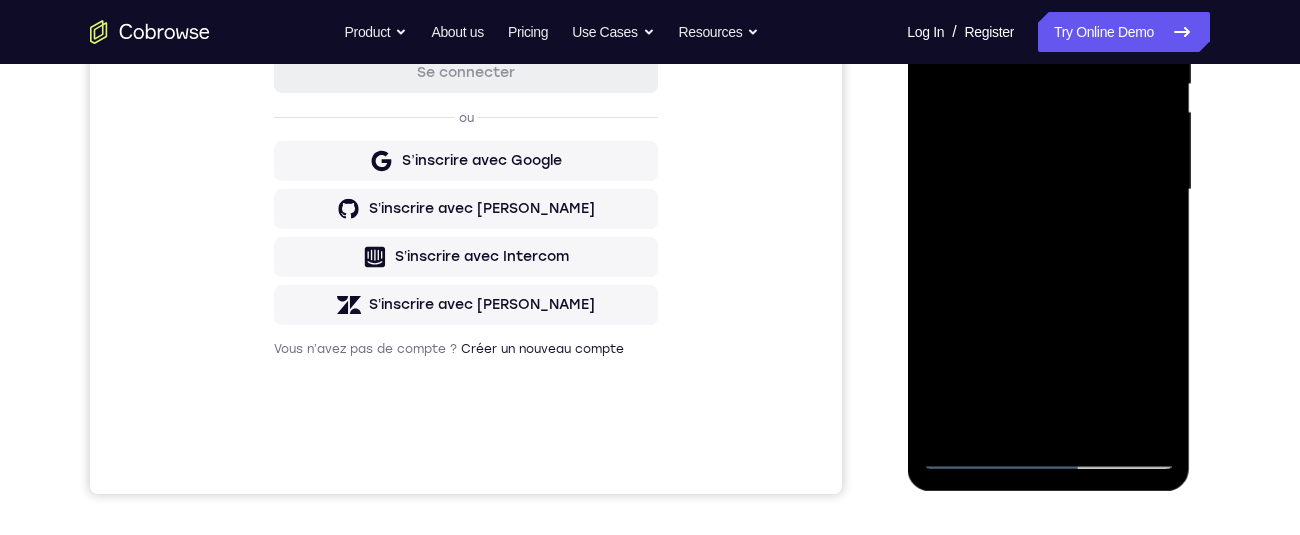click at bounding box center (1048, 190) 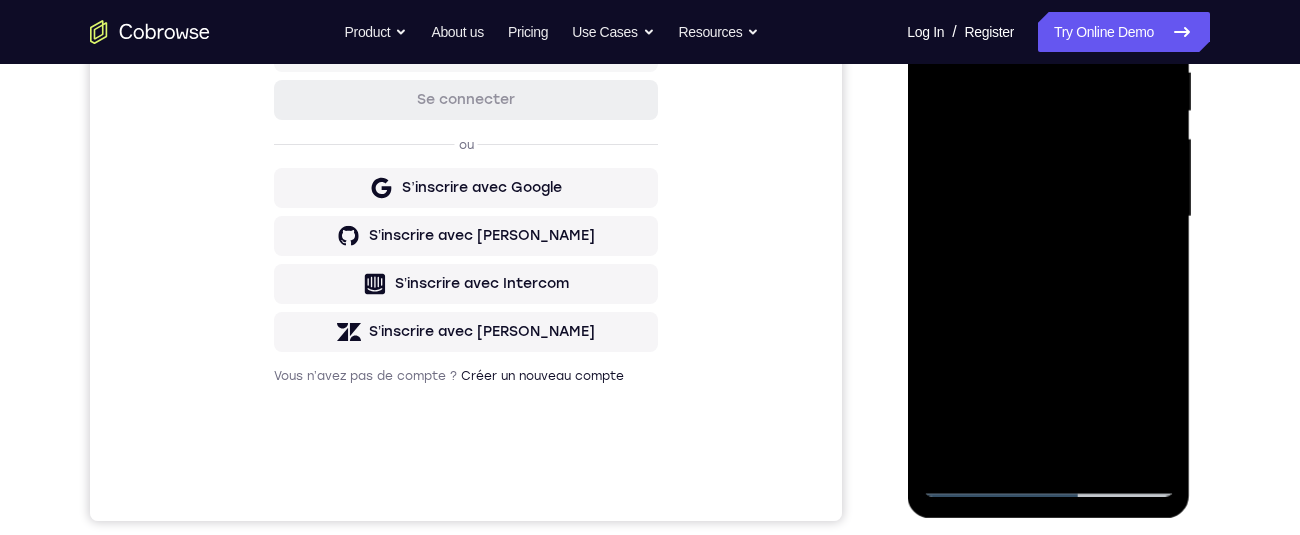 scroll, scrollTop: 416, scrollLeft: 0, axis: vertical 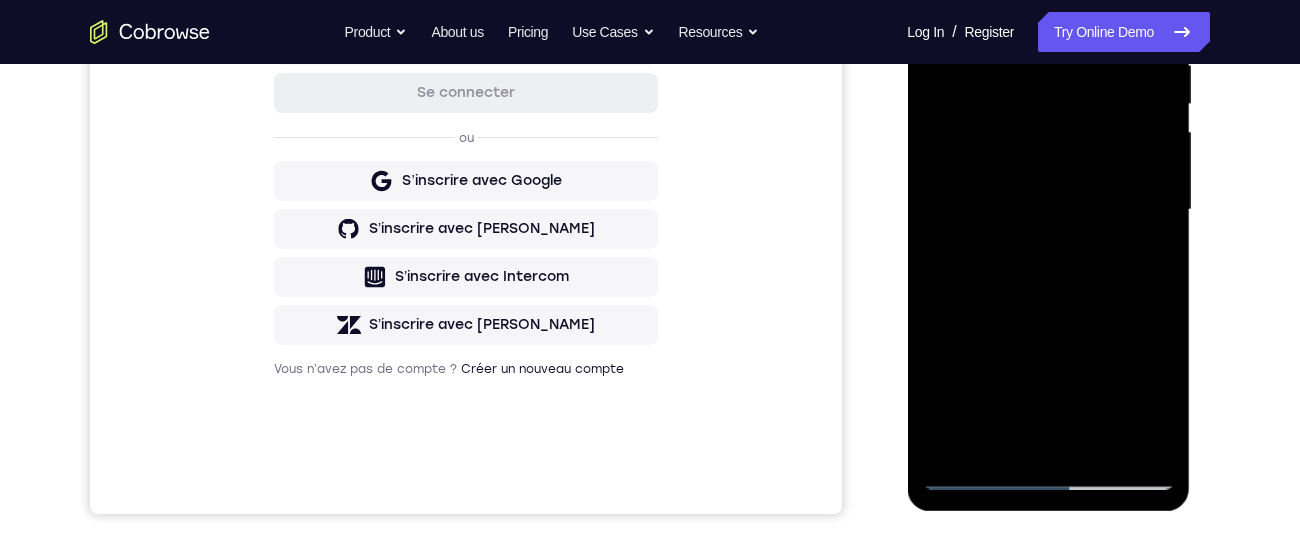 click at bounding box center [1048, 210] 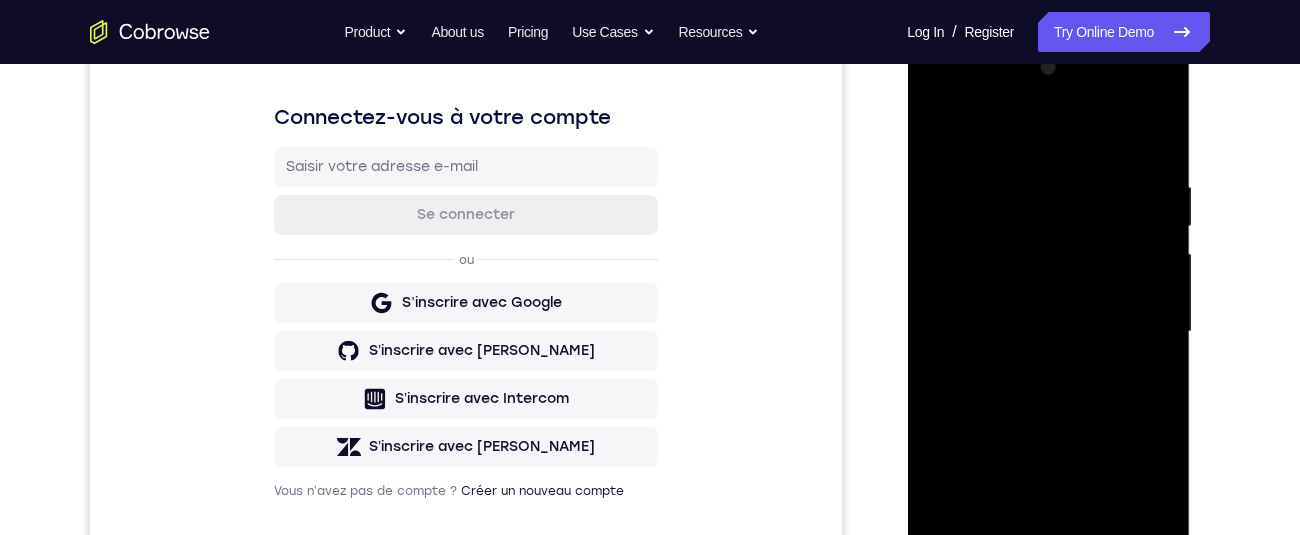 click at bounding box center (1048, 332) 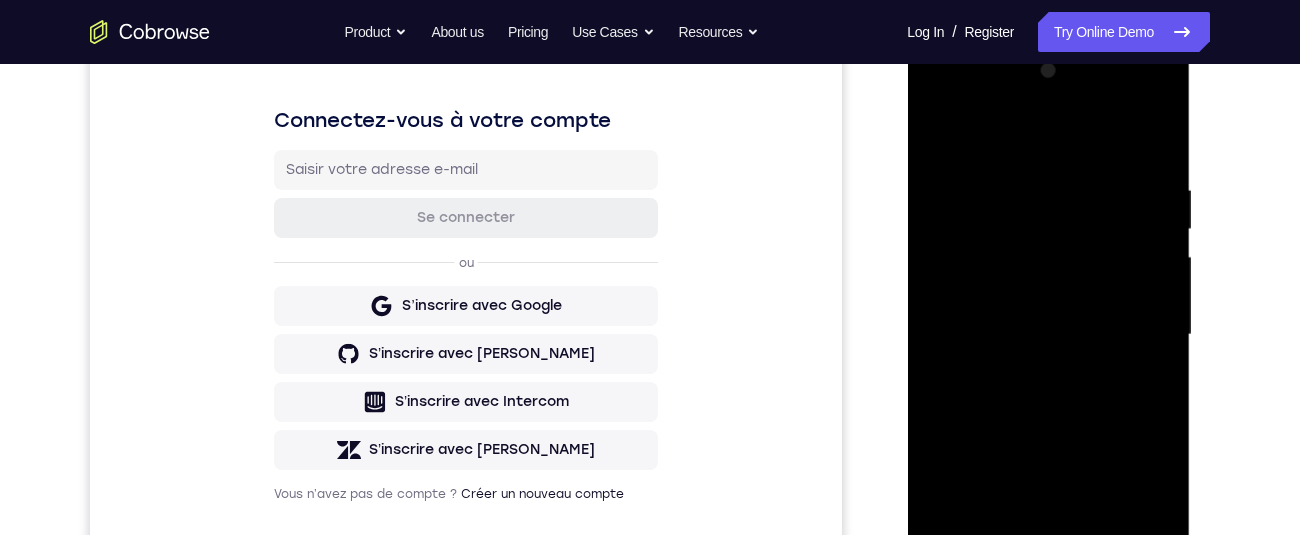 click at bounding box center [1048, 335] 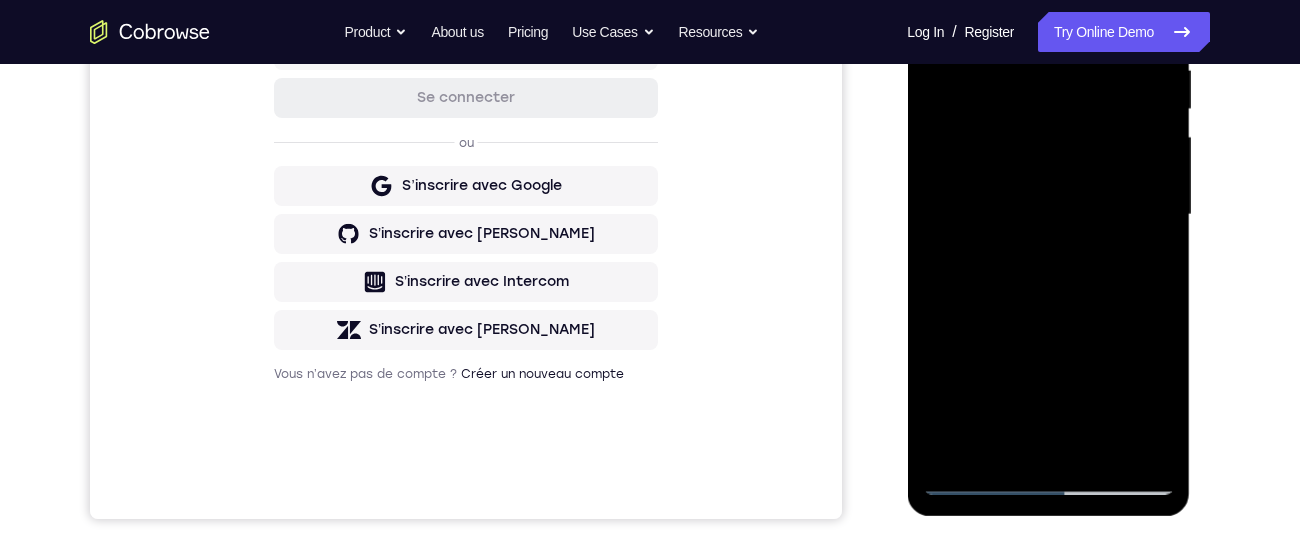 scroll, scrollTop: 410, scrollLeft: 0, axis: vertical 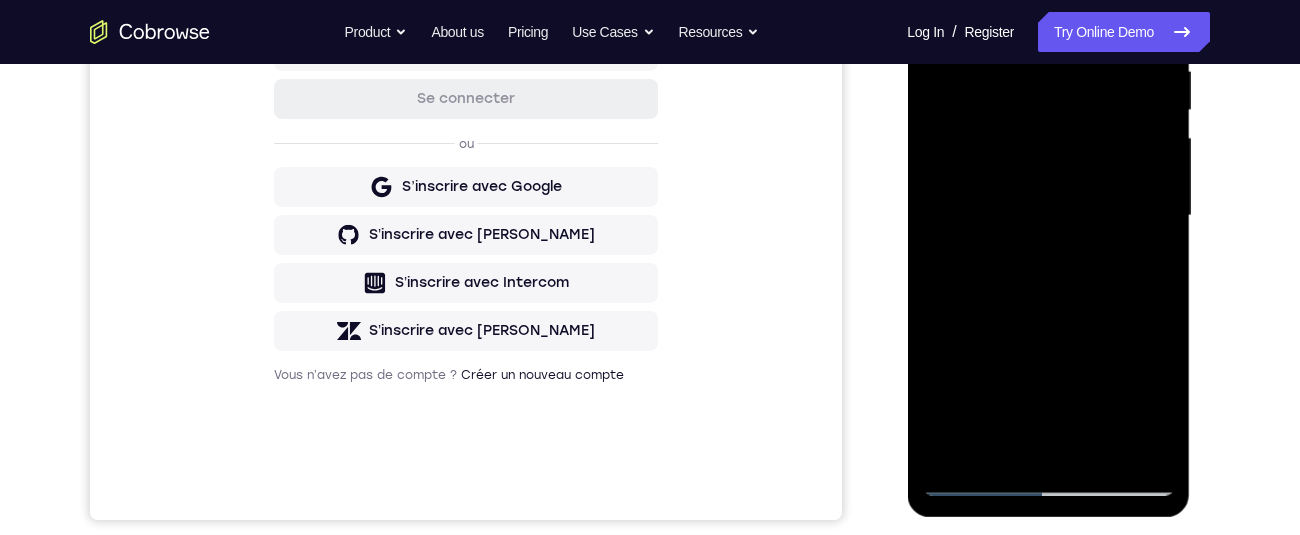 click at bounding box center (1048, 216) 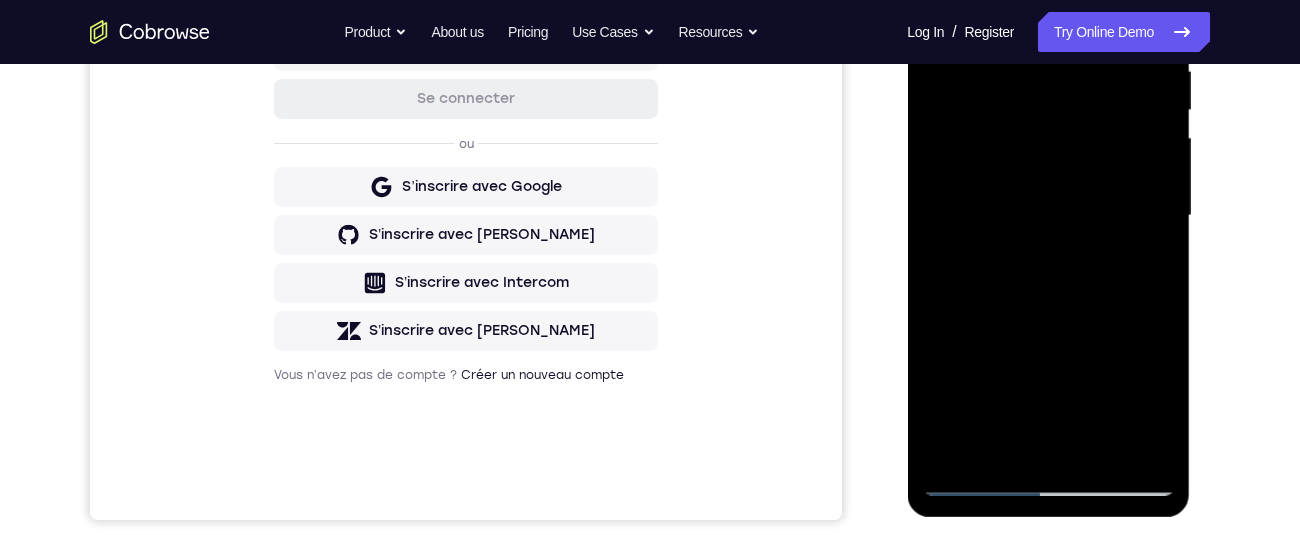 click at bounding box center (1048, 216) 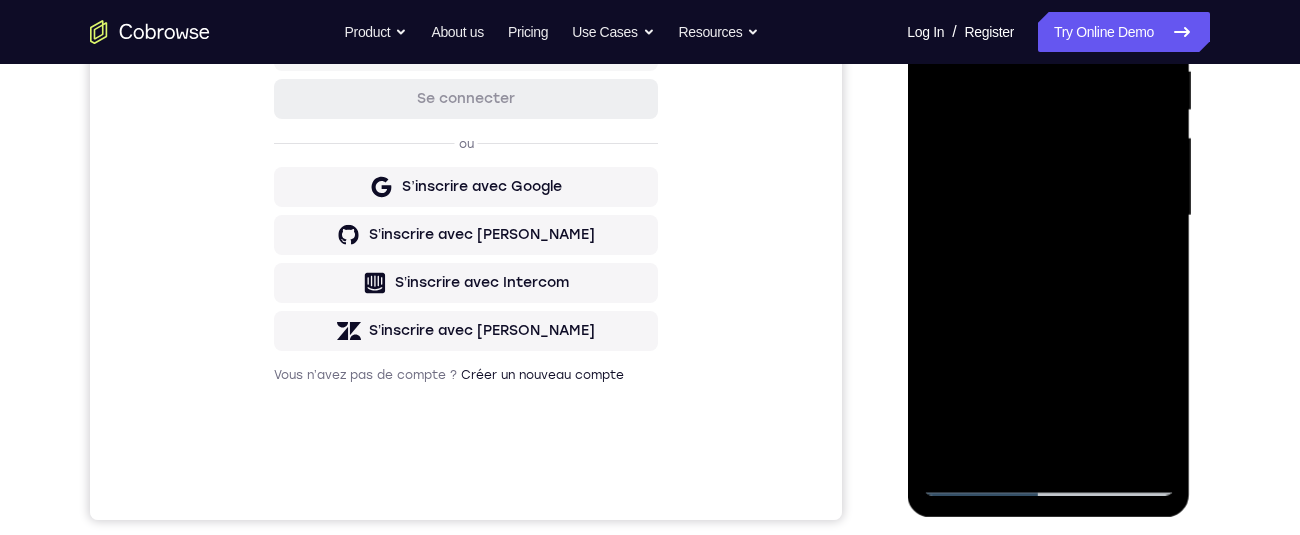 click at bounding box center [1048, 216] 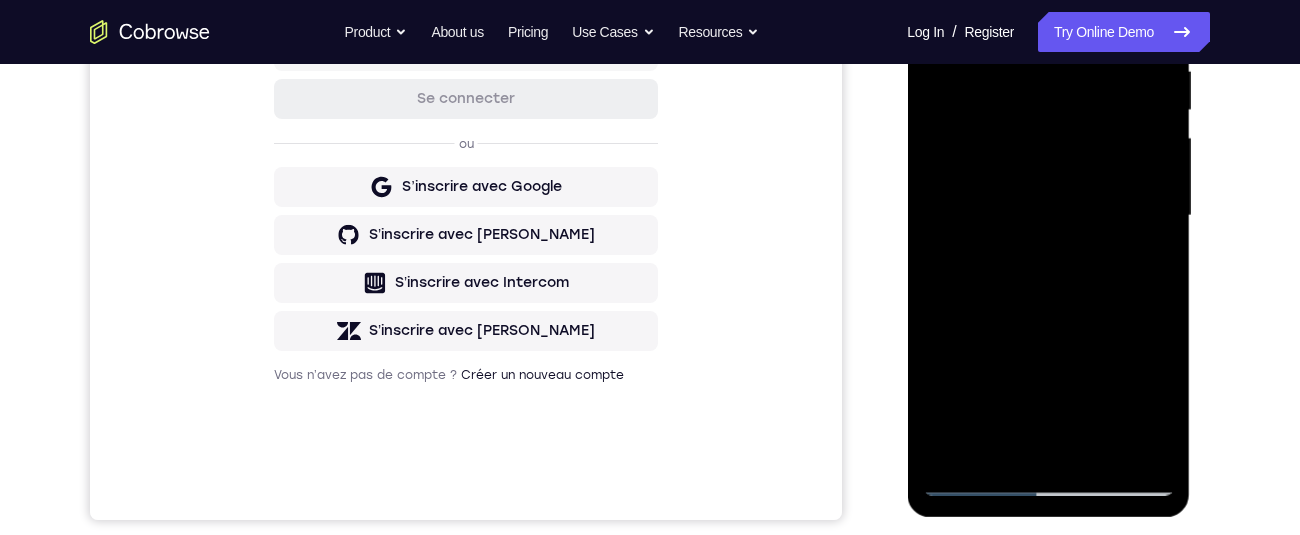 click at bounding box center (1048, 216) 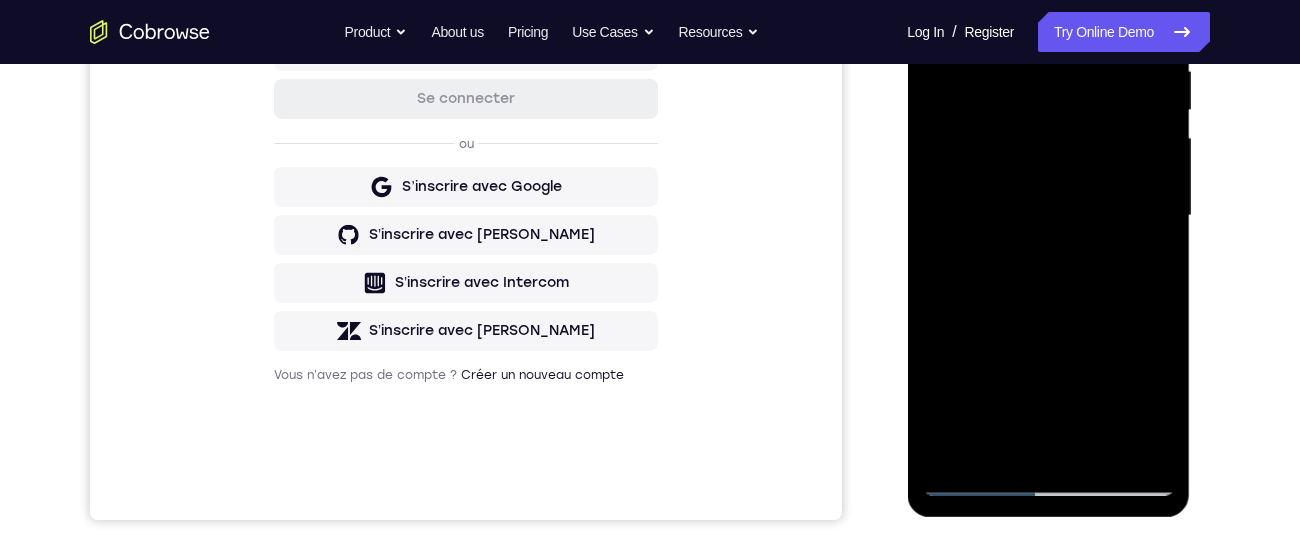 click at bounding box center [1048, 216] 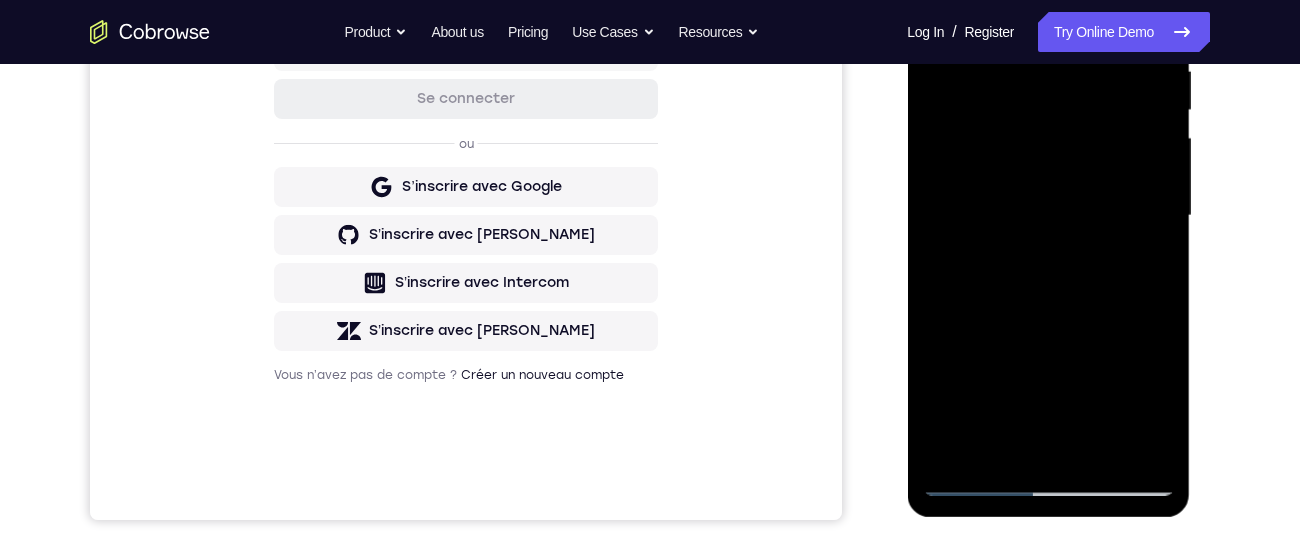click at bounding box center [1048, 216] 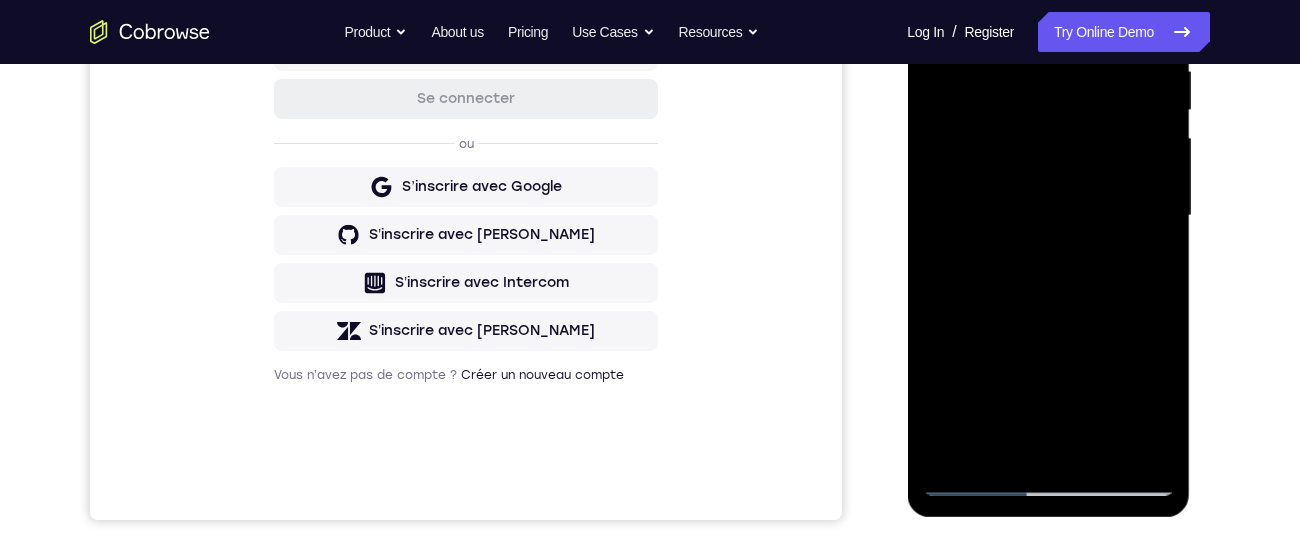 click at bounding box center (1048, 216) 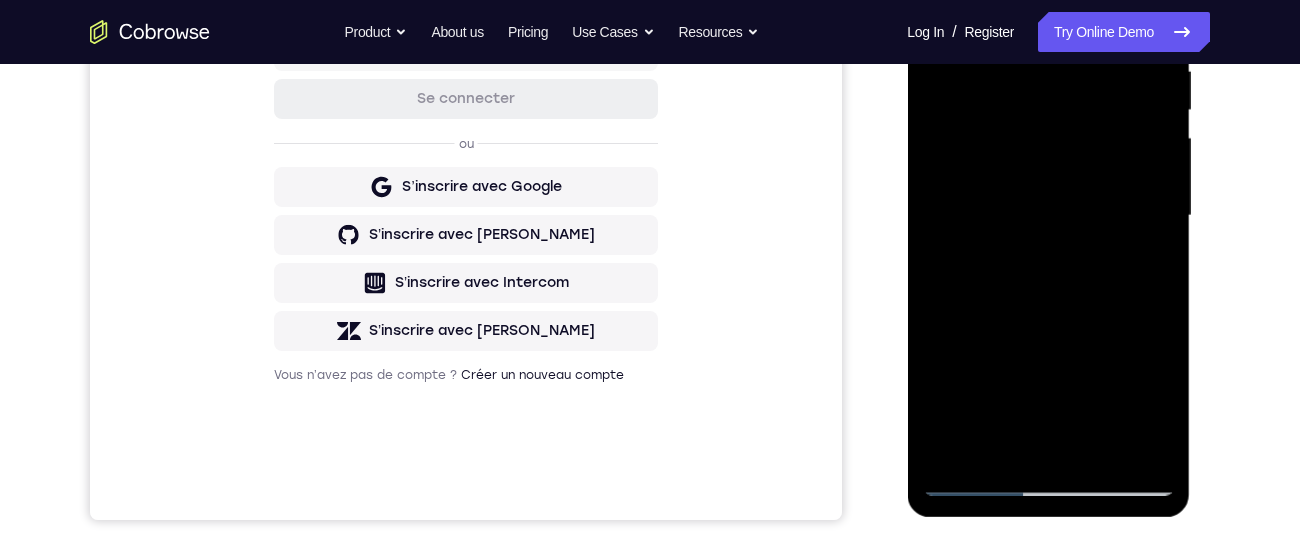 click at bounding box center (1048, 216) 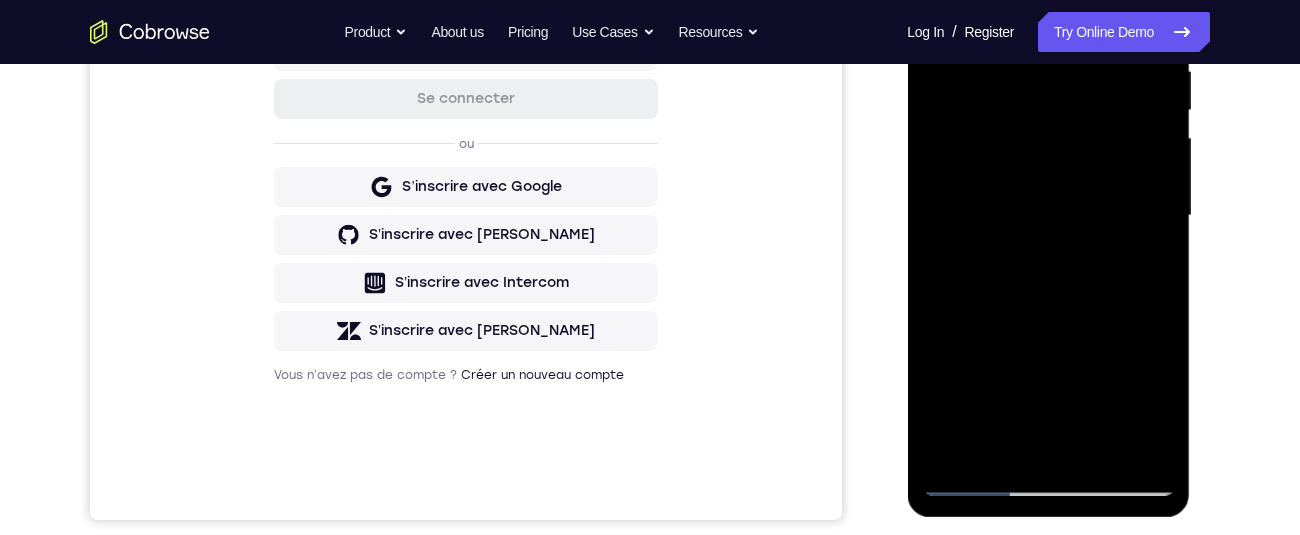 click at bounding box center (1048, 216) 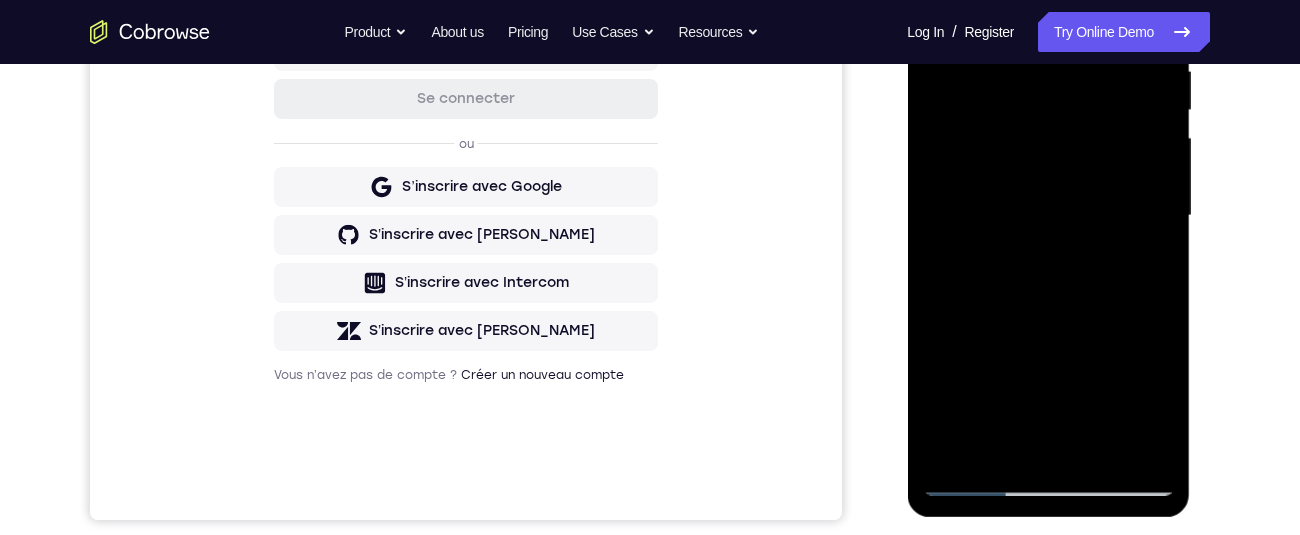 click at bounding box center [1048, 216] 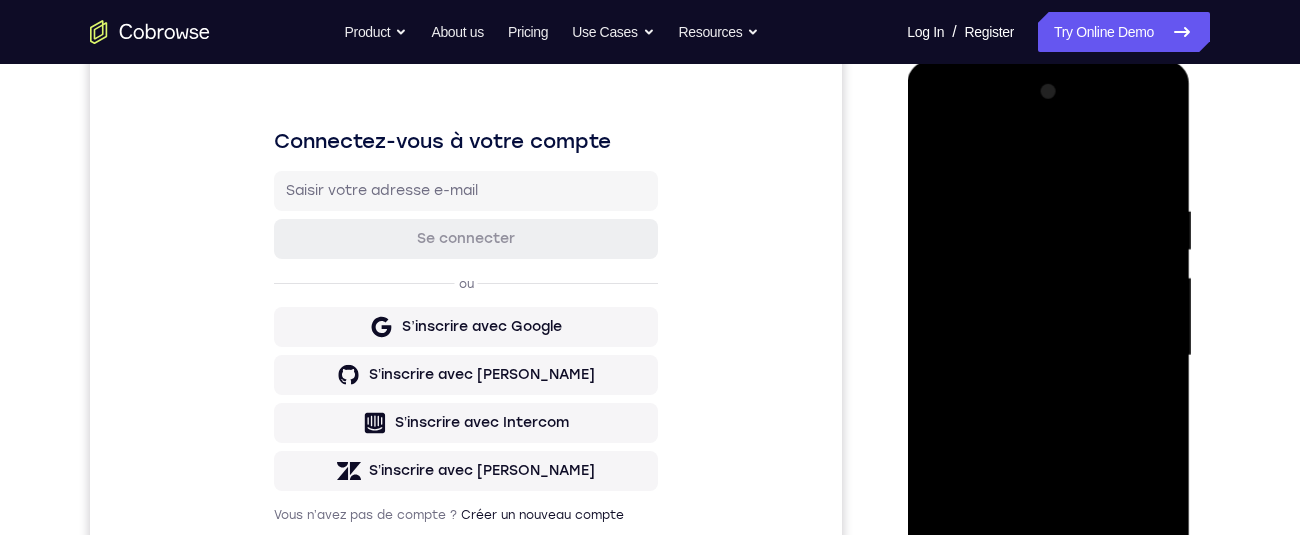 scroll, scrollTop: 253, scrollLeft: 0, axis: vertical 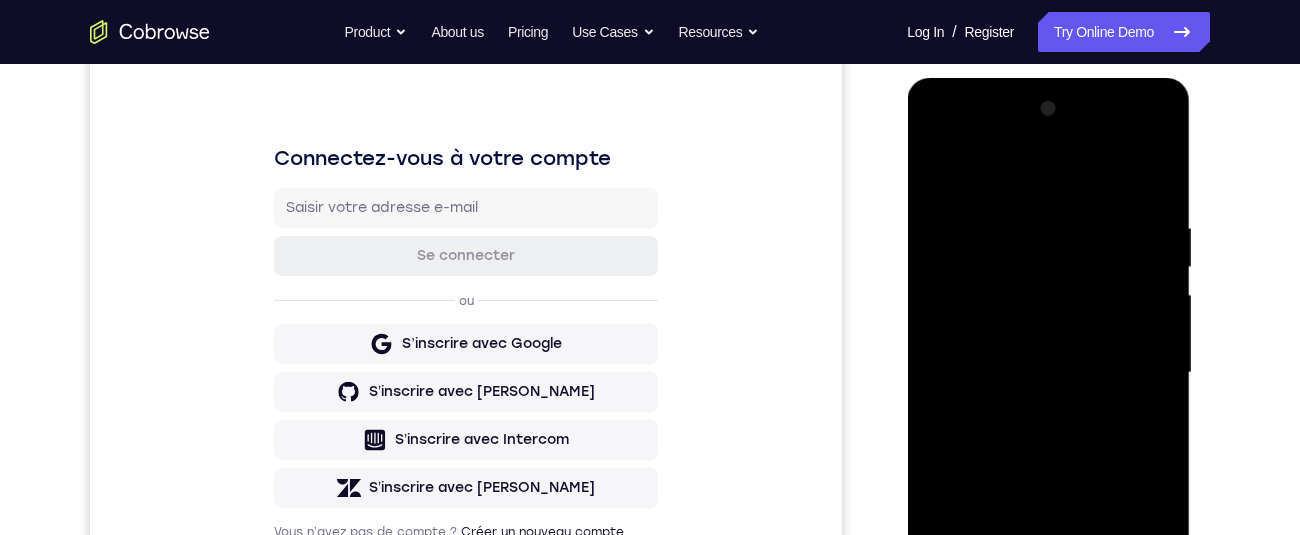 click at bounding box center [1048, 373] 